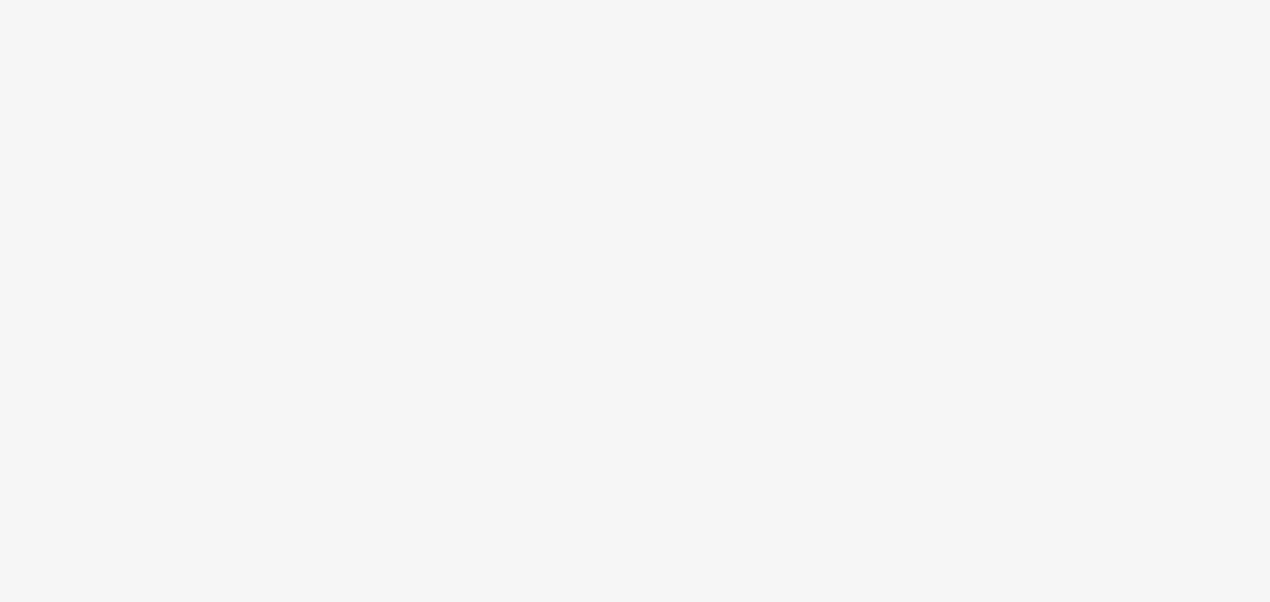 scroll, scrollTop: 0, scrollLeft: 0, axis: both 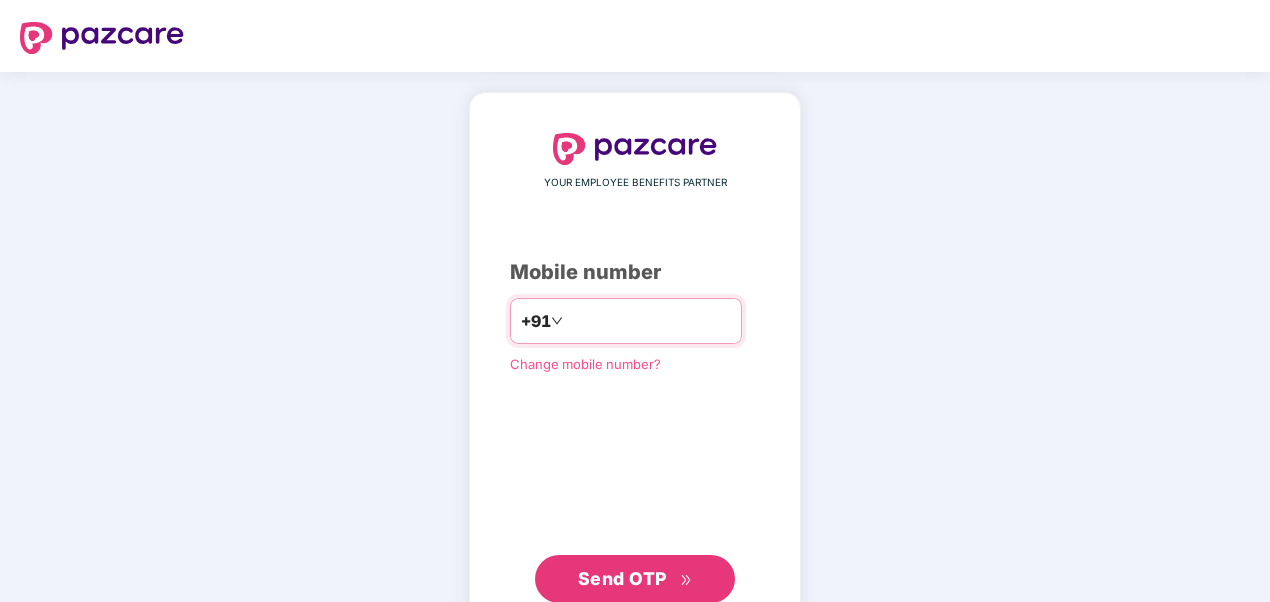 click at bounding box center (649, 321) 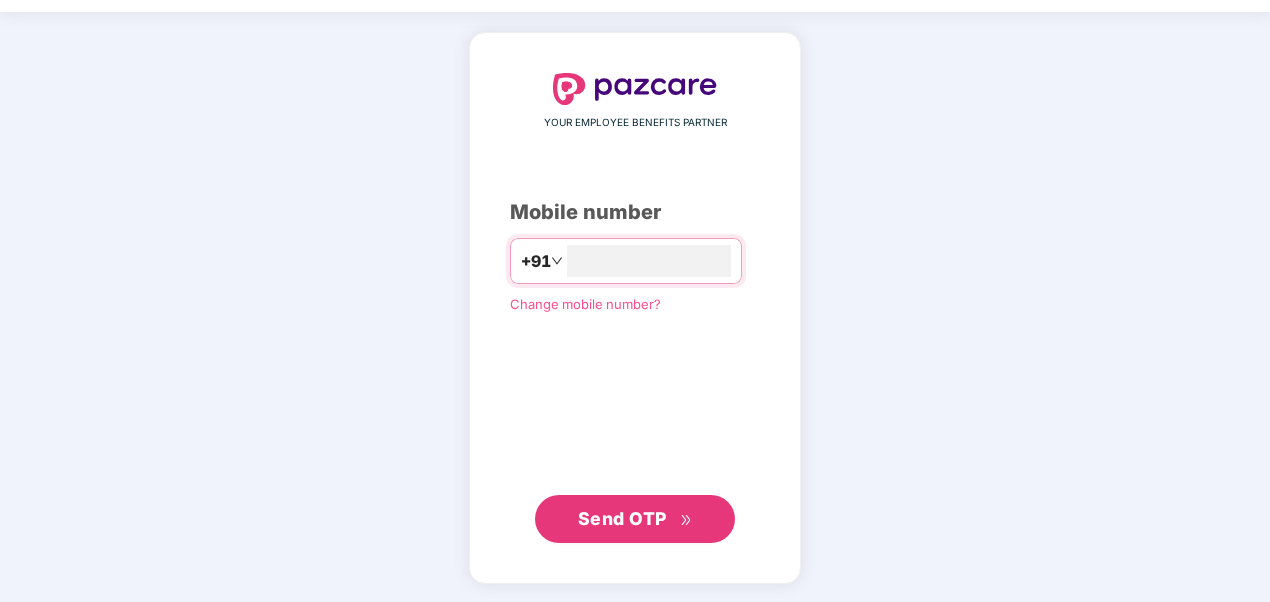scroll, scrollTop: 58, scrollLeft: 0, axis: vertical 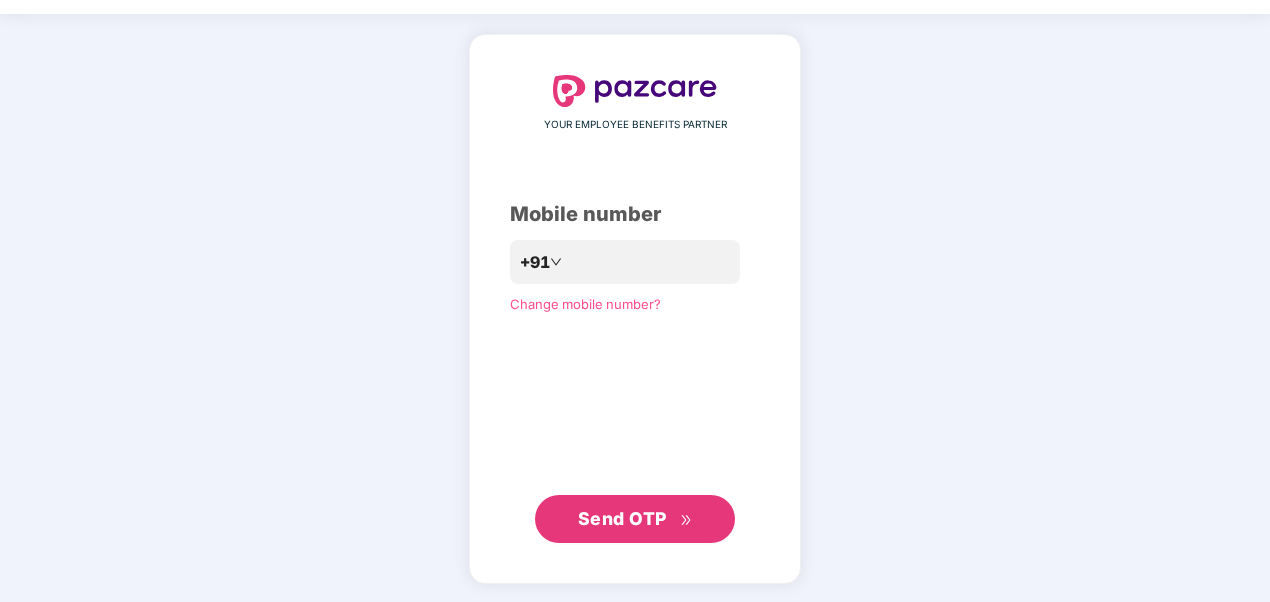 click on "Send OTP" at bounding box center [635, 519] 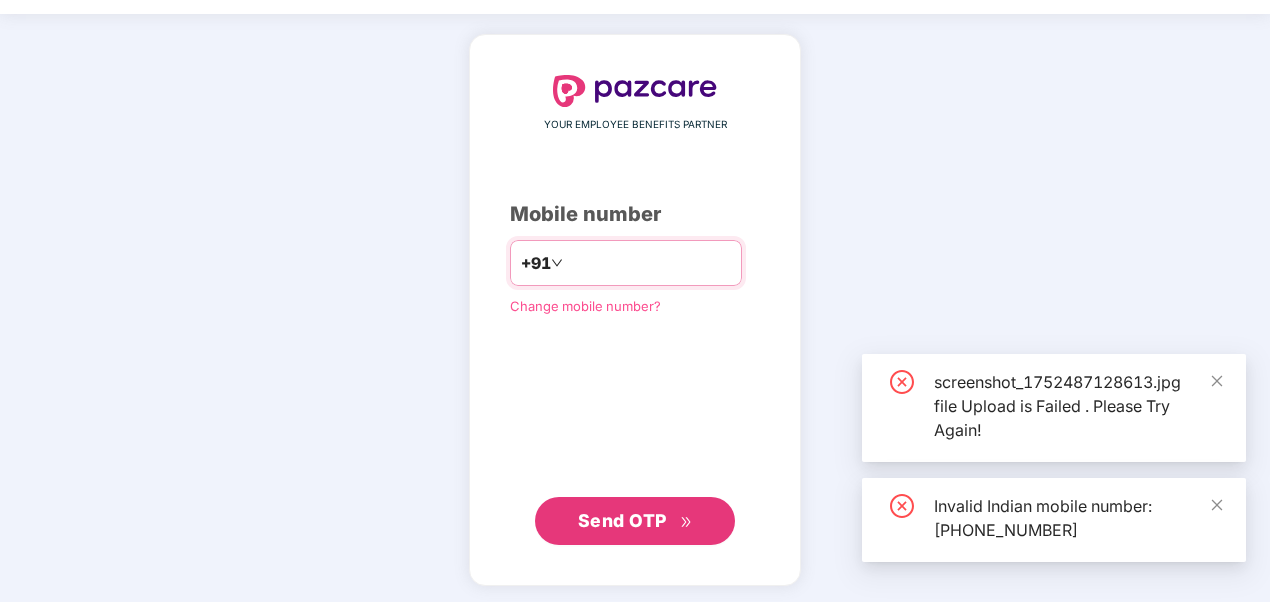 click on "**********" at bounding box center [649, 263] 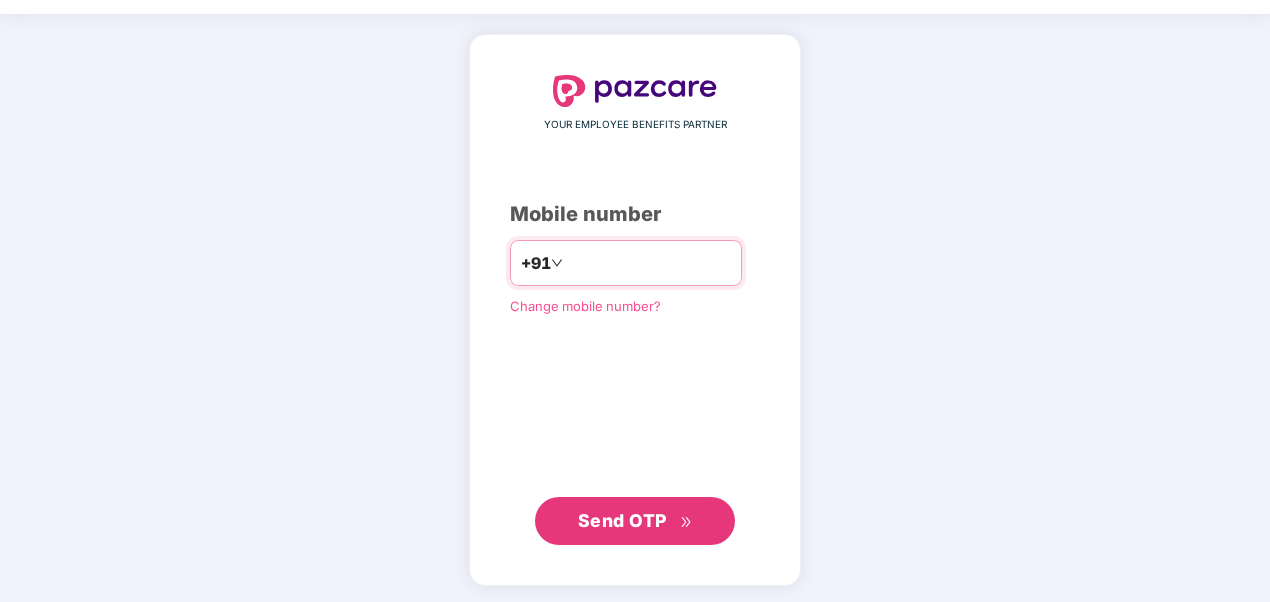 type on "**********" 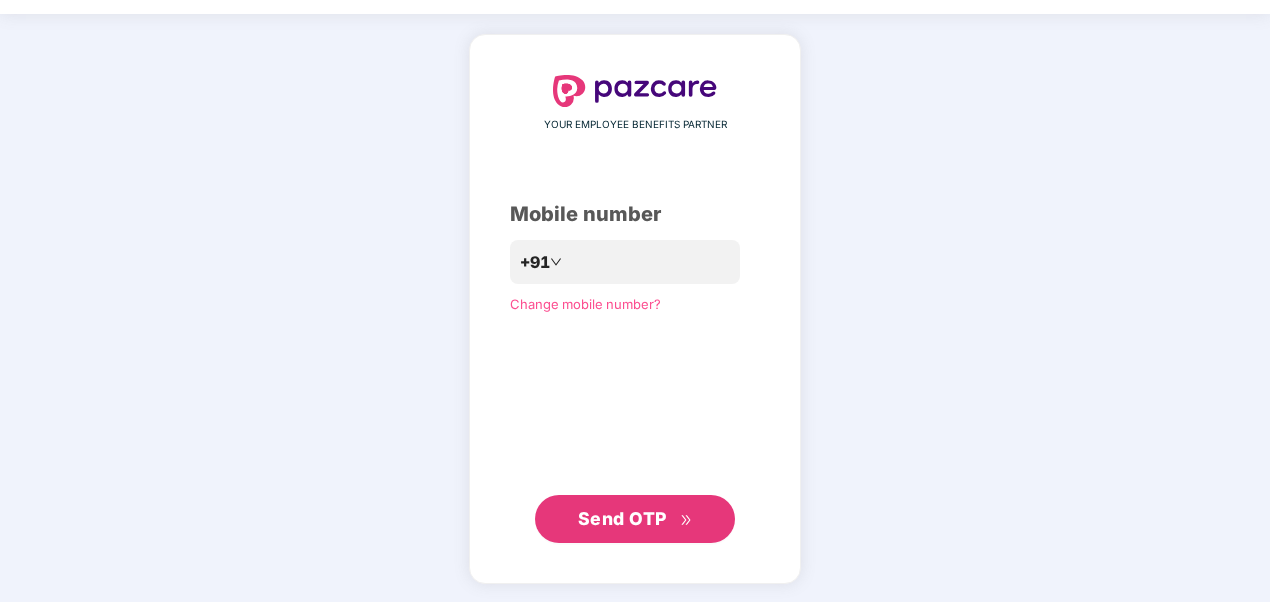 click on "Send OTP" at bounding box center (622, 518) 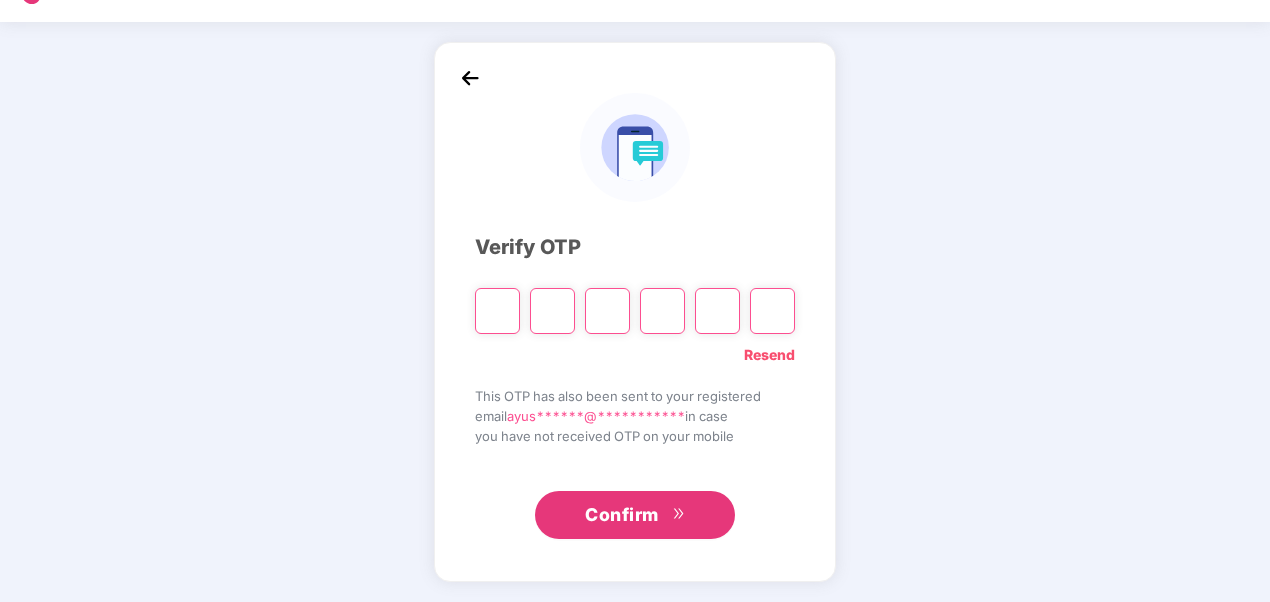 scroll, scrollTop: 50, scrollLeft: 0, axis: vertical 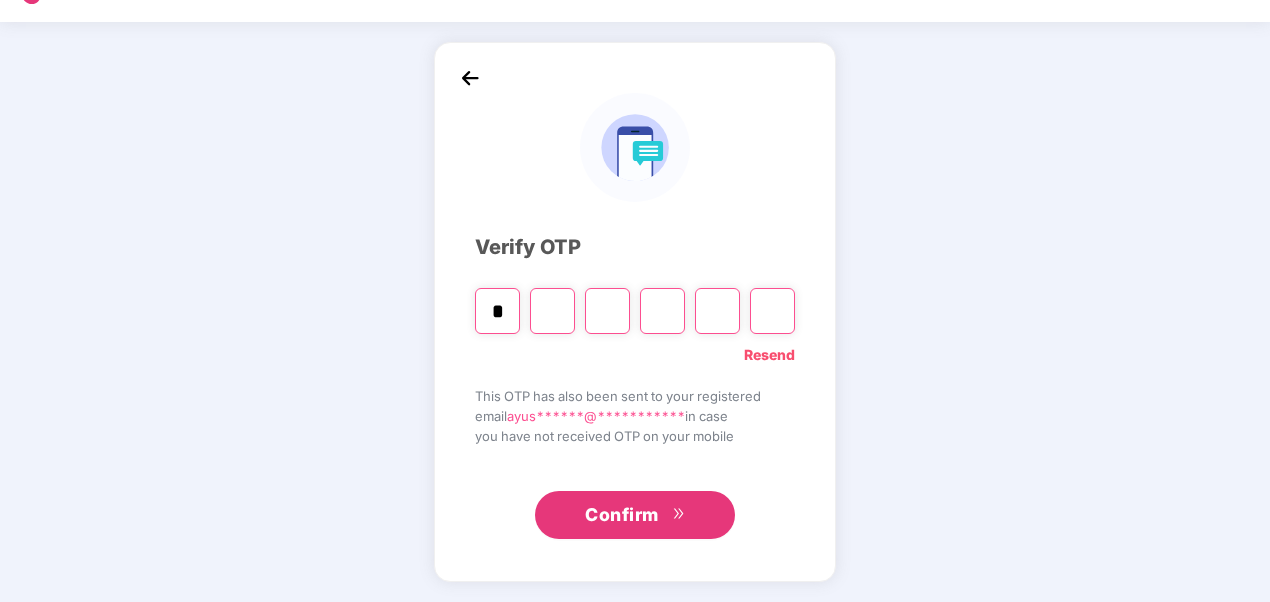 type on "*" 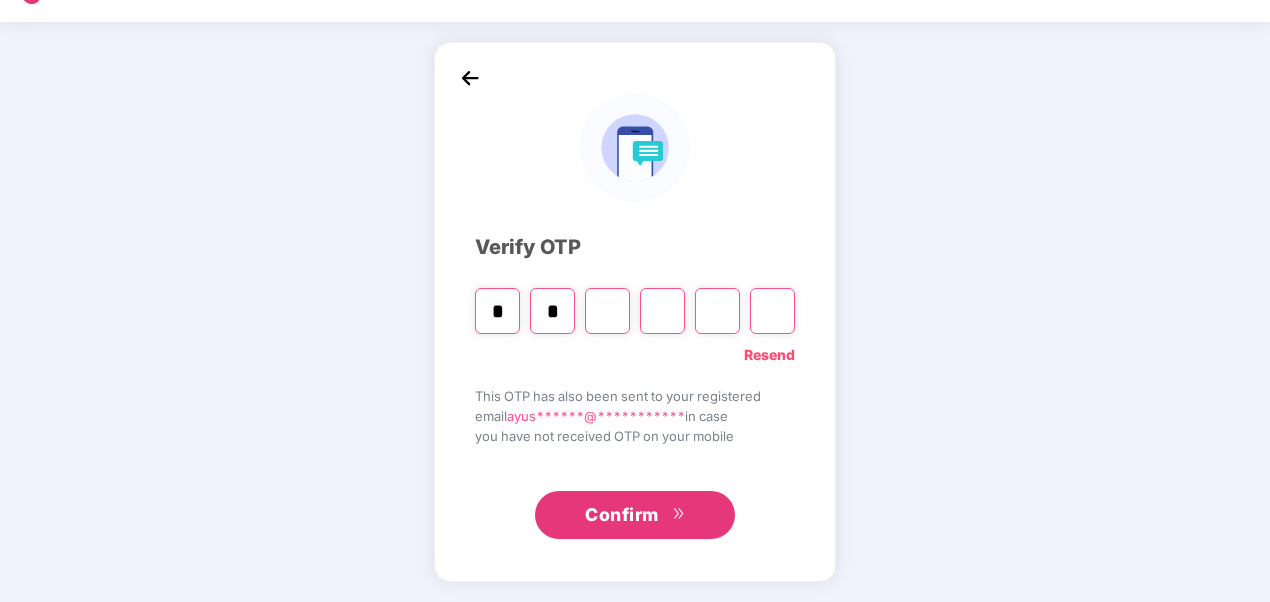 type on "*" 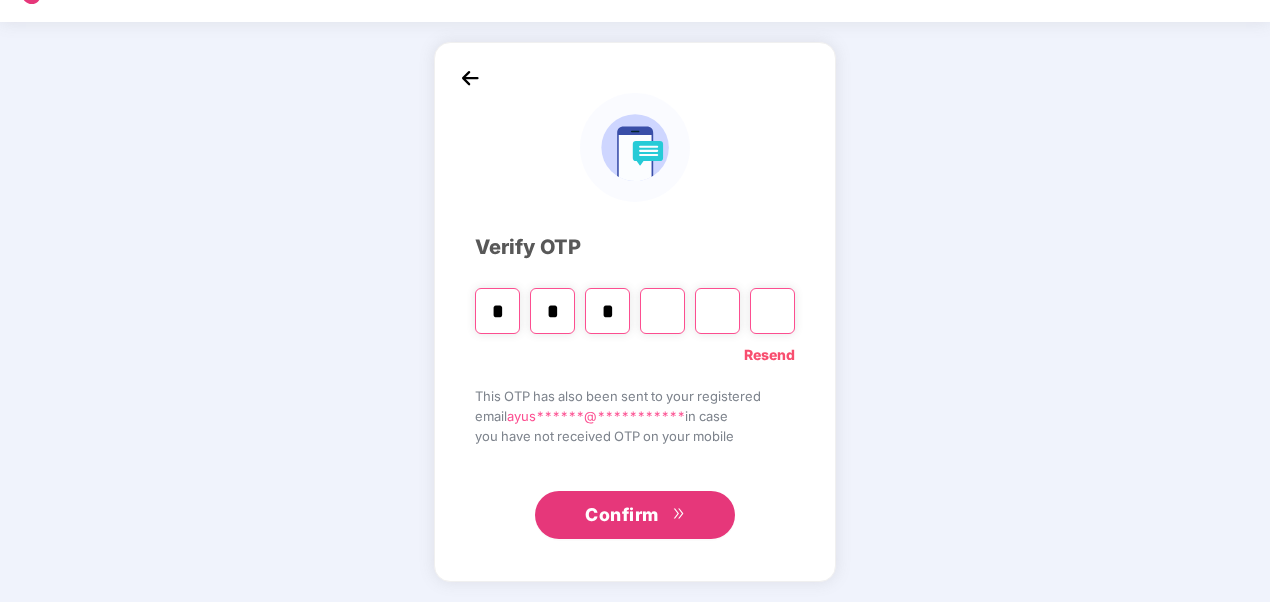 type on "*" 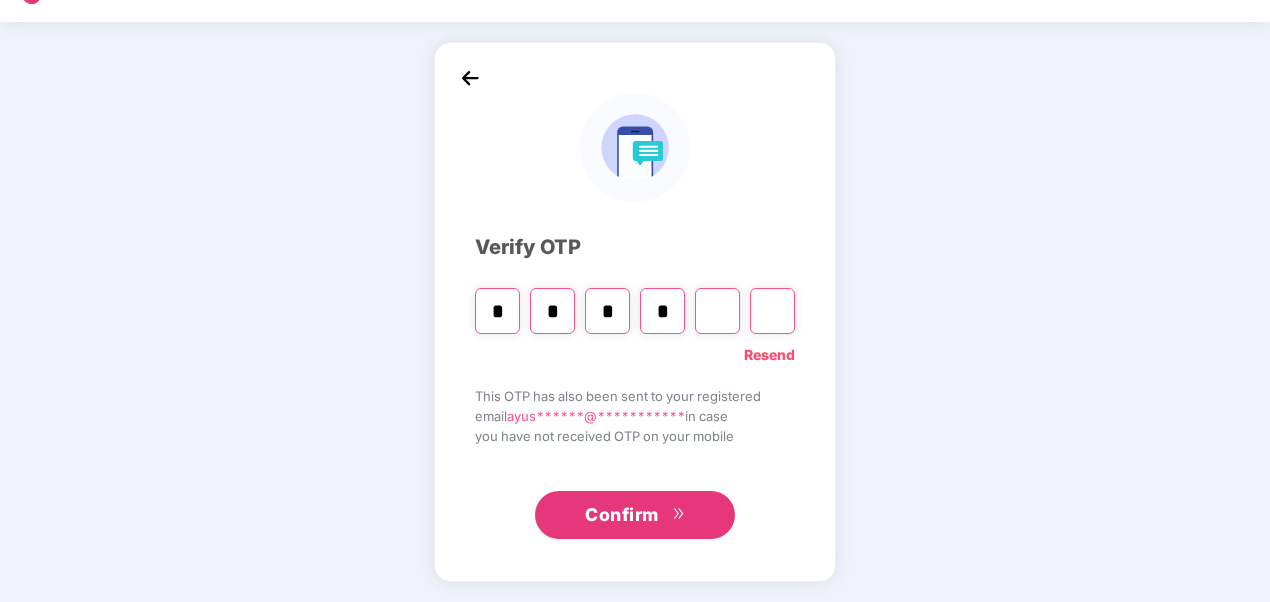 type on "*" 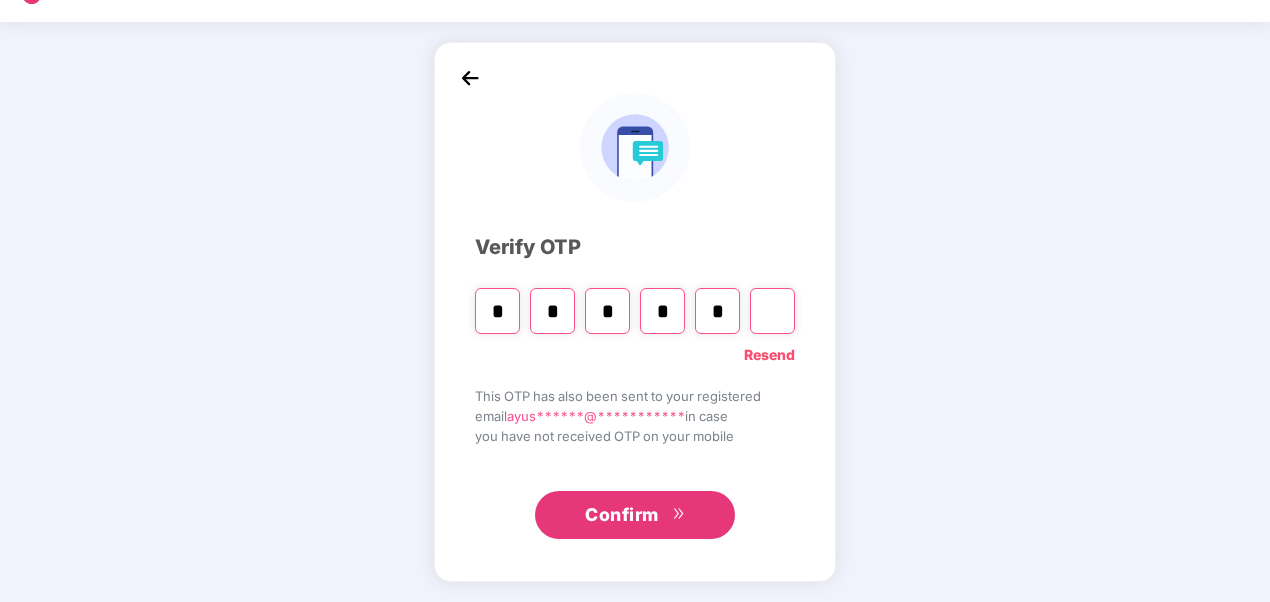 type on "*" 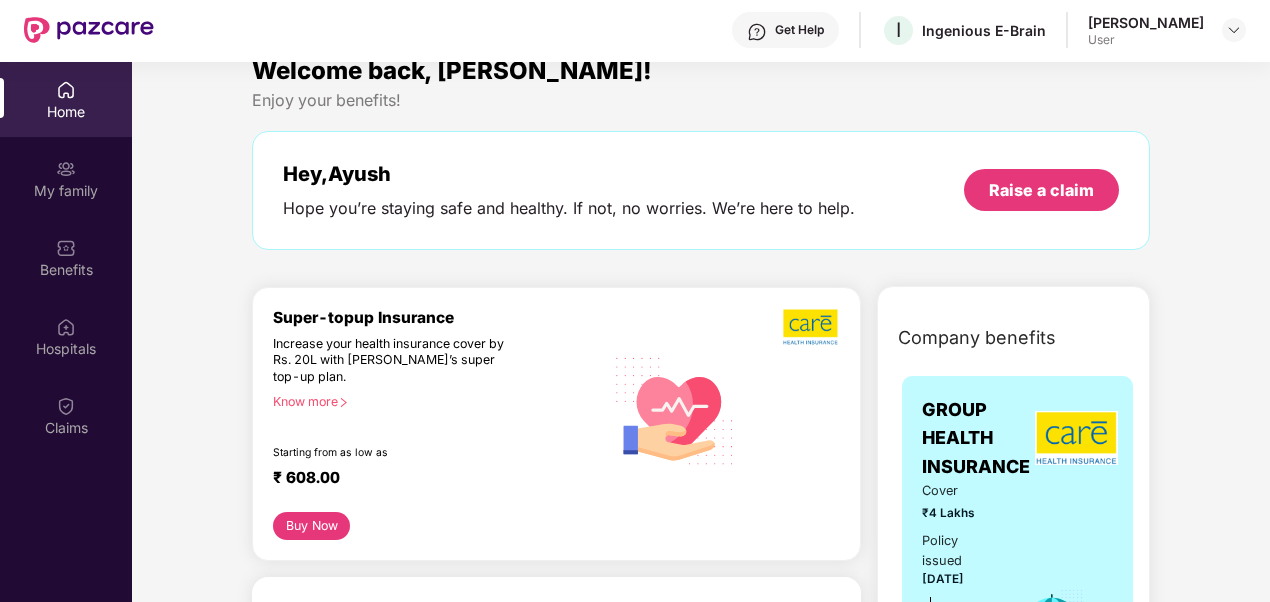 scroll, scrollTop: 0, scrollLeft: 0, axis: both 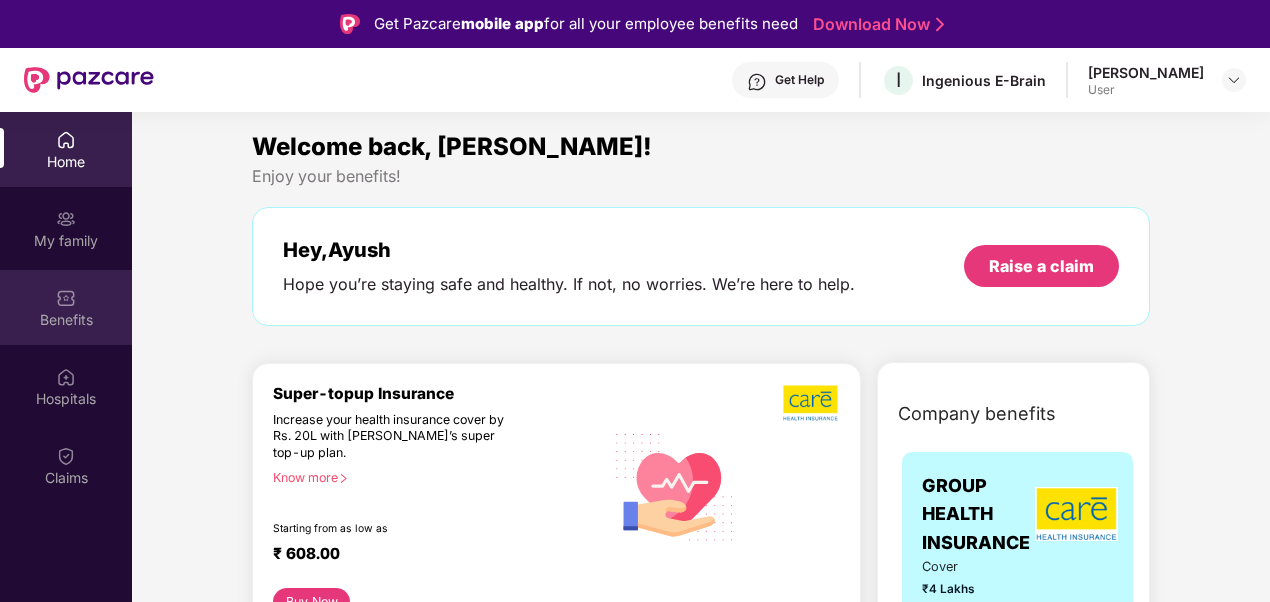 click on "Benefits" at bounding box center (66, 320) 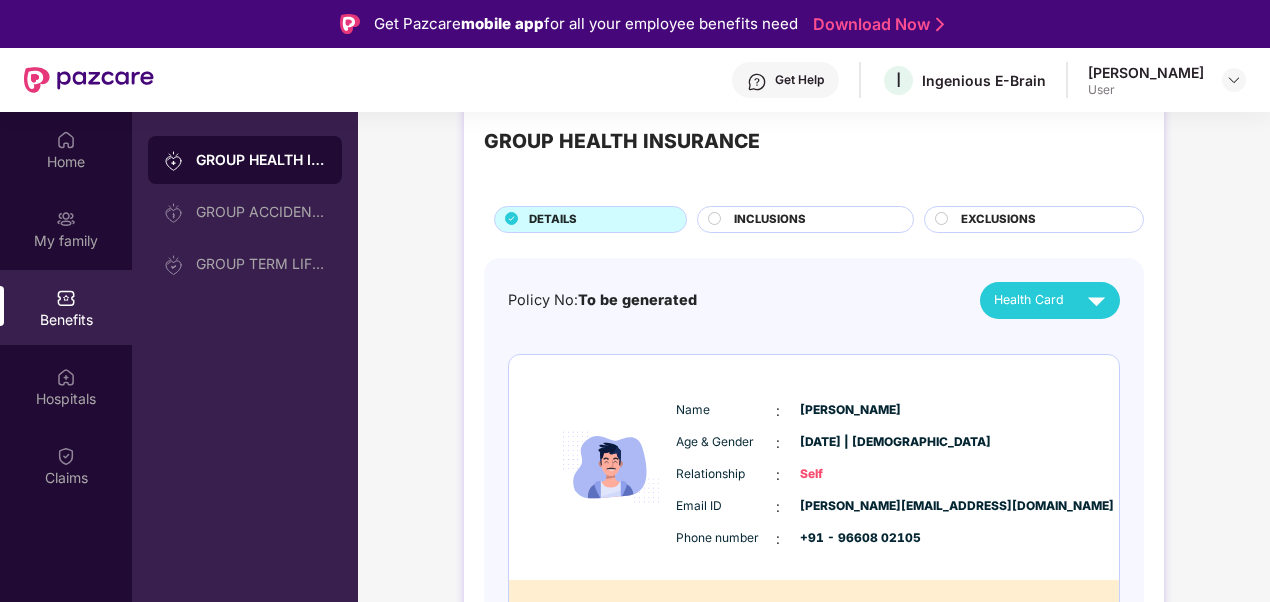 scroll, scrollTop: 94, scrollLeft: 0, axis: vertical 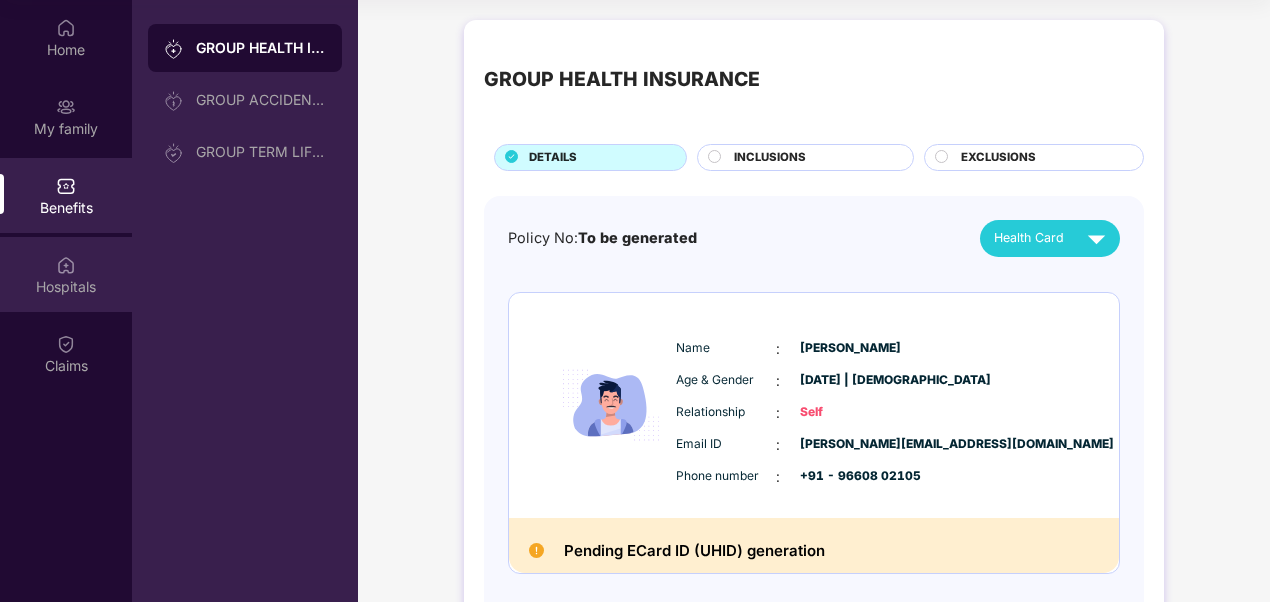 click at bounding box center (66, 265) 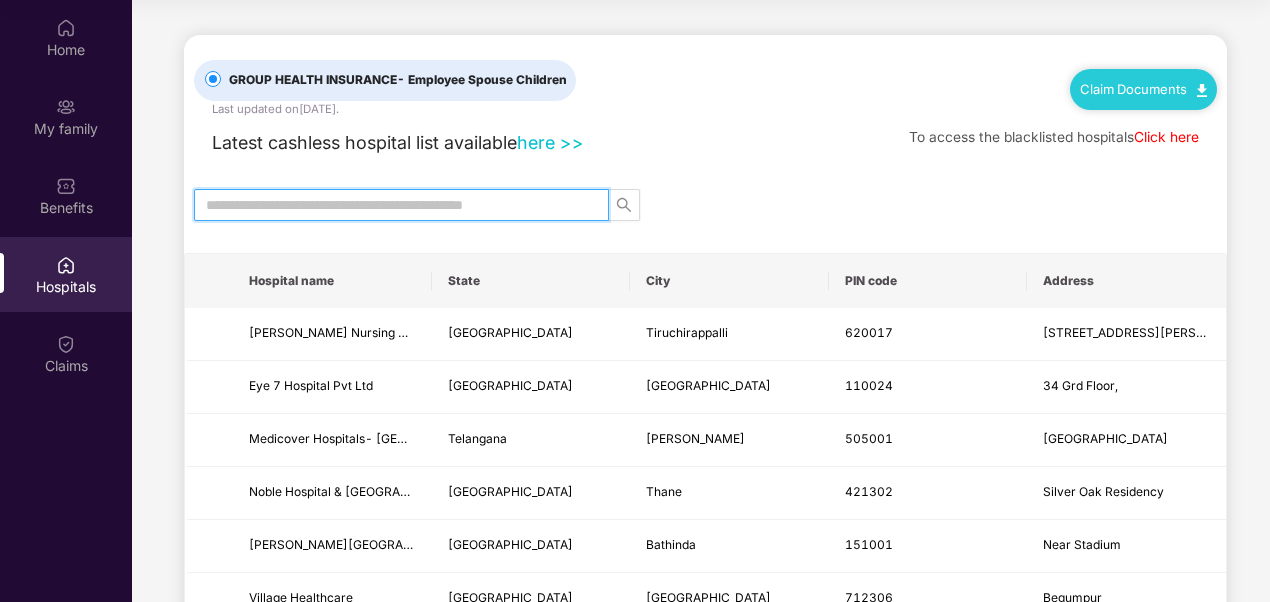 click at bounding box center (393, 205) 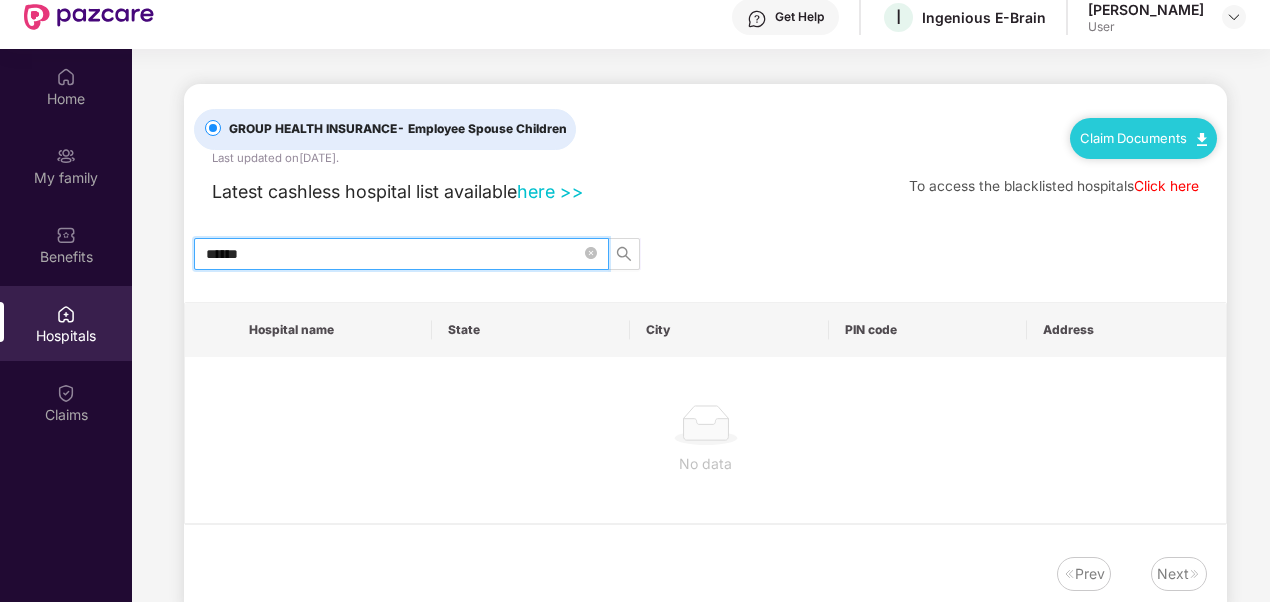 scroll, scrollTop: 64, scrollLeft: 0, axis: vertical 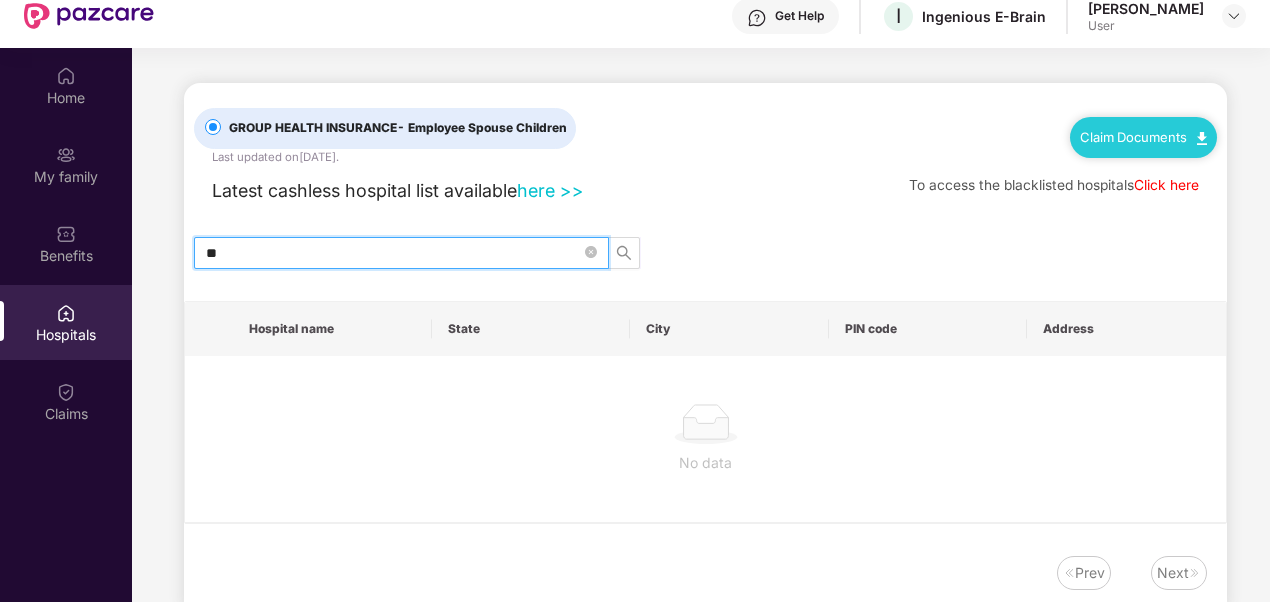type on "*" 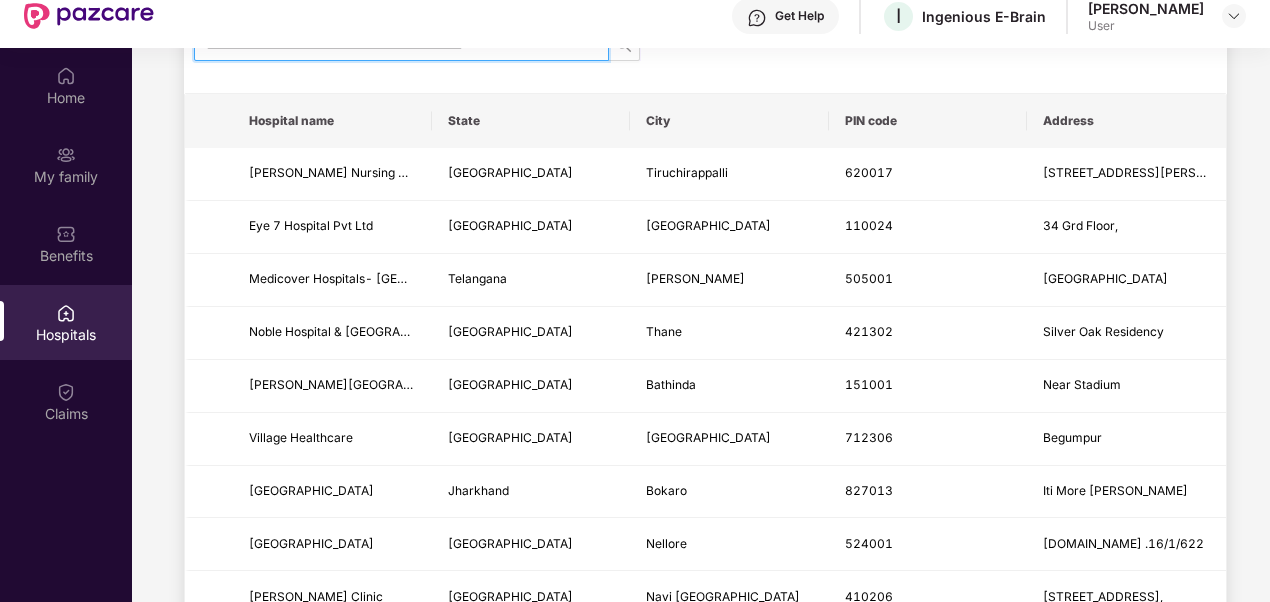 scroll, scrollTop: 0, scrollLeft: 0, axis: both 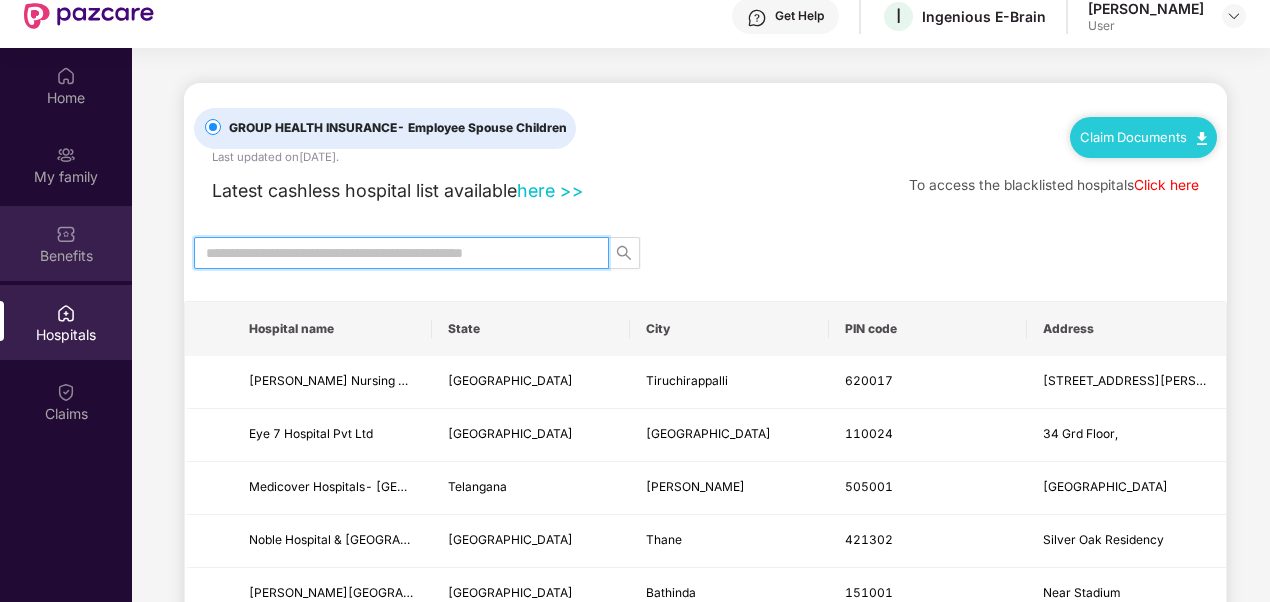 type 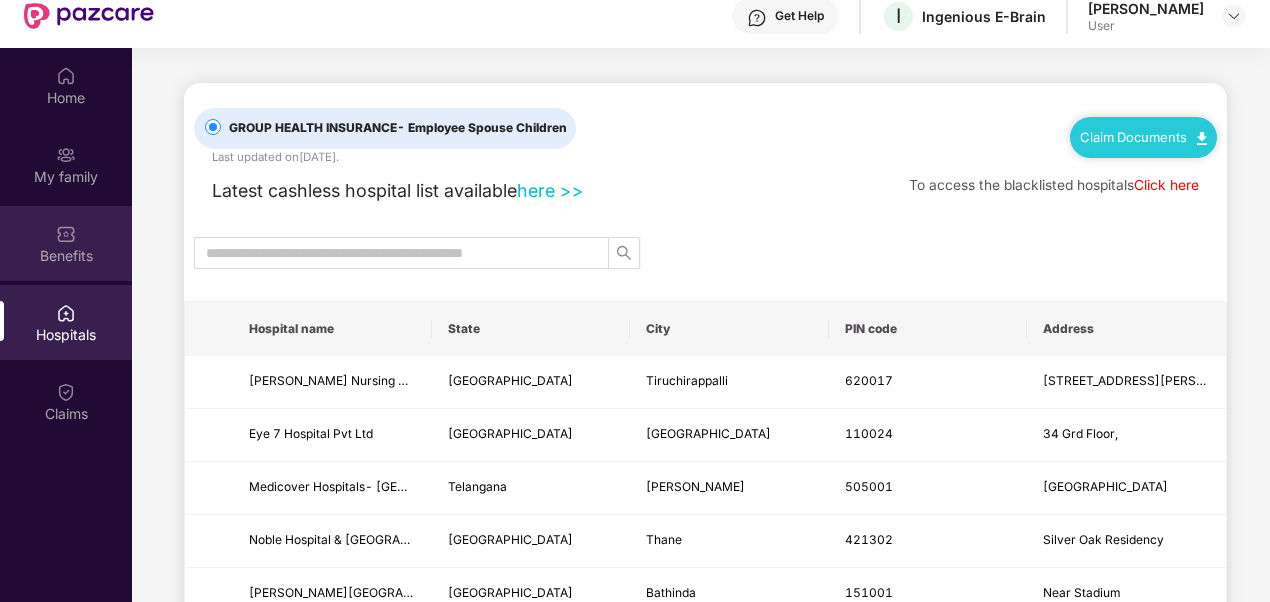 click on "Benefits" at bounding box center (66, 243) 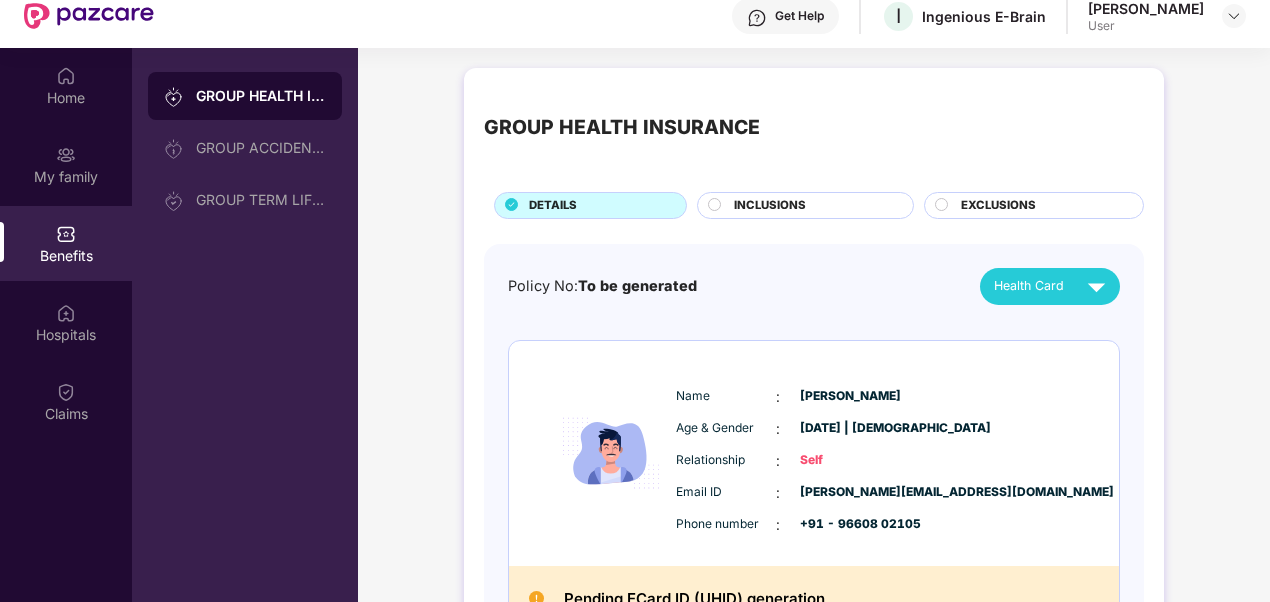 scroll, scrollTop: 94, scrollLeft: 0, axis: vertical 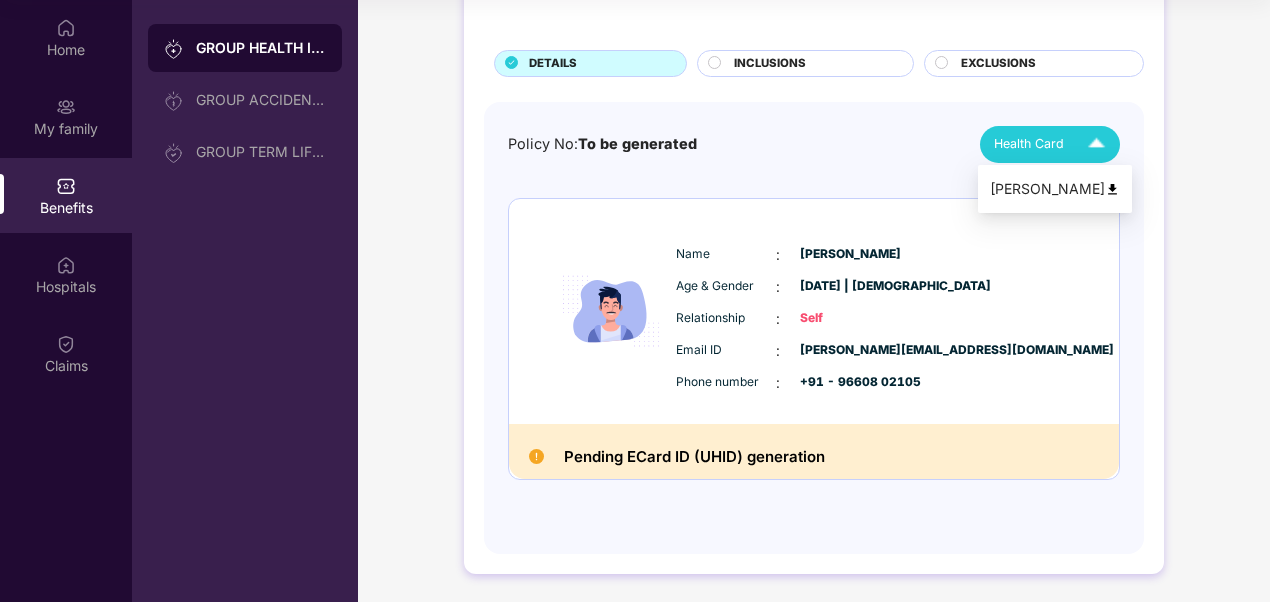 click at bounding box center (1096, 144) 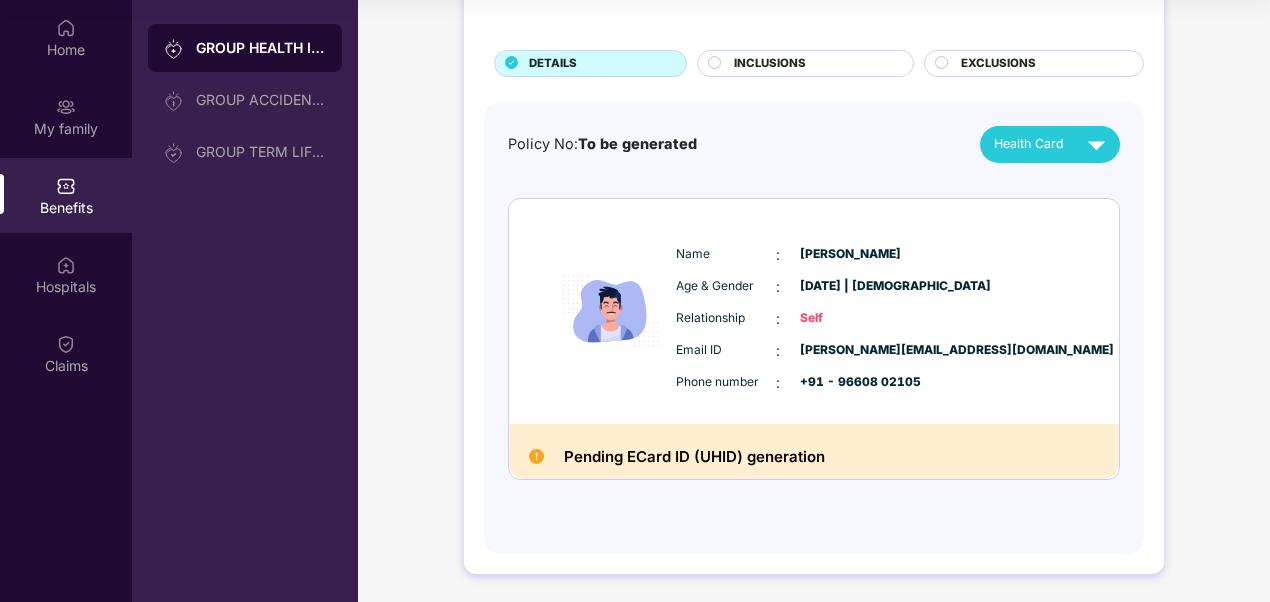 click on "Policy No:  To be generated Health Card" at bounding box center [814, 144] 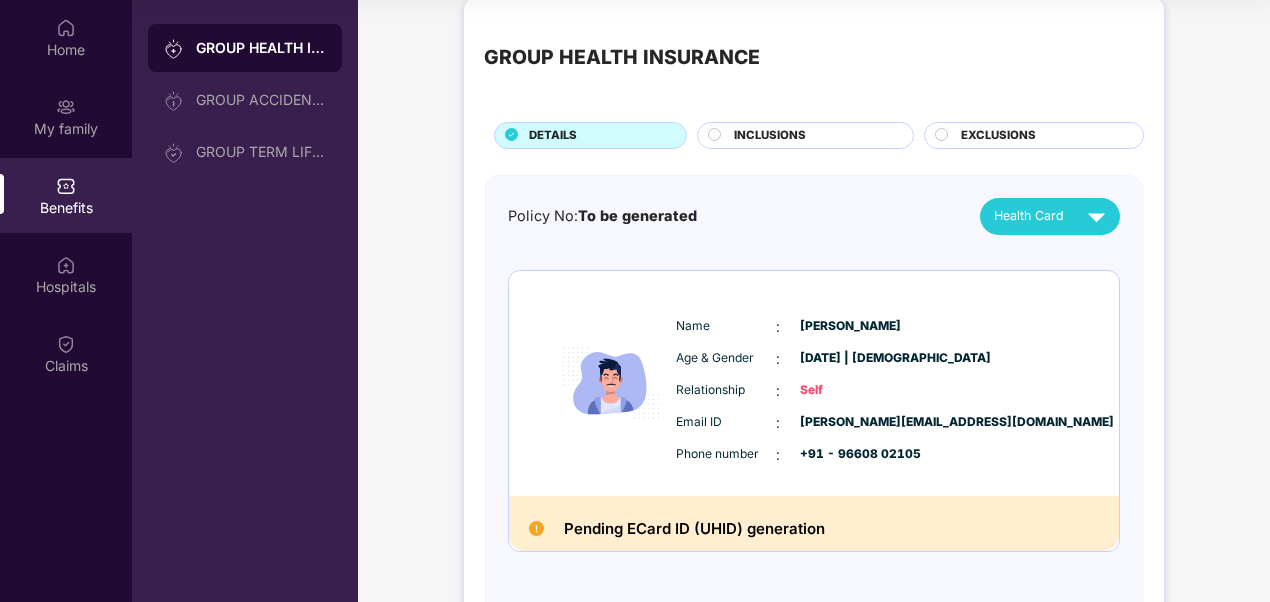 scroll, scrollTop: 20, scrollLeft: 0, axis: vertical 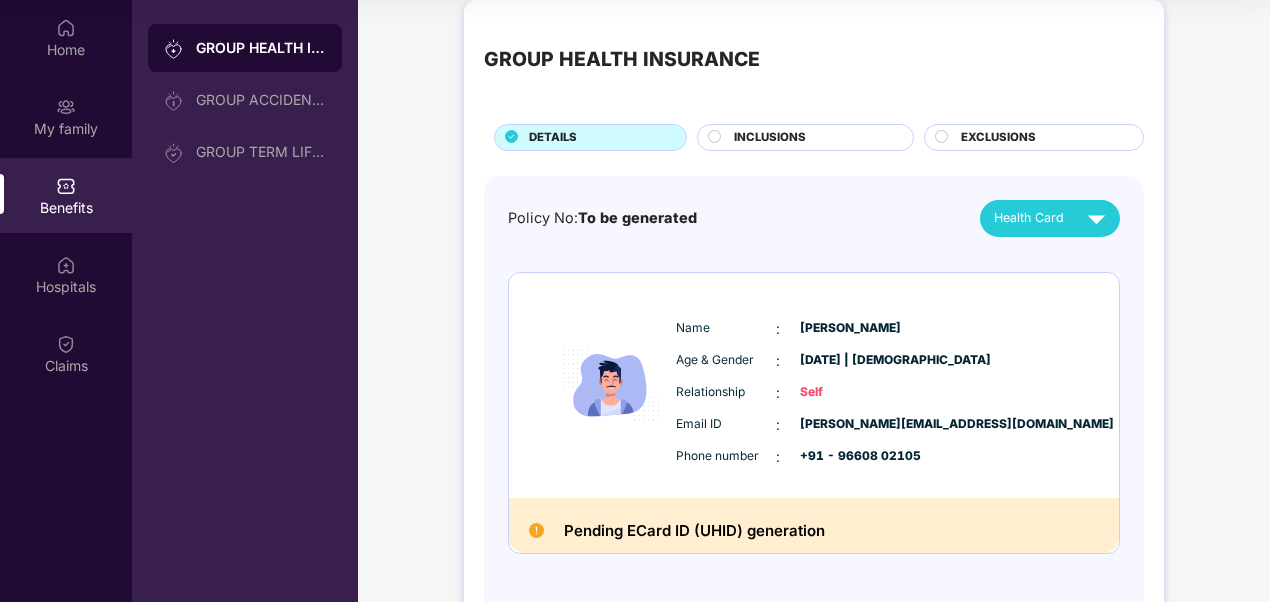 click on "INCLUSIONS" at bounding box center (770, 138) 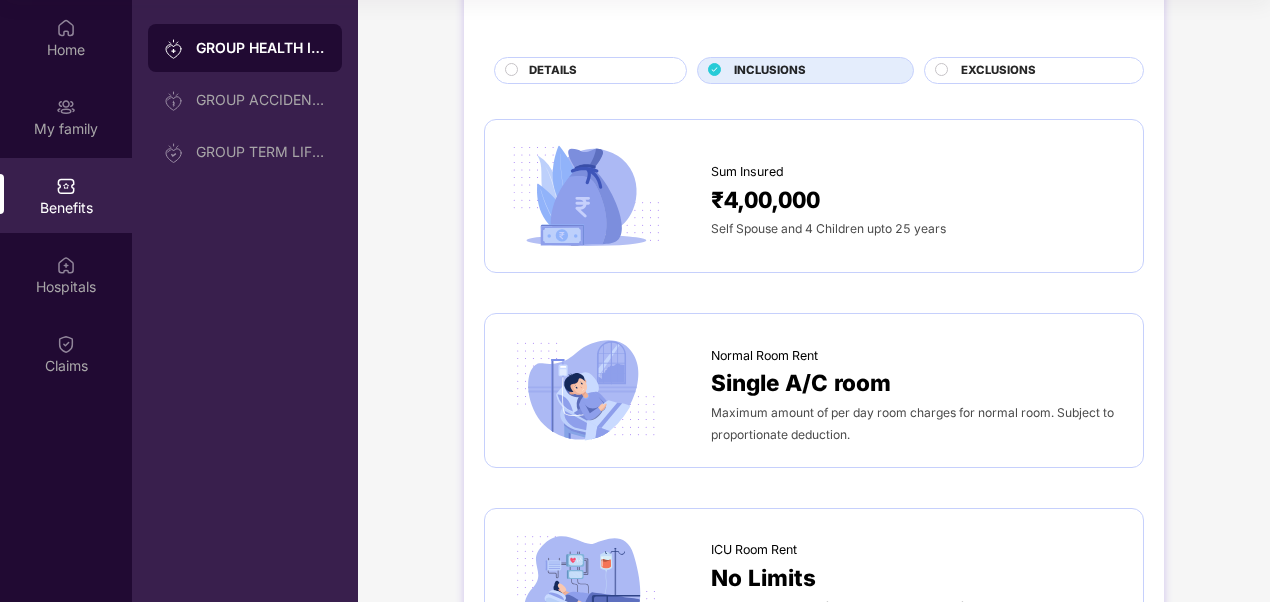 scroll, scrollTop: 0, scrollLeft: 0, axis: both 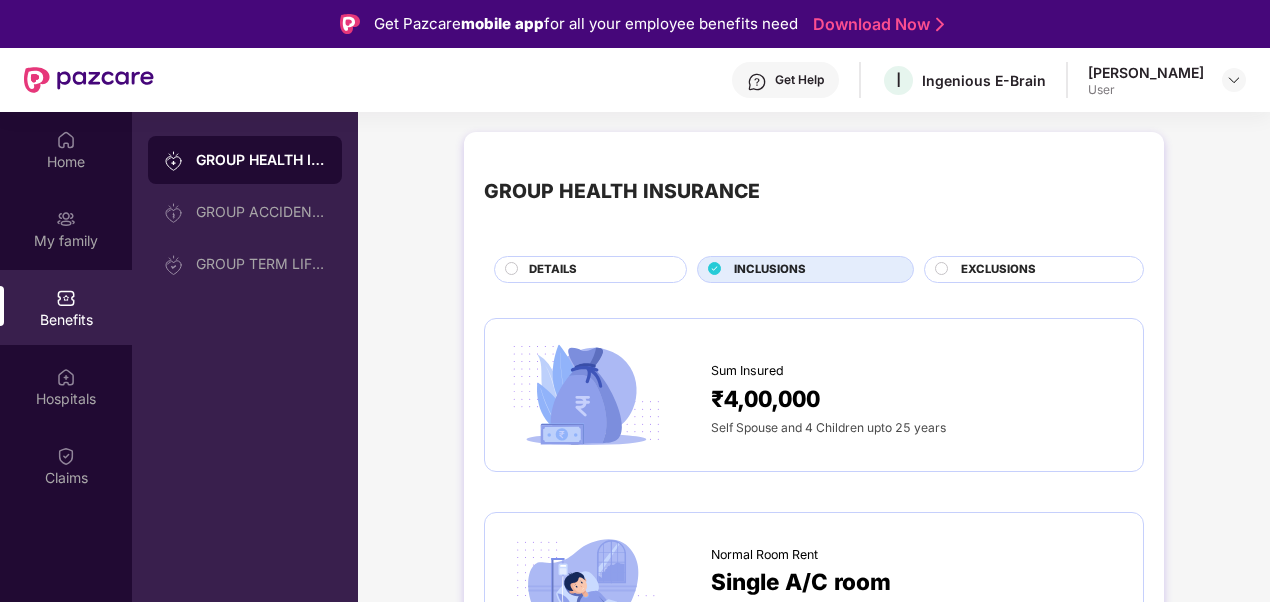 click on "EXCLUSIONS" at bounding box center [998, 270] 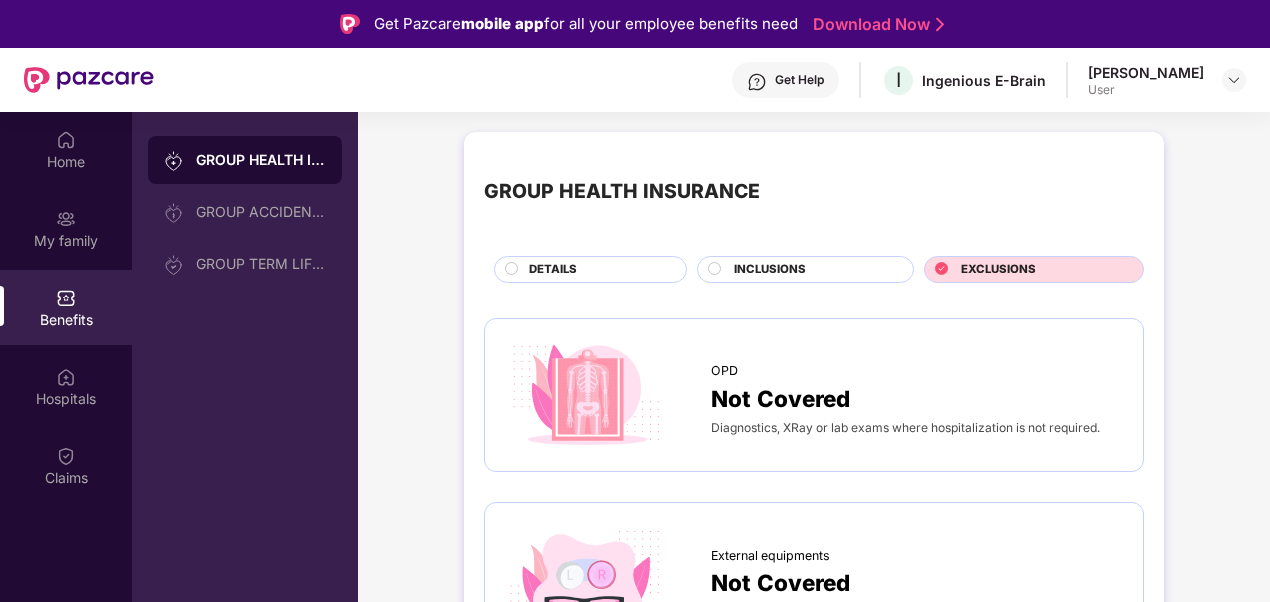 click on "INCLUSIONS" at bounding box center [813, 271] 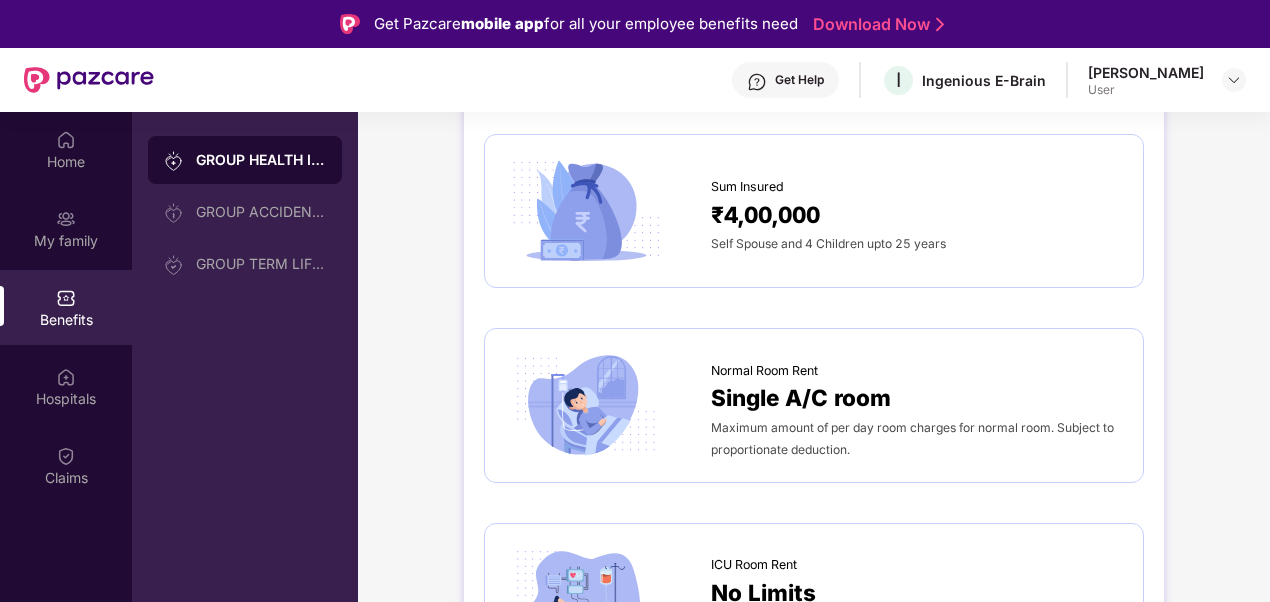 scroll, scrollTop: 185, scrollLeft: 0, axis: vertical 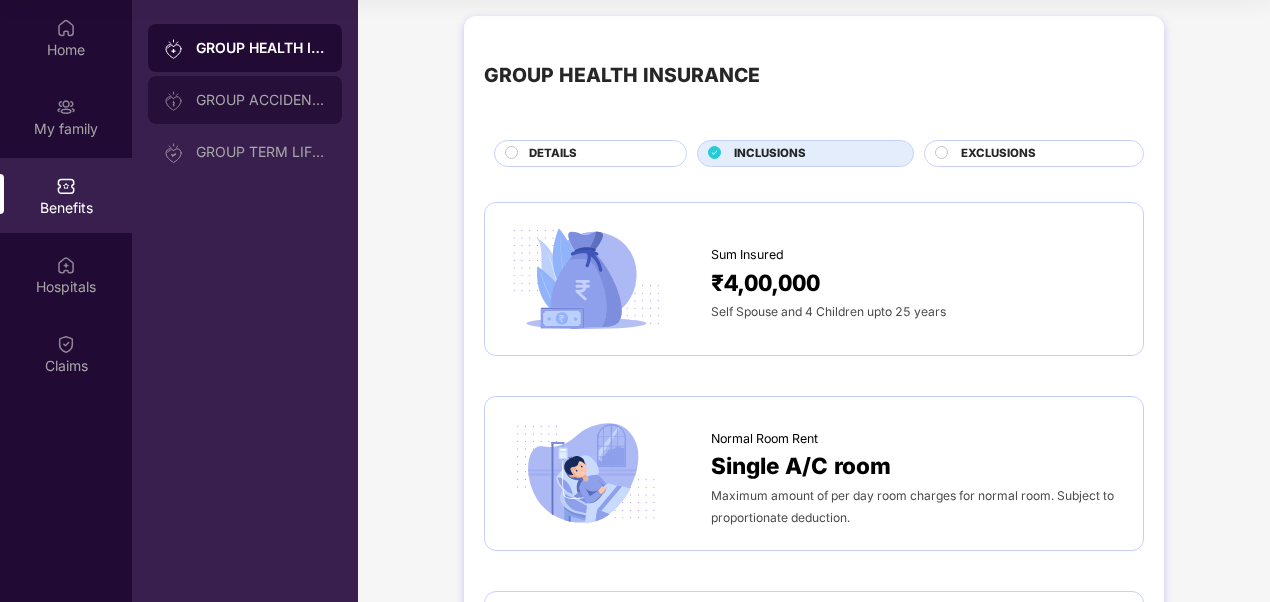 click on "GROUP ACCIDENTAL INSURANCE" at bounding box center [261, 100] 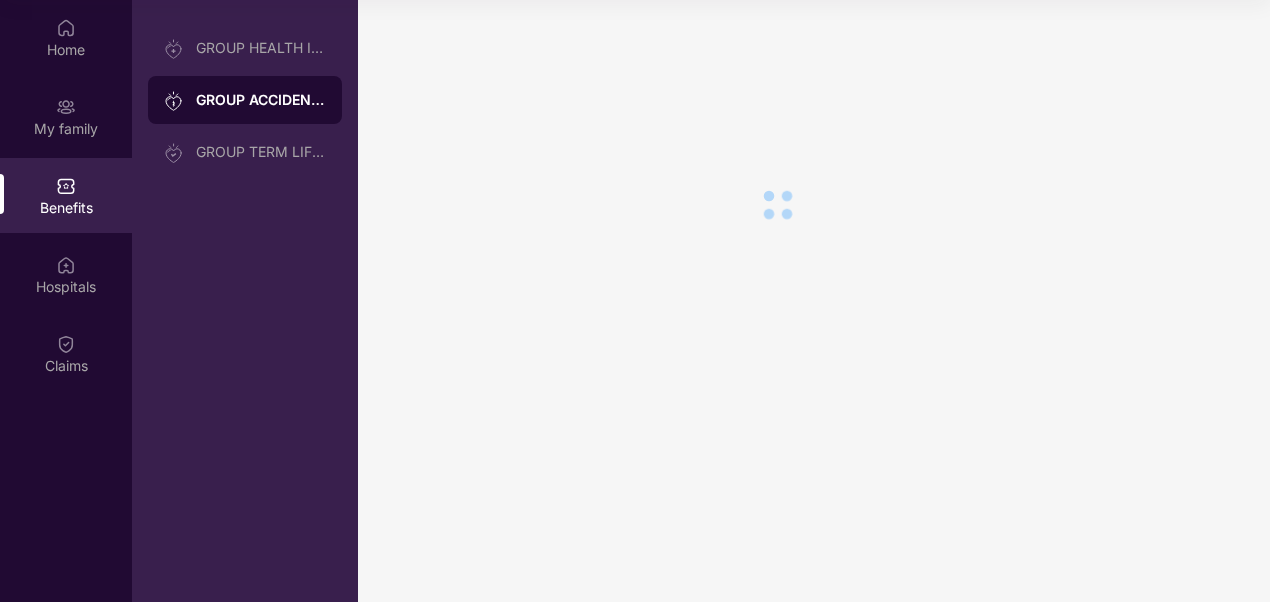 scroll, scrollTop: 0, scrollLeft: 0, axis: both 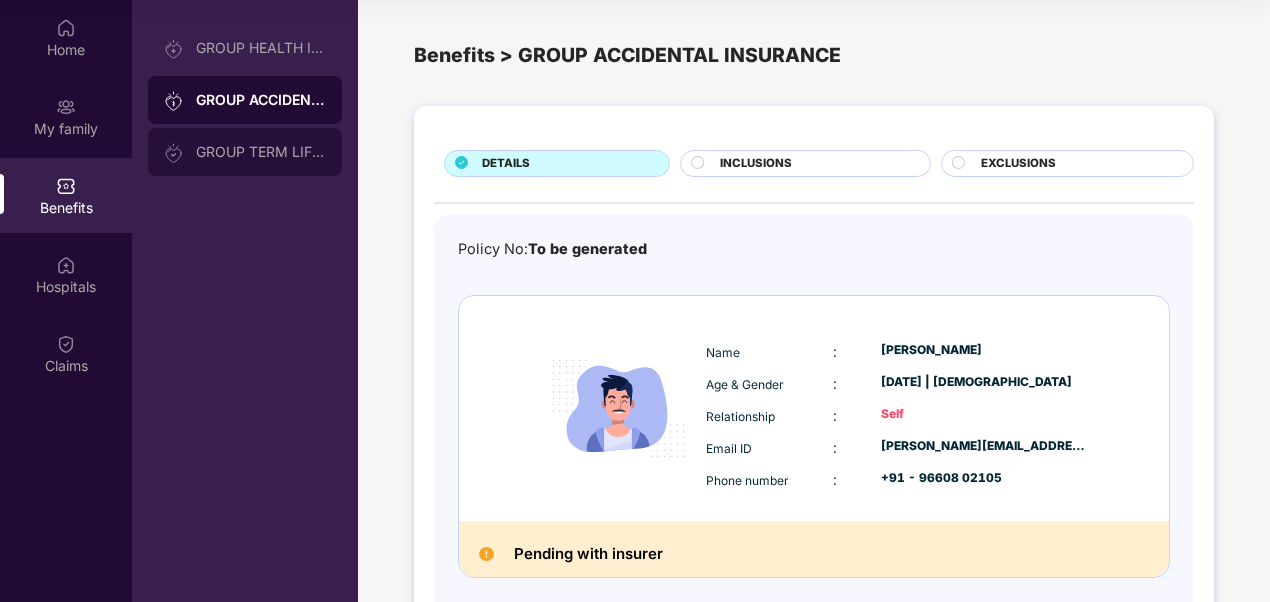 click on "GROUP TERM LIFE INSURANCE" at bounding box center (261, 152) 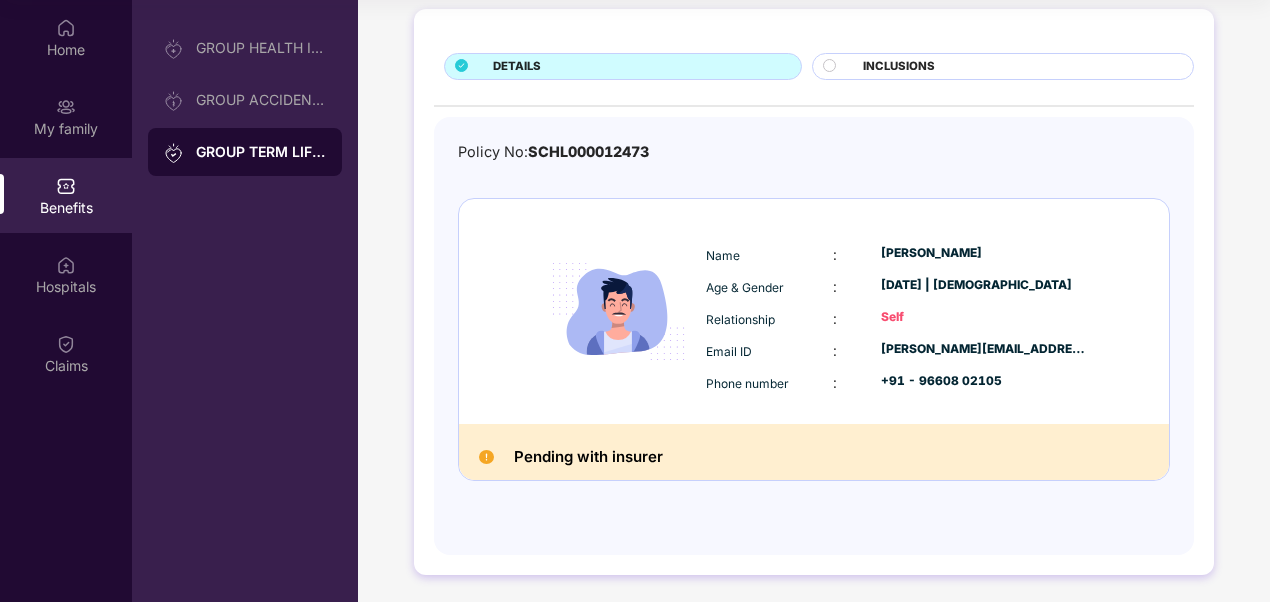 scroll, scrollTop: 0, scrollLeft: 0, axis: both 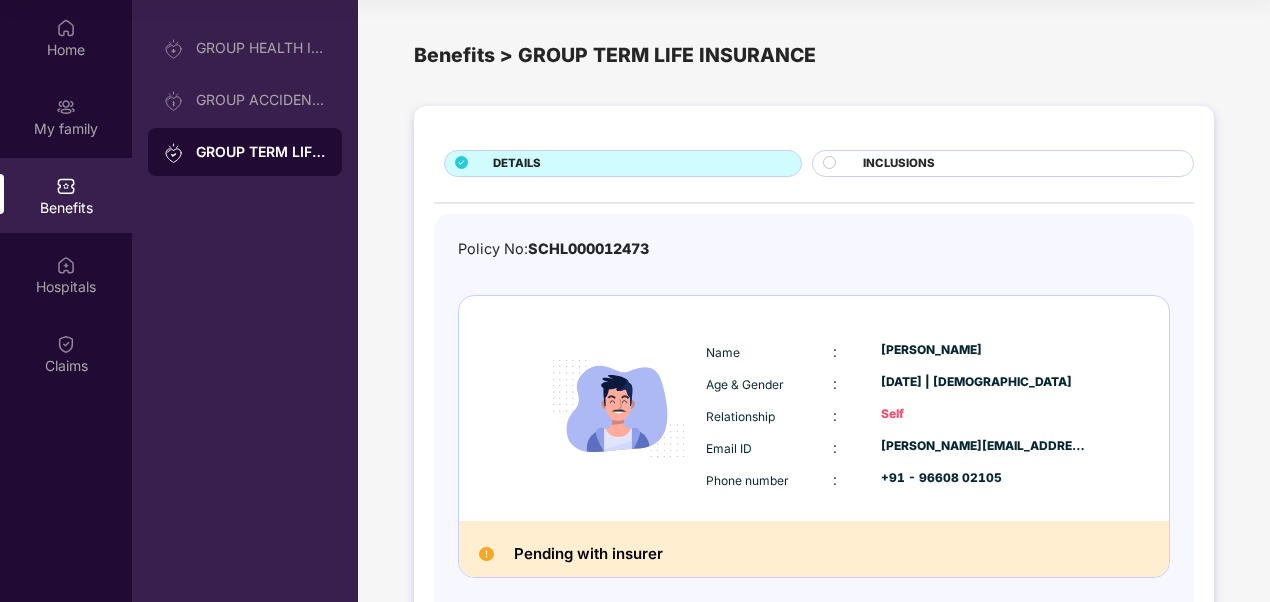 click on "INCLUSIONS" at bounding box center (899, 164) 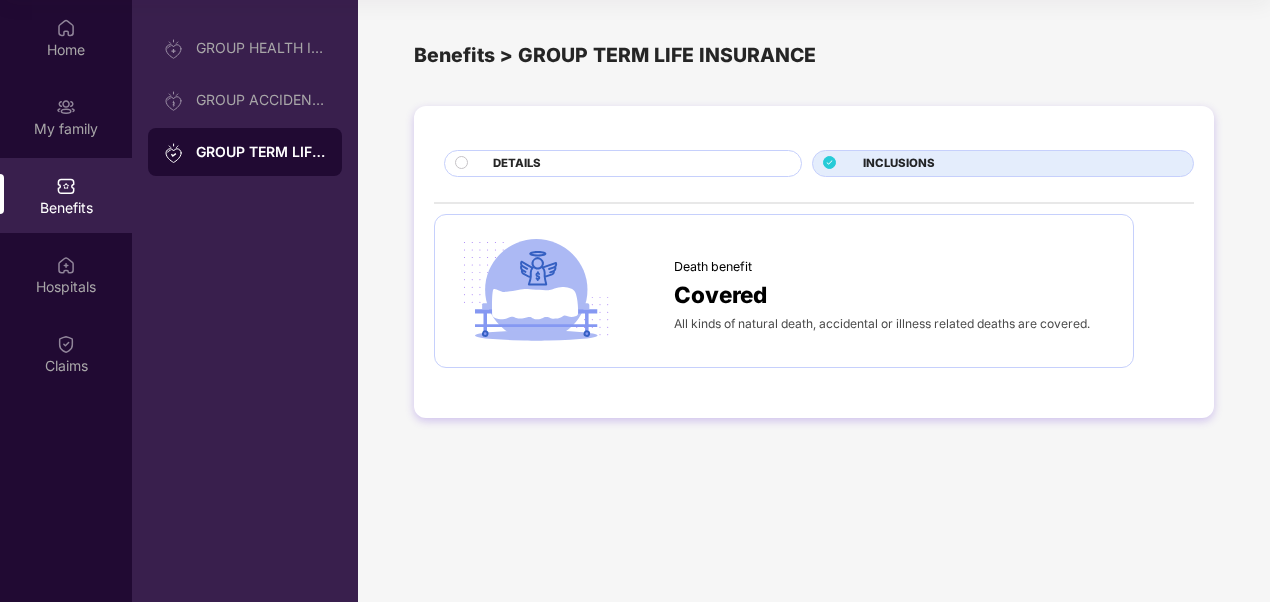 click on "DETAILS" at bounding box center (637, 165) 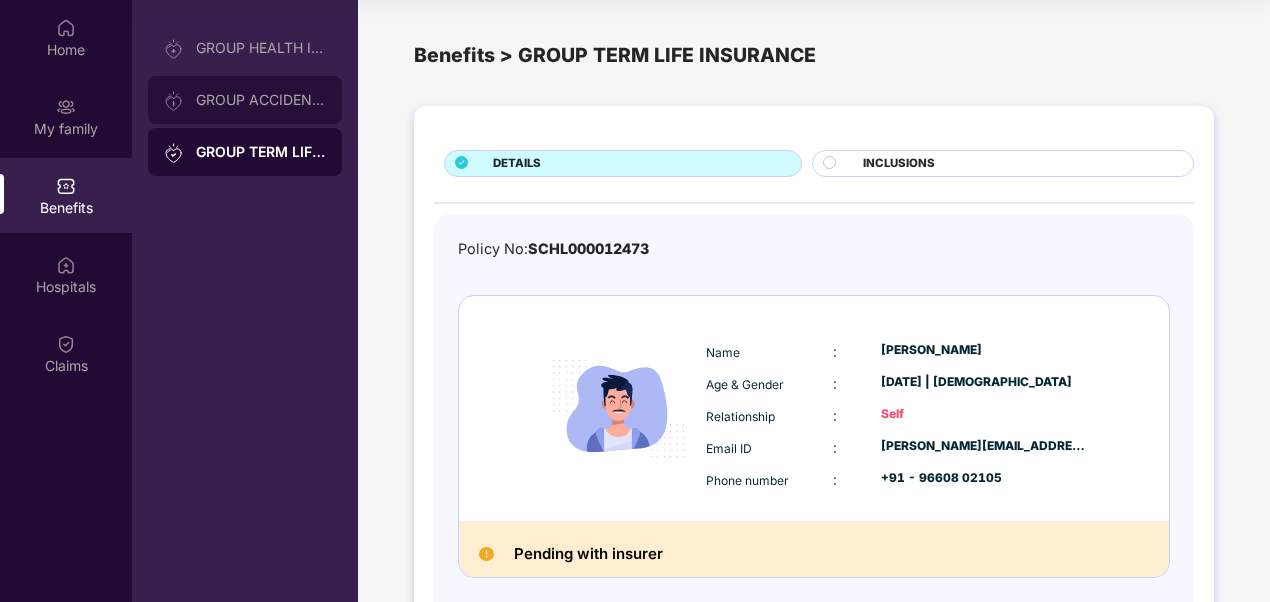 click on "GROUP ACCIDENTAL INSURANCE" at bounding box center [245, 100] 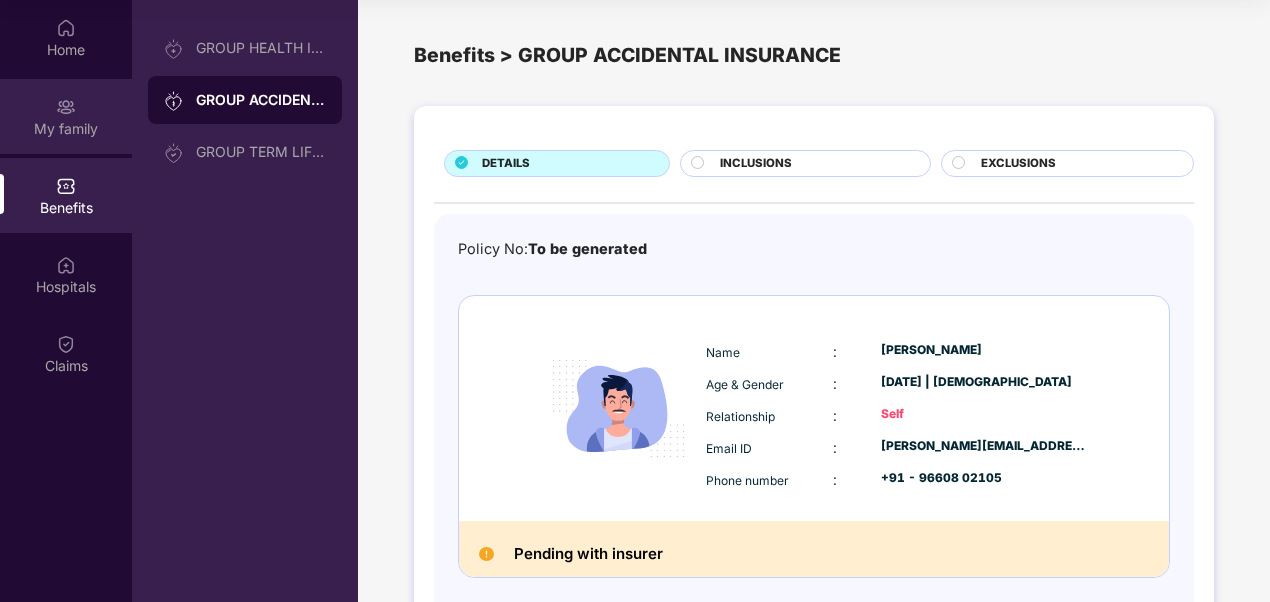 click on "My family" at bounding box center (66, 129) 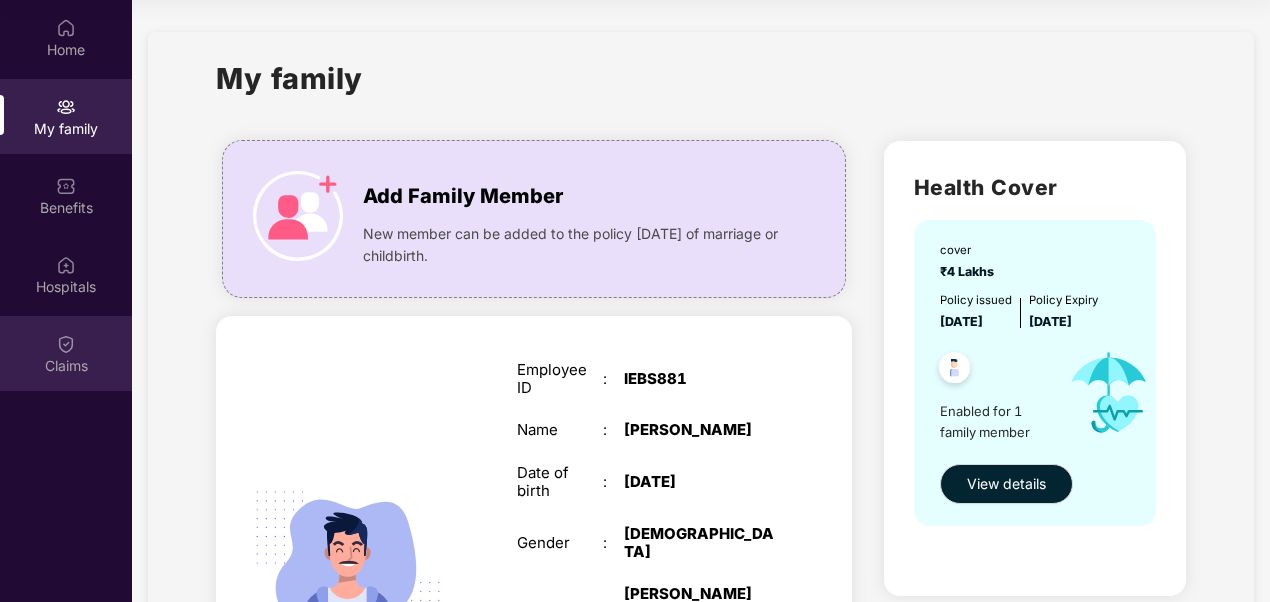 click on "Claims" at bounding box center (66, 353) 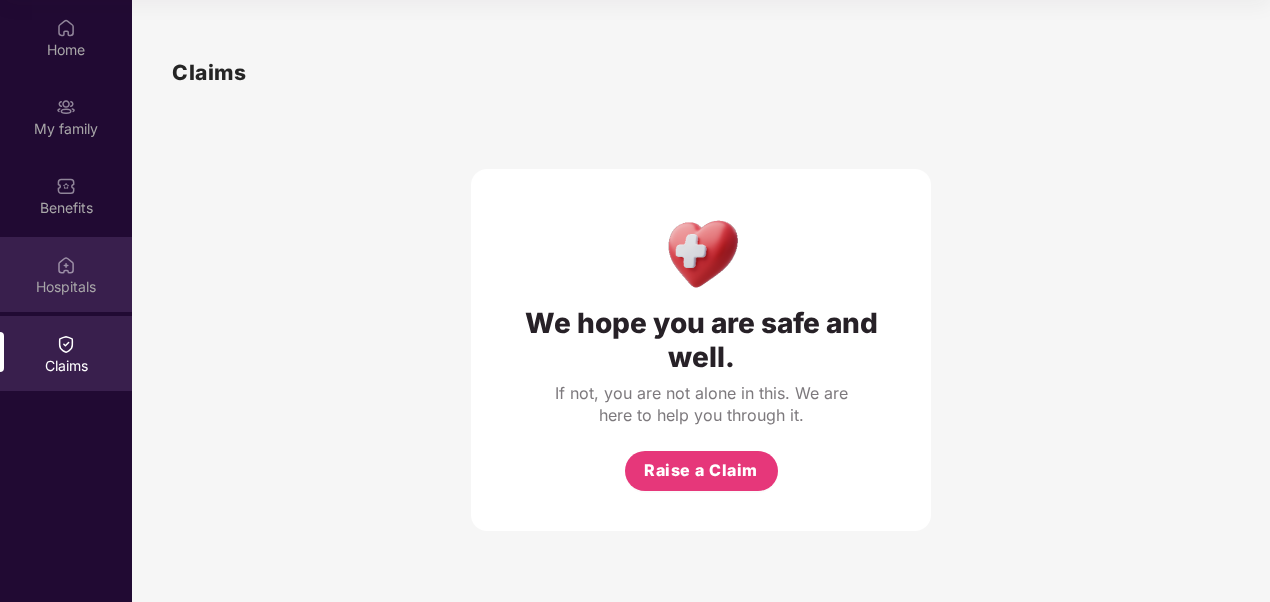 click on "Hospitals" at bounding box center [66, 287] 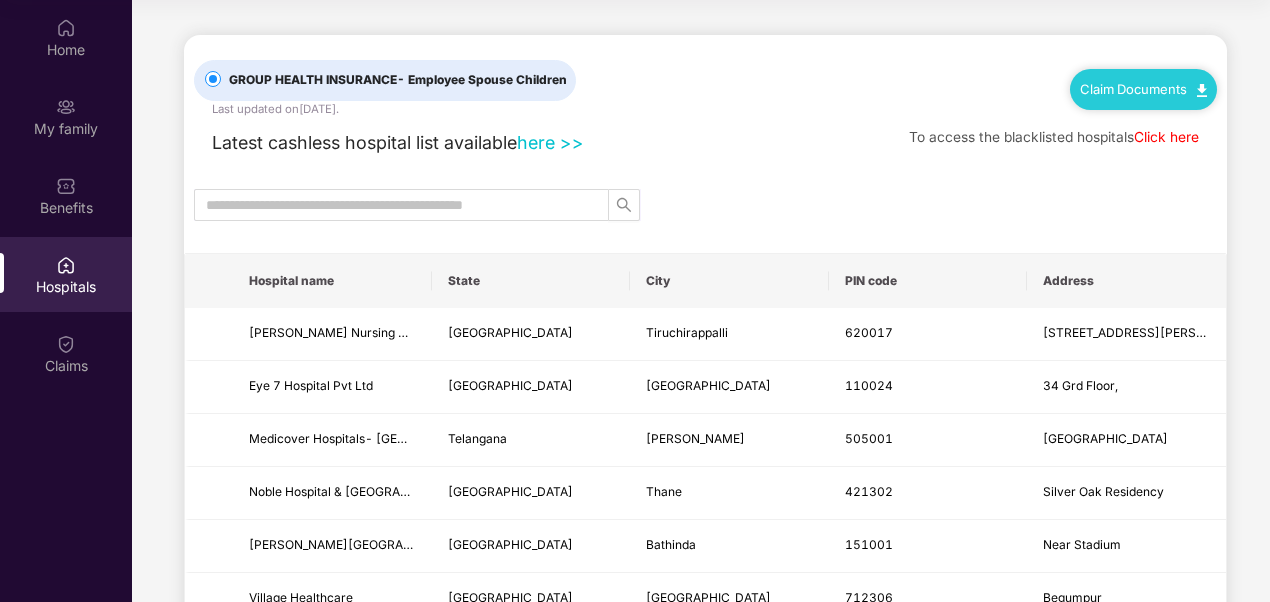 click on "here >>" at bounding box center [550, 142] 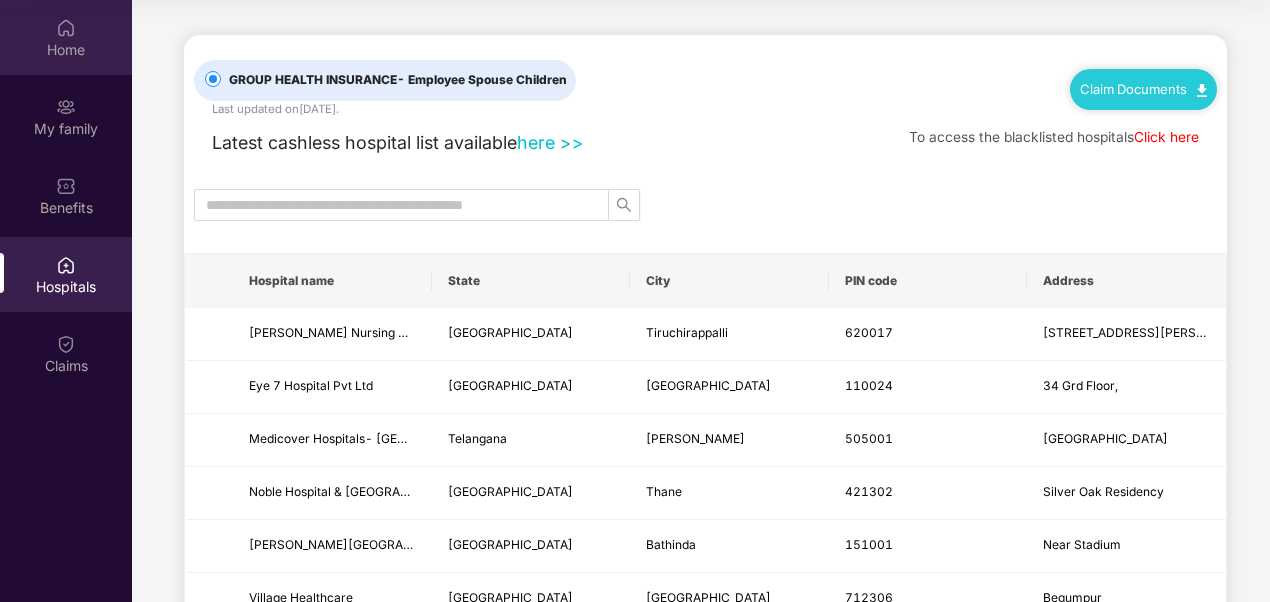 click on "Home" at bounding box center (66, 50) 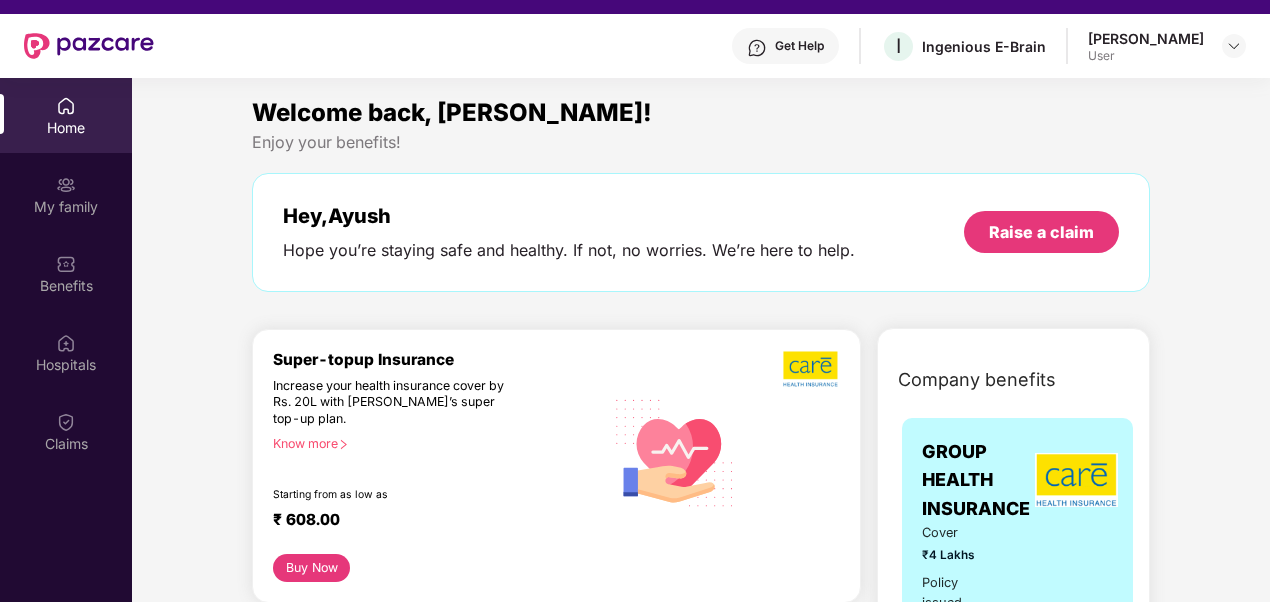 scroll, scrollTop: 0, scrollLeft: 0, axis: both 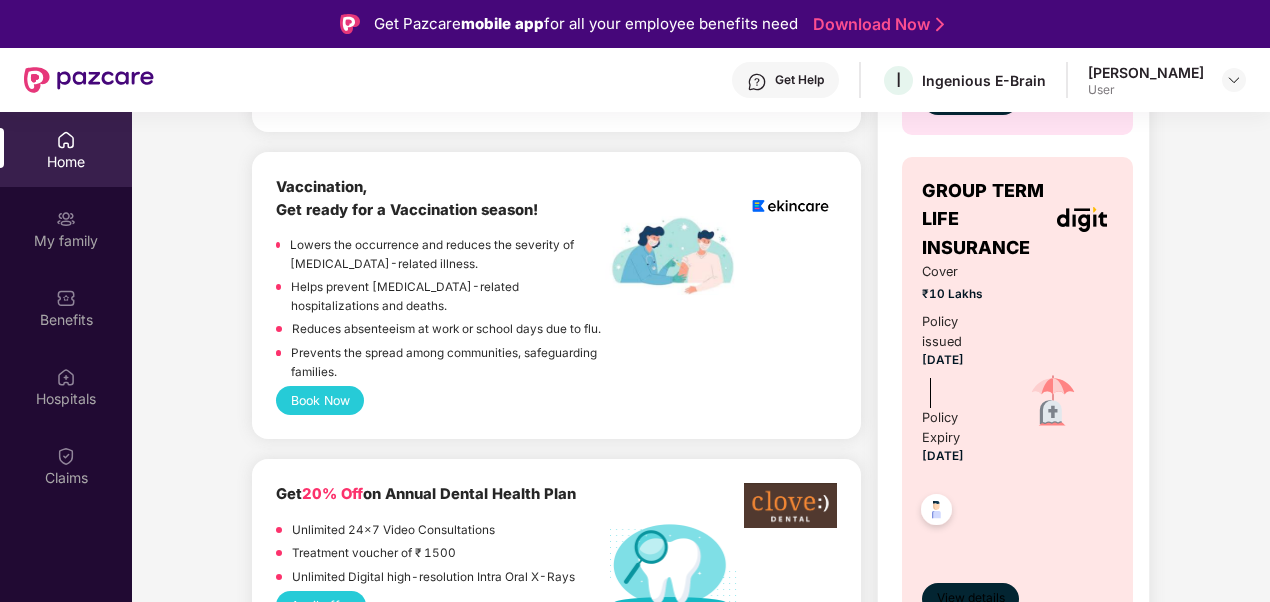 click on "View details" at bounding box center (970, 599) 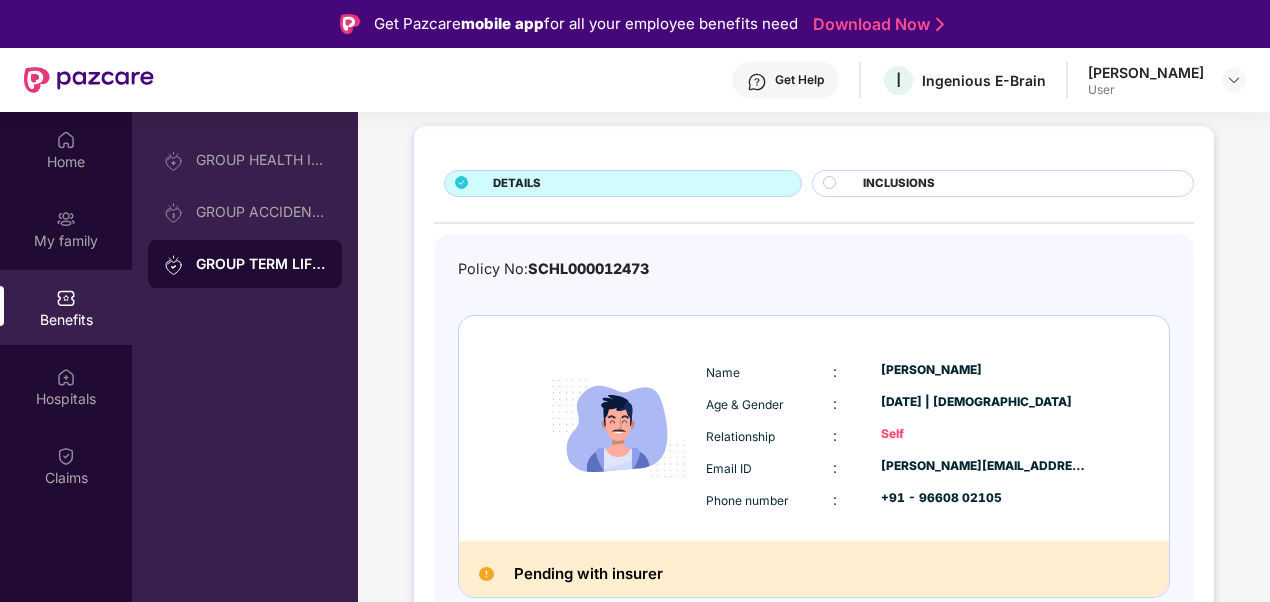 scroll, scrollTop: 98, scrollLeft: 0, axis: vertical 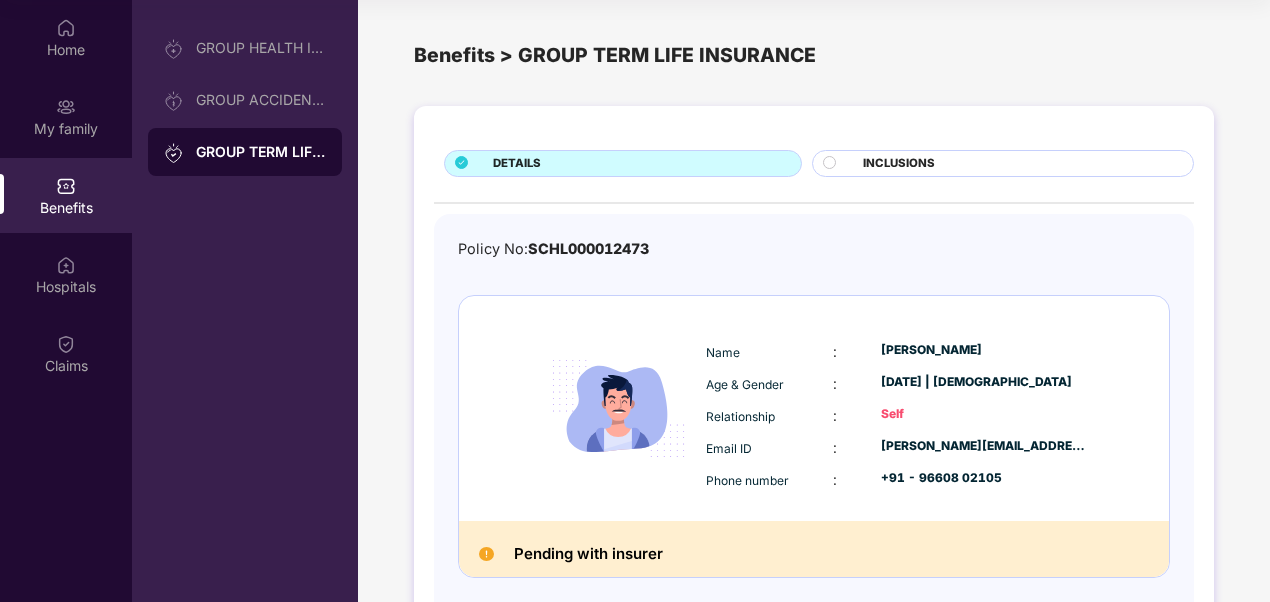 click on "INCLUSIONS" at bounding box center [899, 164] 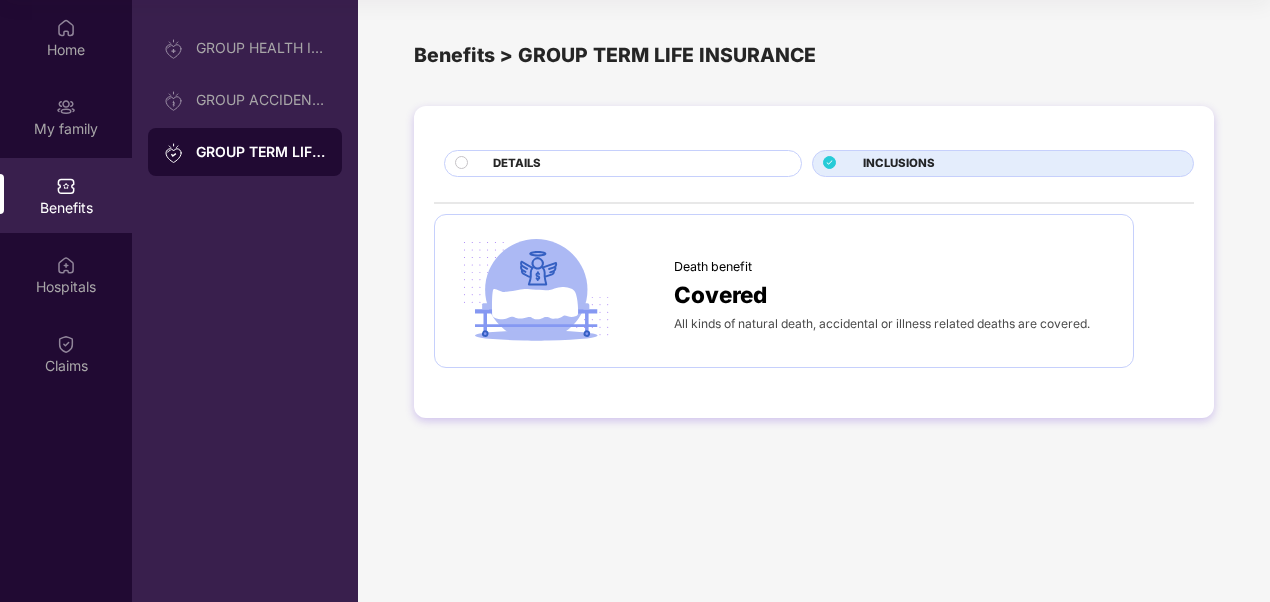click on "DETAILS" at bounding box center (637, 165) 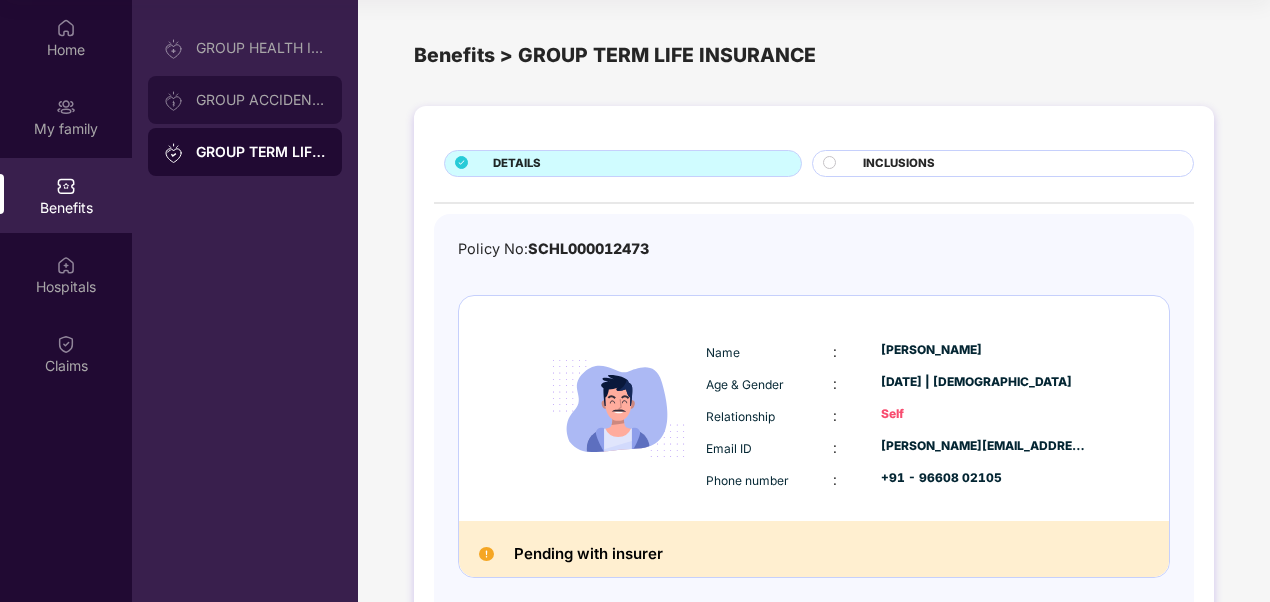 click on "GROUP ACCIDENTAL INSURANCE" at bounding box center (261, 100) 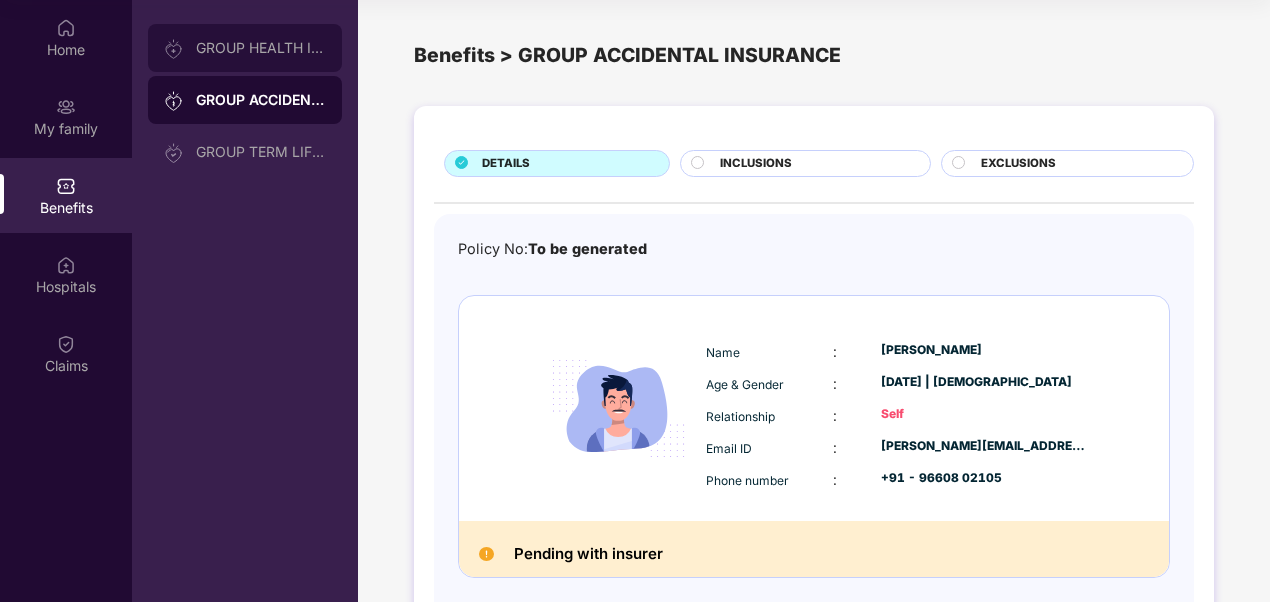 click on "GROUP HEALTH INSURANCE" at bounding box center (245, 48) 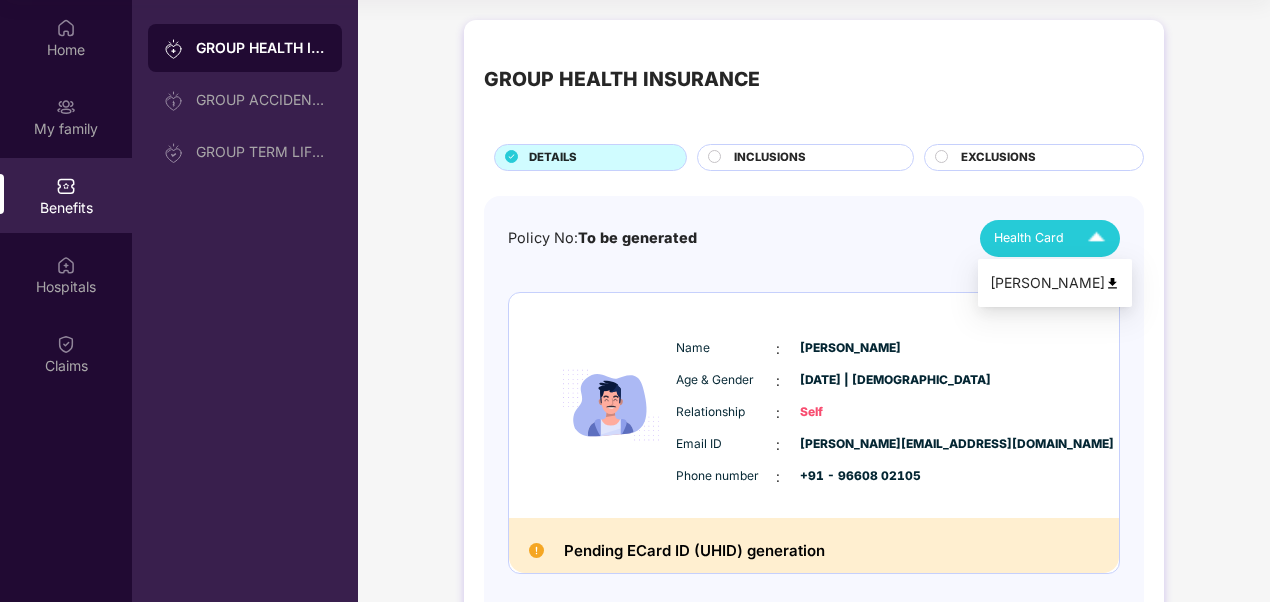 click on "Health Card" at bounding box center (1029, 238) 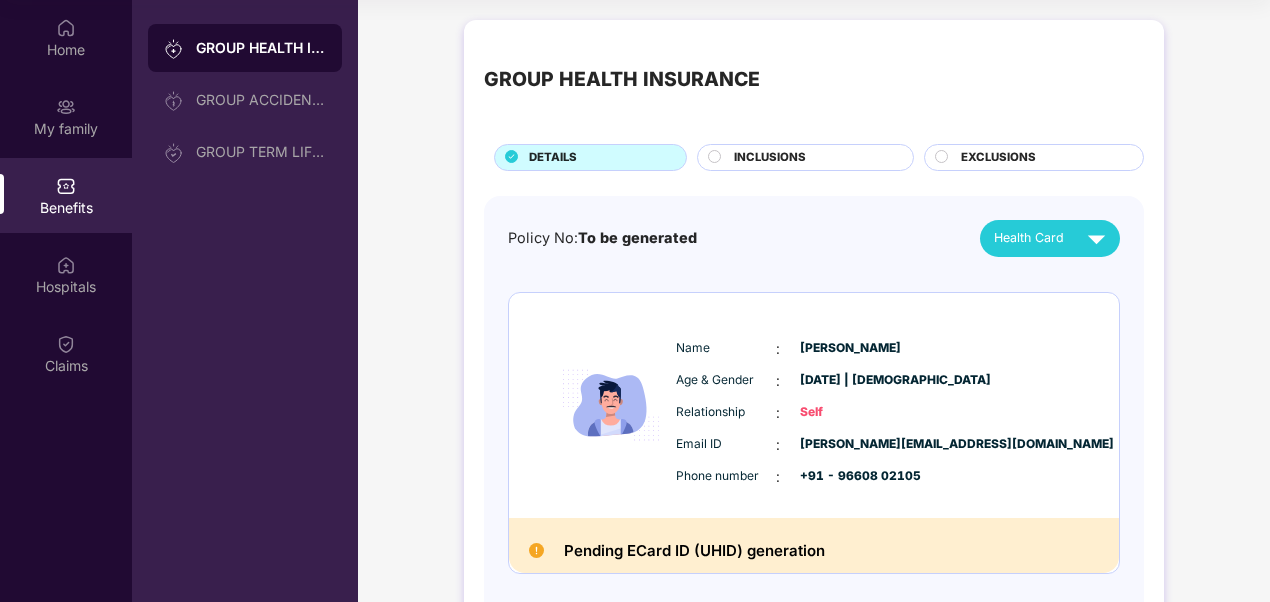 click on "Policy No:  To be generated Health Card" at bounding box center (814, 238) 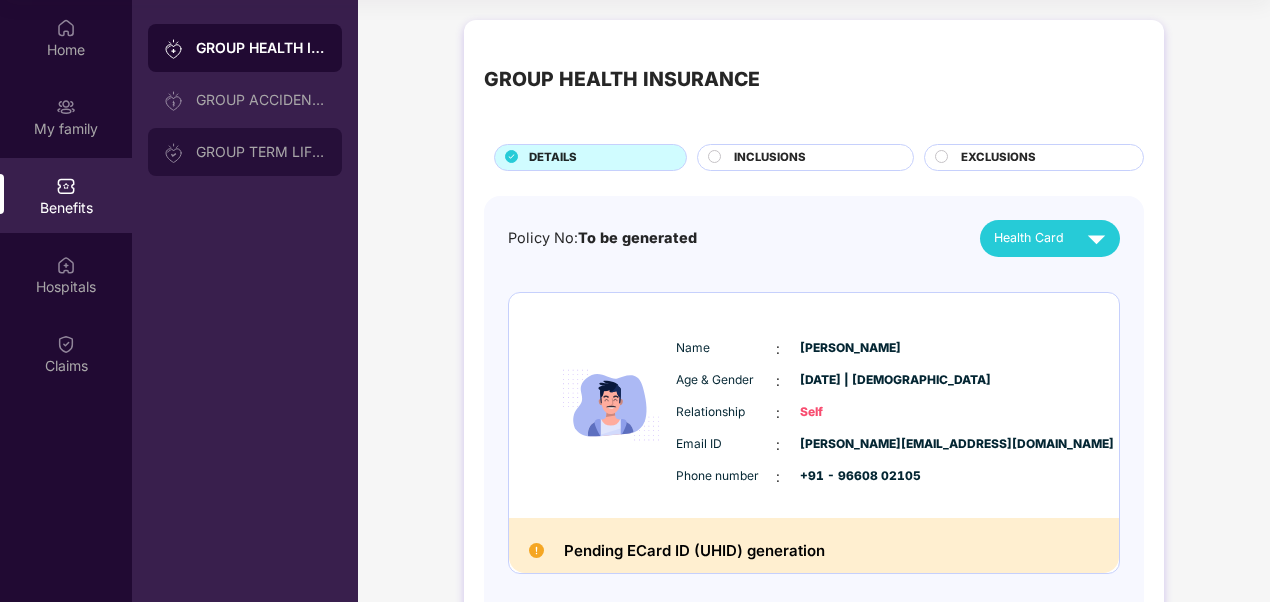 click on "GROUP TERM LIFE INSURANCE" at bounding box center [261, 152] 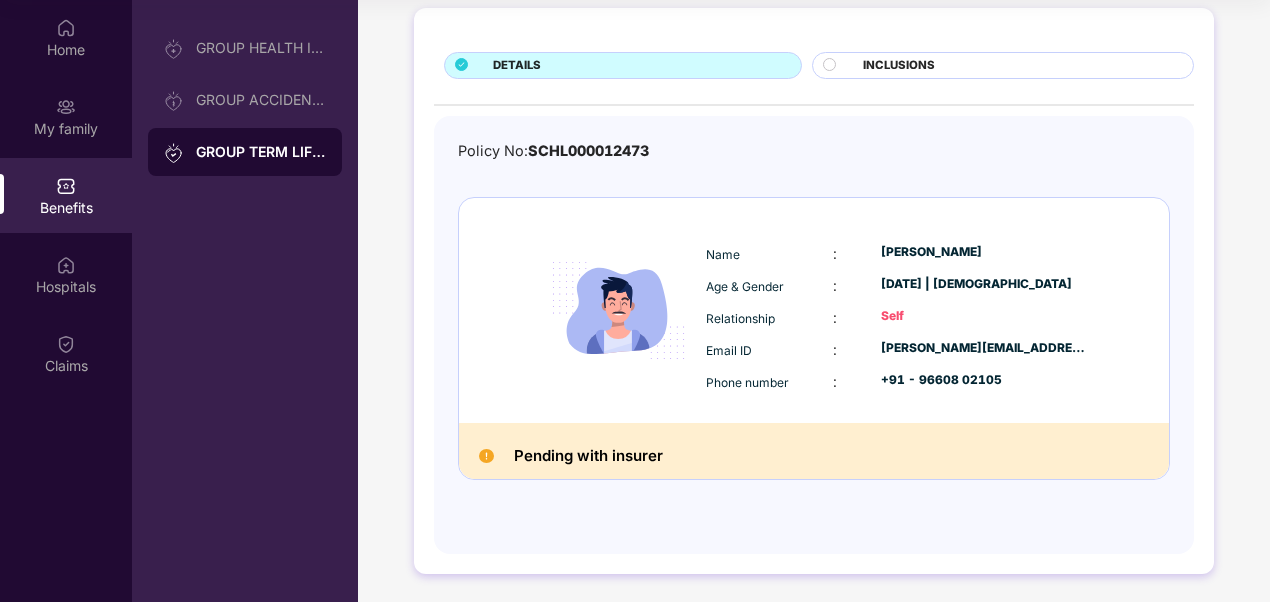 scroll, scrollTop: 97, scrollLeft: 0, axis: vertical 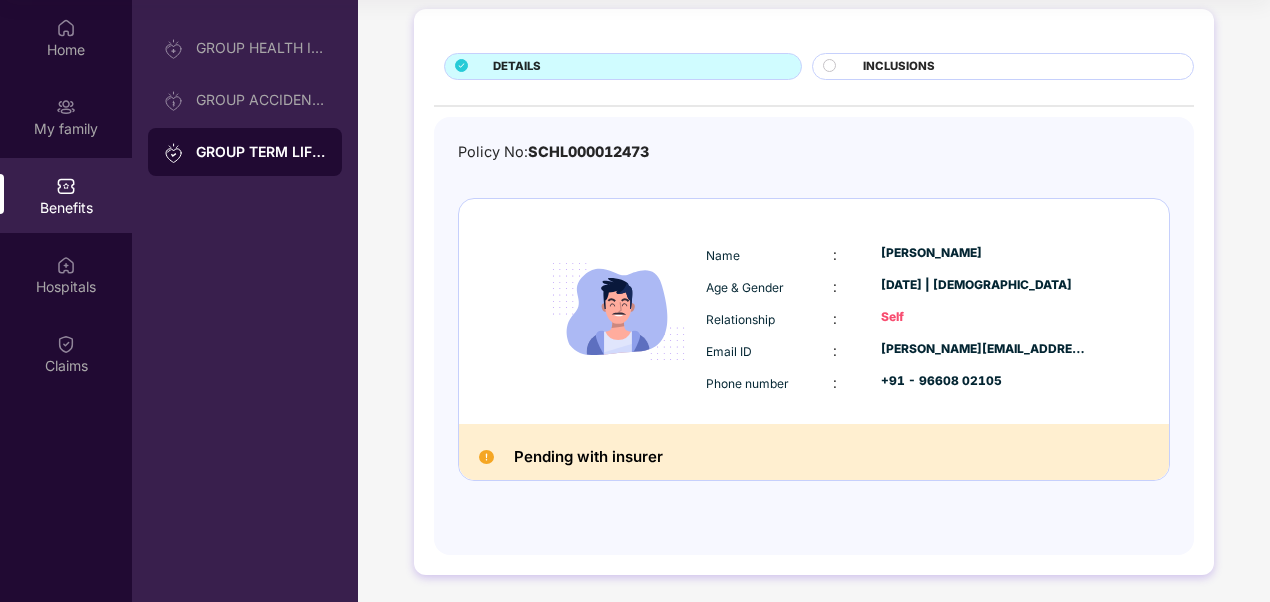 click on "INCLUSIONS" at bounding box center (1018, 68) 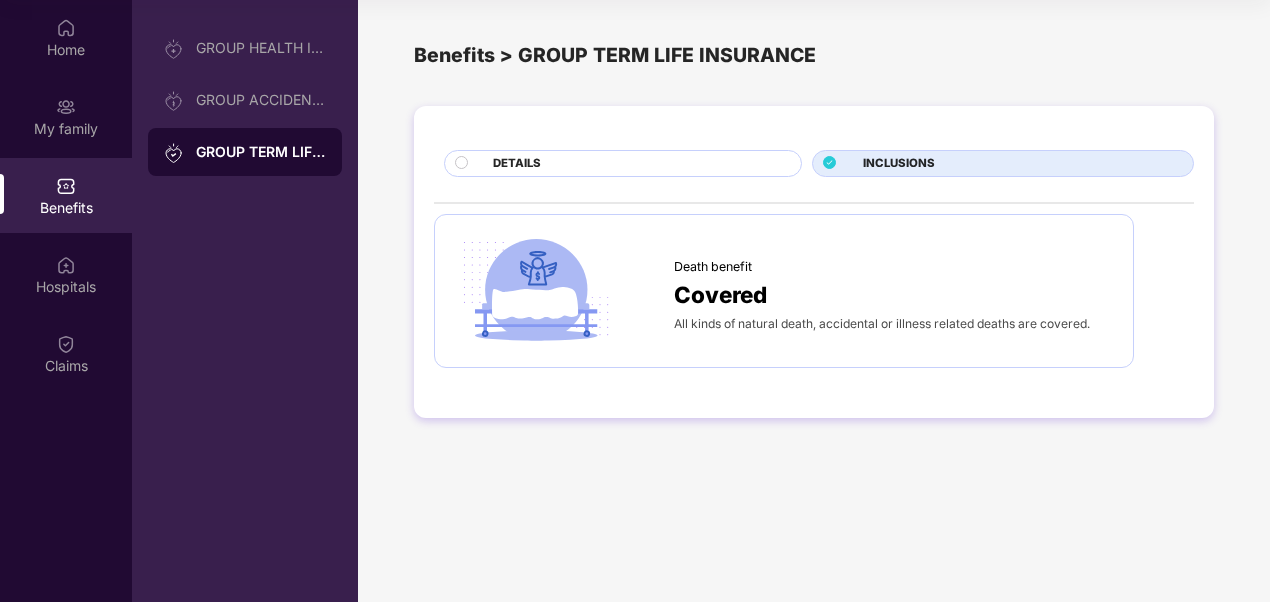 scroll, scrollTop: 0, scrollLeft: 0, axis: both 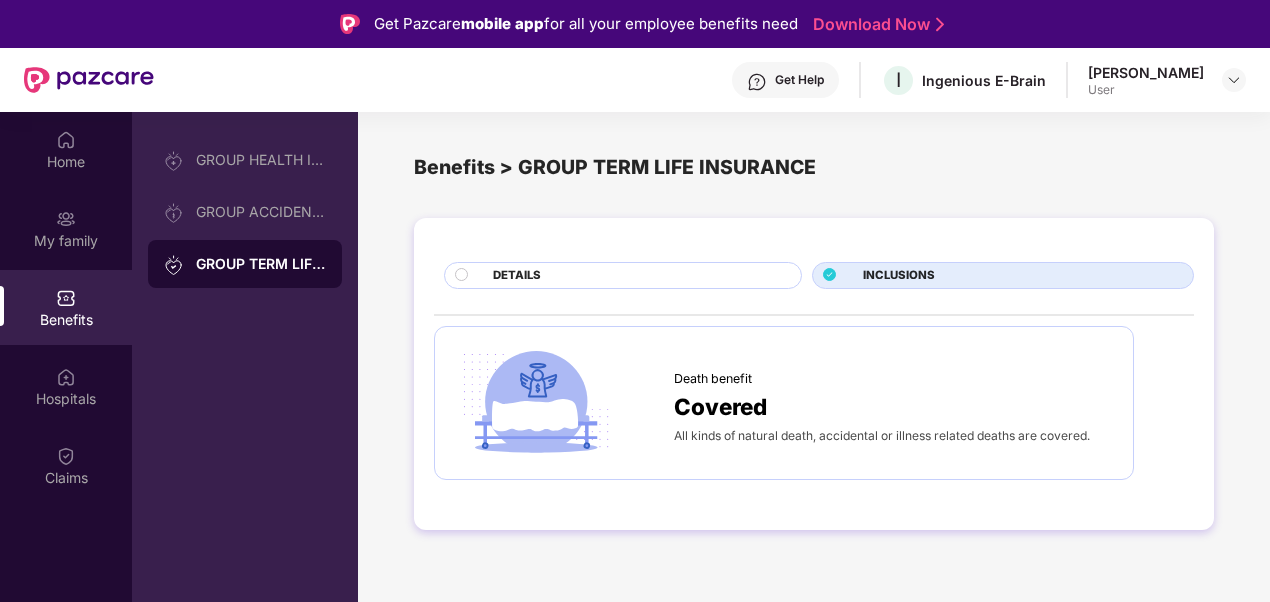 click on "DETAILS" at bounding box center (637, 277) 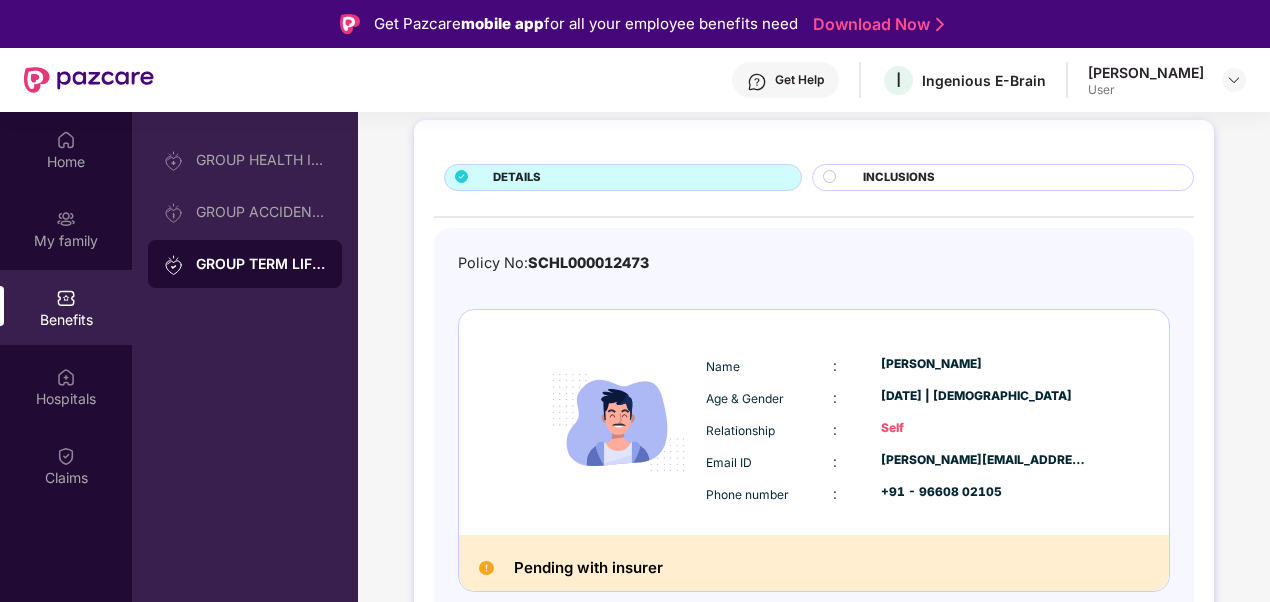 scroll, scrollTop: 96, scrollLeft: 0, axis: vertical 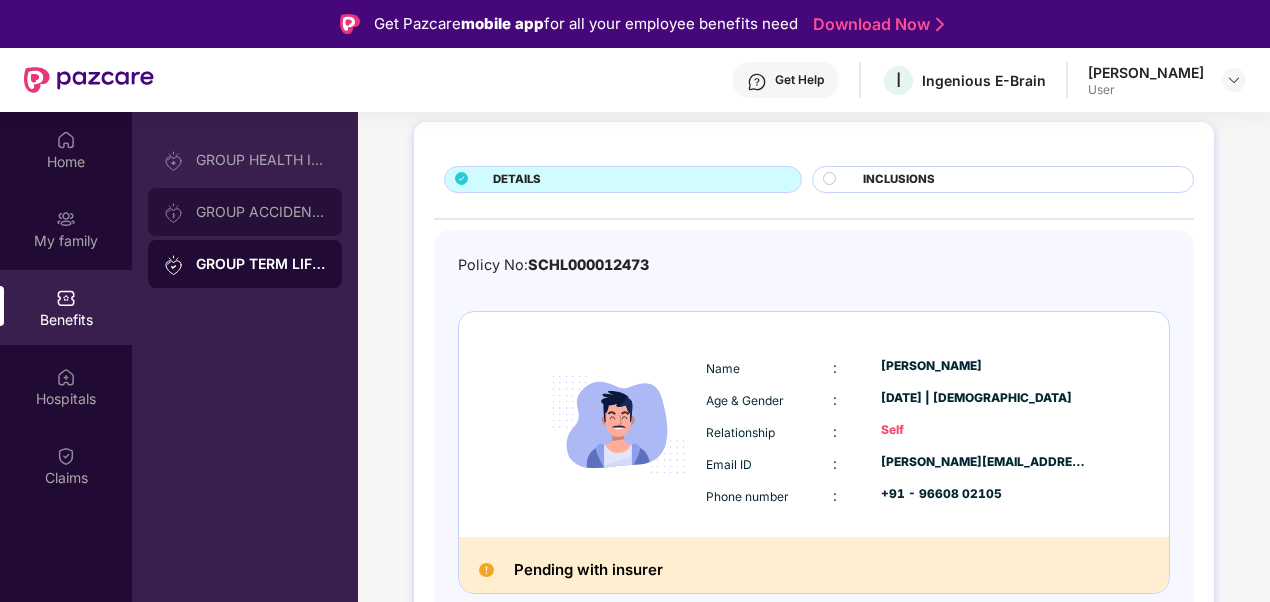 click on "GROUP ACCIDENTAL INSURANCE" at bounding box center (245, 212) 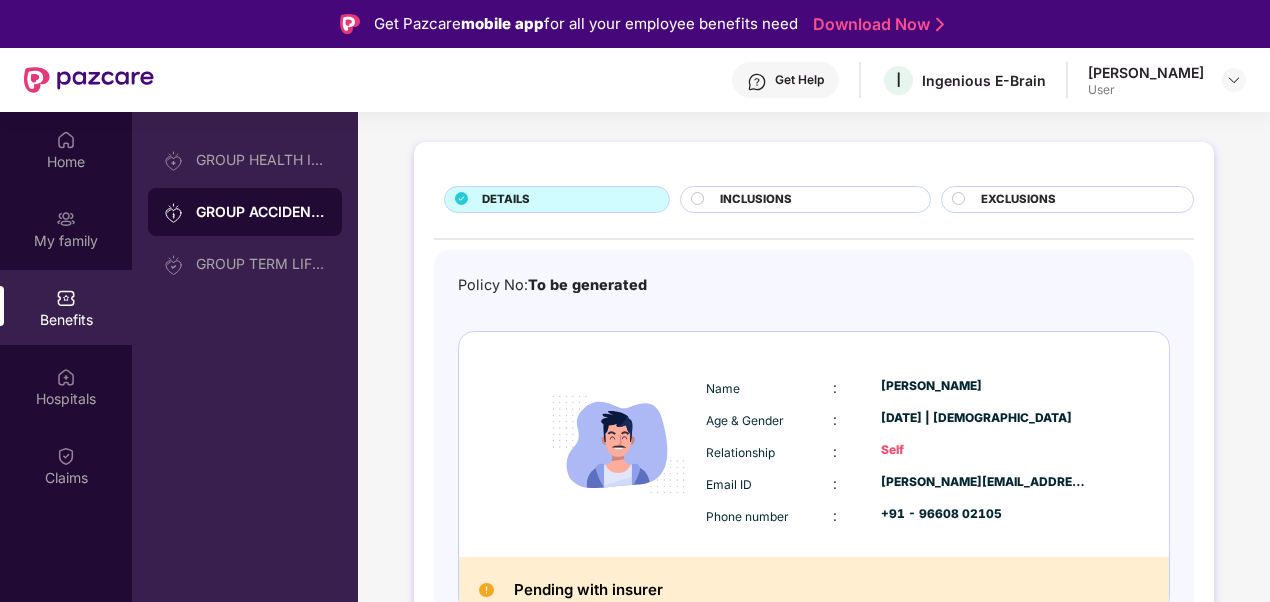 scroll, scrollTop: 0, scrollLeft: 0, axis: both 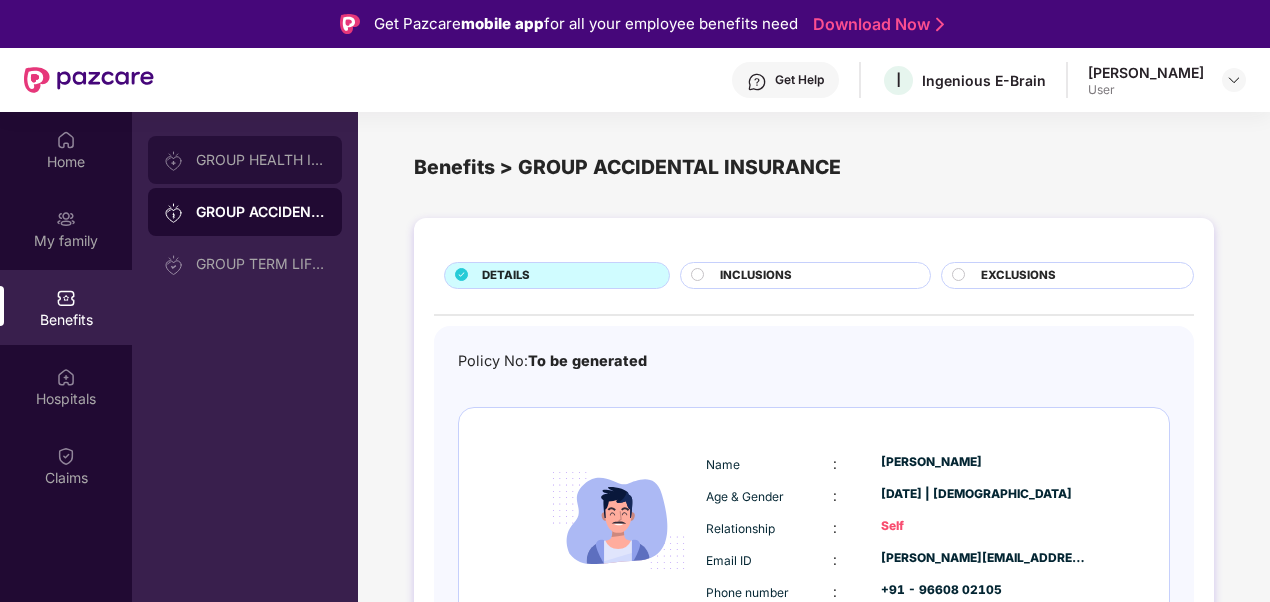 click on "GROUP HEALTH INSURANCE" at bounding box center (261, 160) 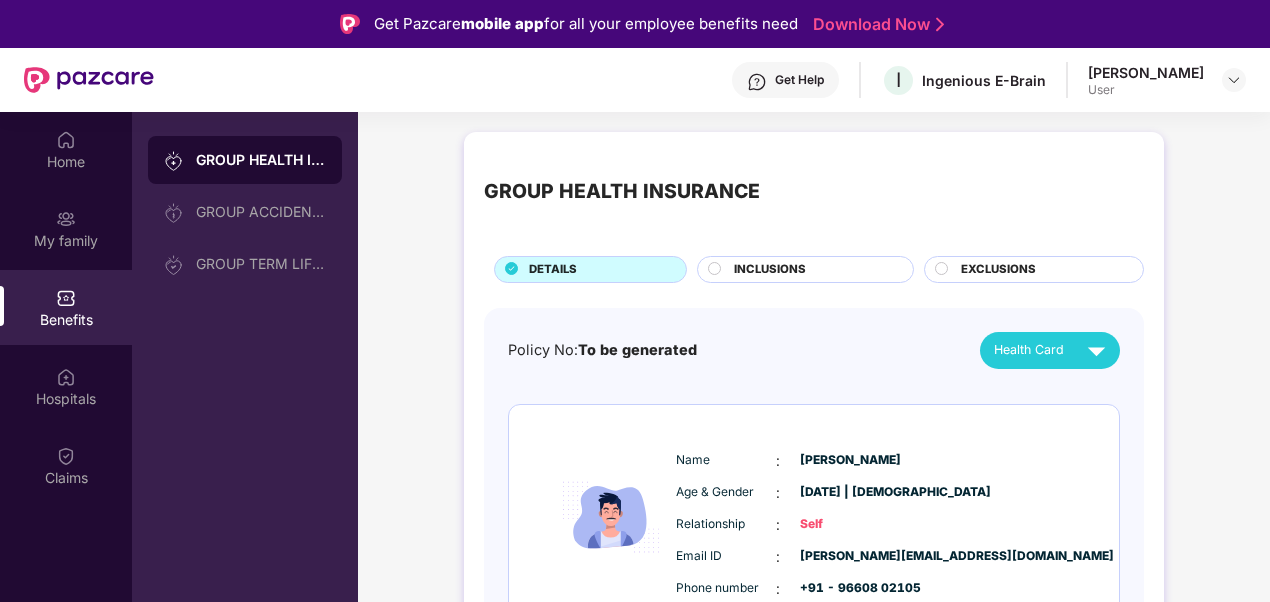 scroll, scrollTop: 94, scrollLeft: 0, axis: vertical 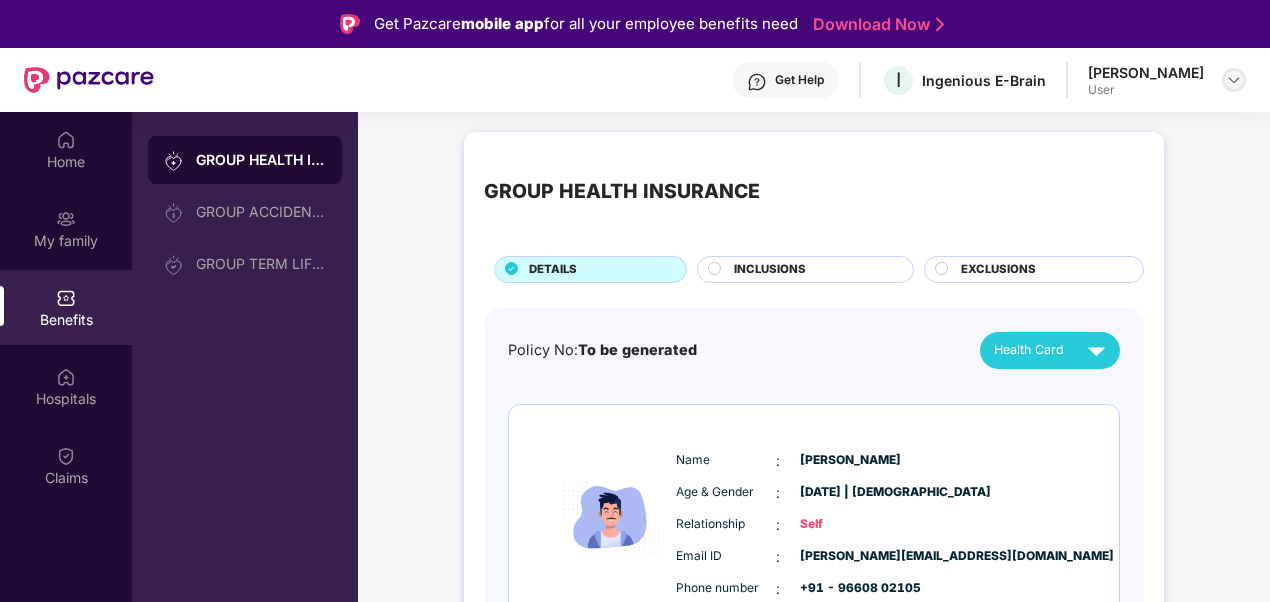 click at bounding box center [1234, 80] 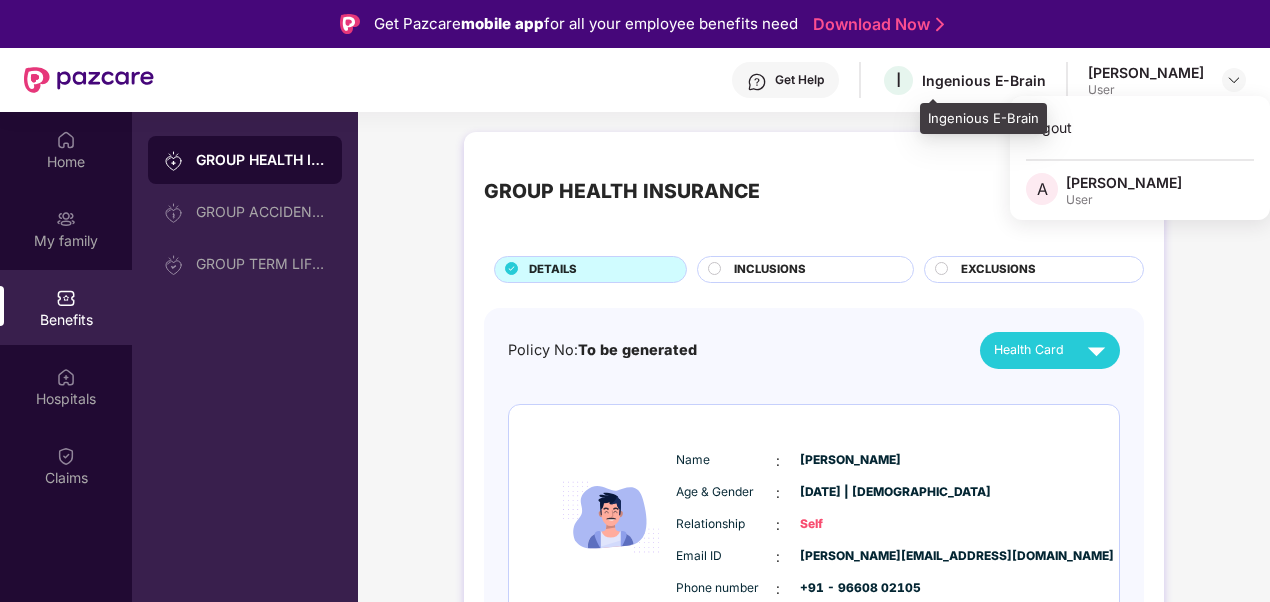 click on "I Ingenious E-Brain" at bounding box center [963, 80] 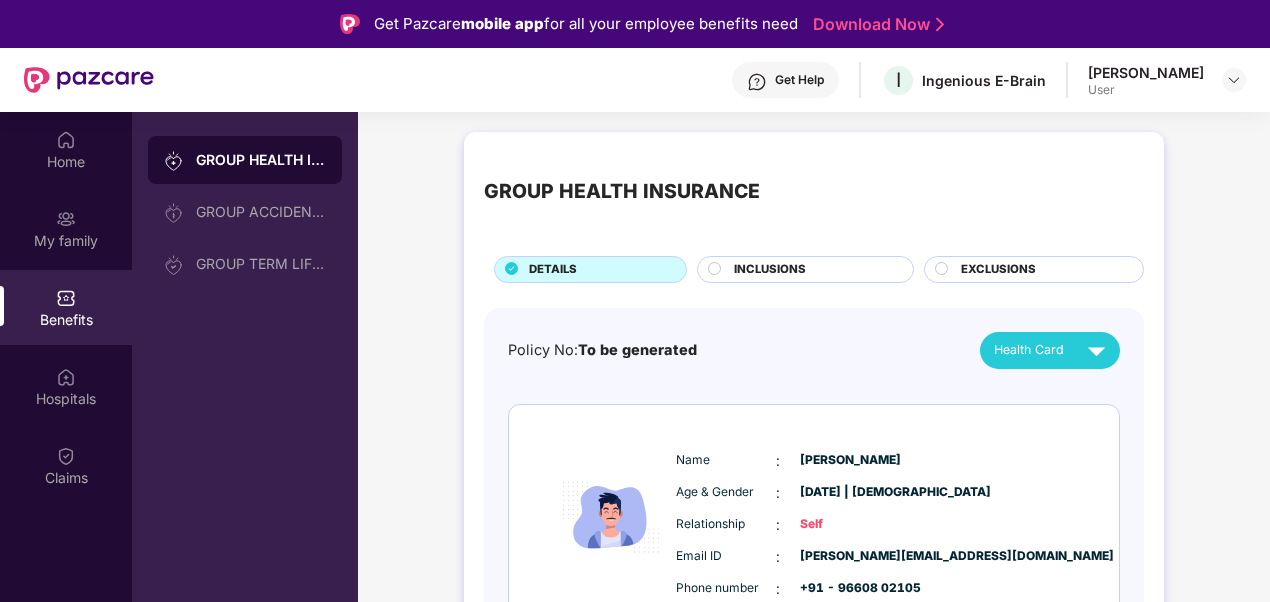 click on "Get Help" at bounding box center (785, 80) 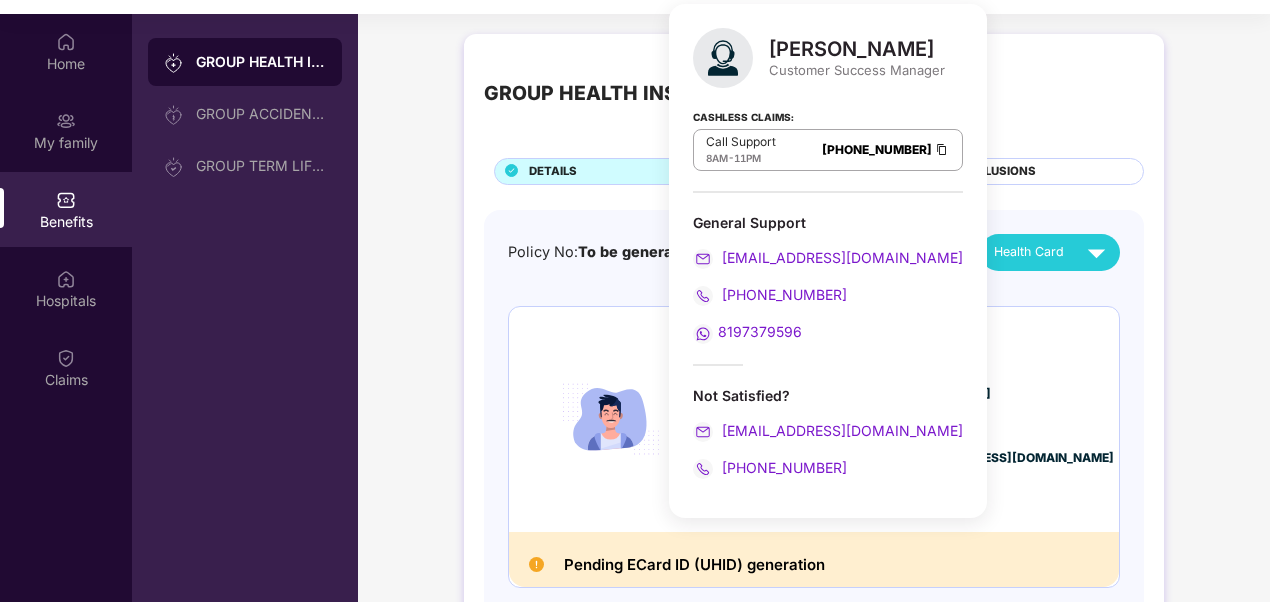 scroll, scrollTop: 112, scrollLeft: 0, axis: vertical 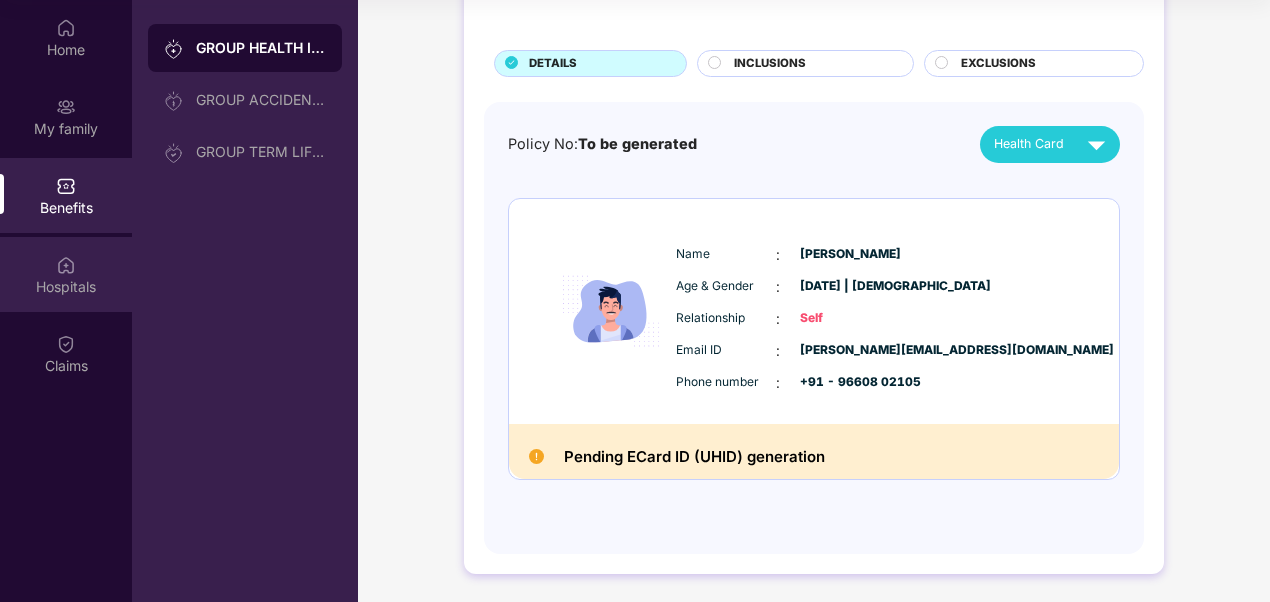 click on "Hospitals" at bounding box center (66, 287) 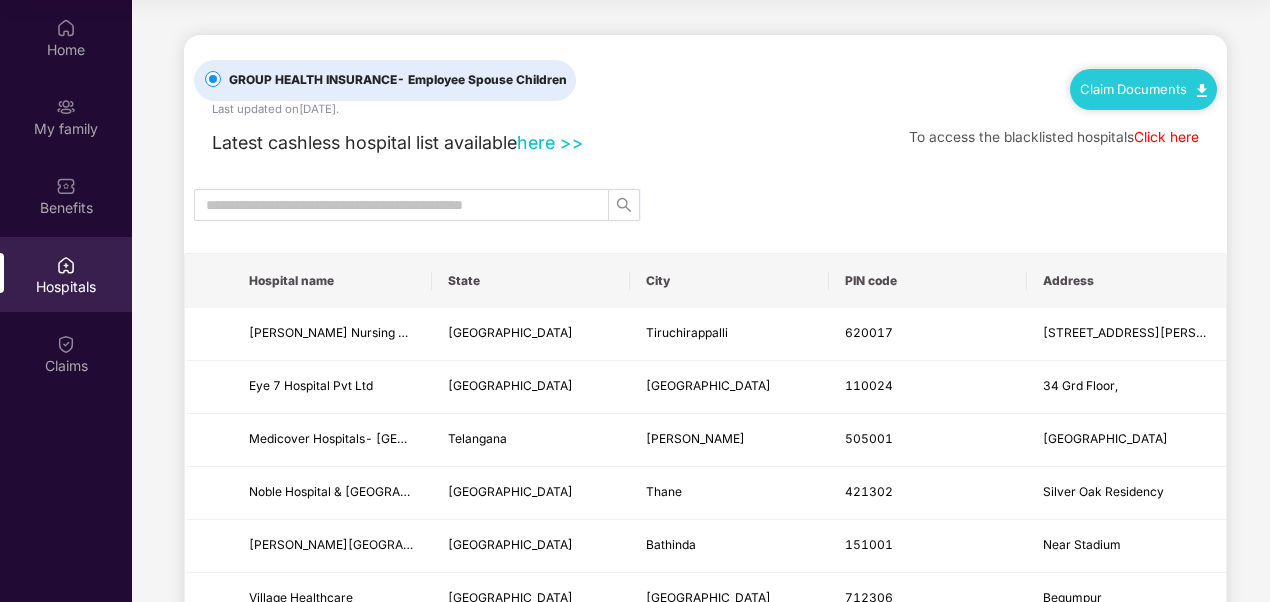 click on "Claim Documents" at bounding box center (1143, 89) 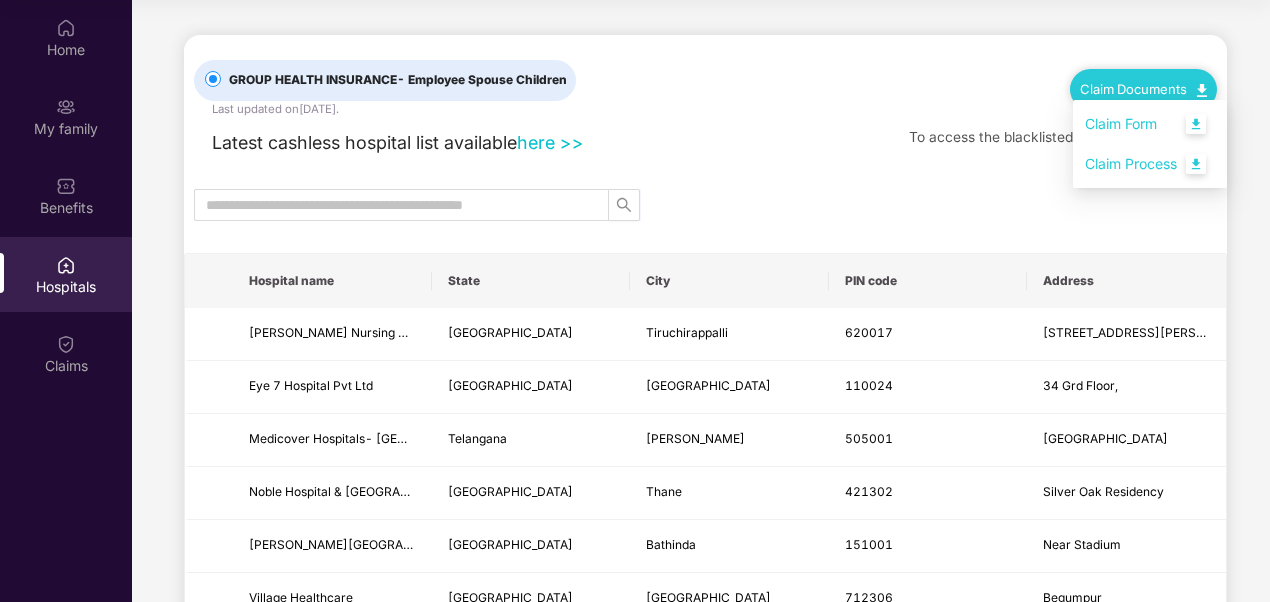 click on "Claim Form" at bounding box center [1150, 124] 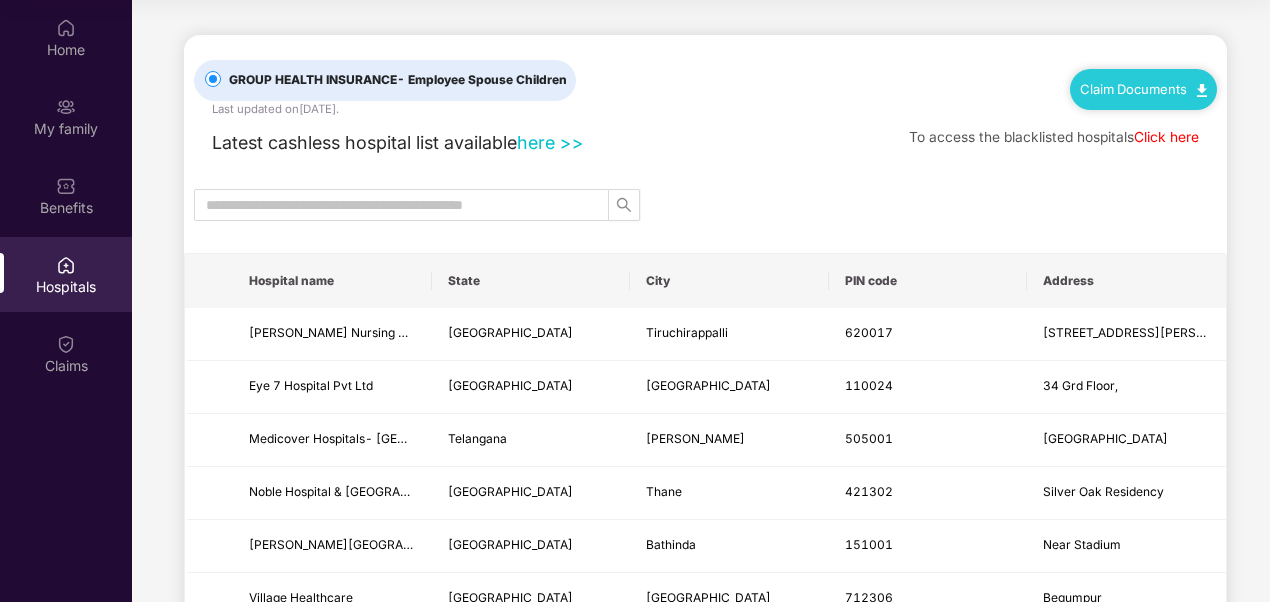 click on "Claim Documents" at bounding box center [1143, 89] 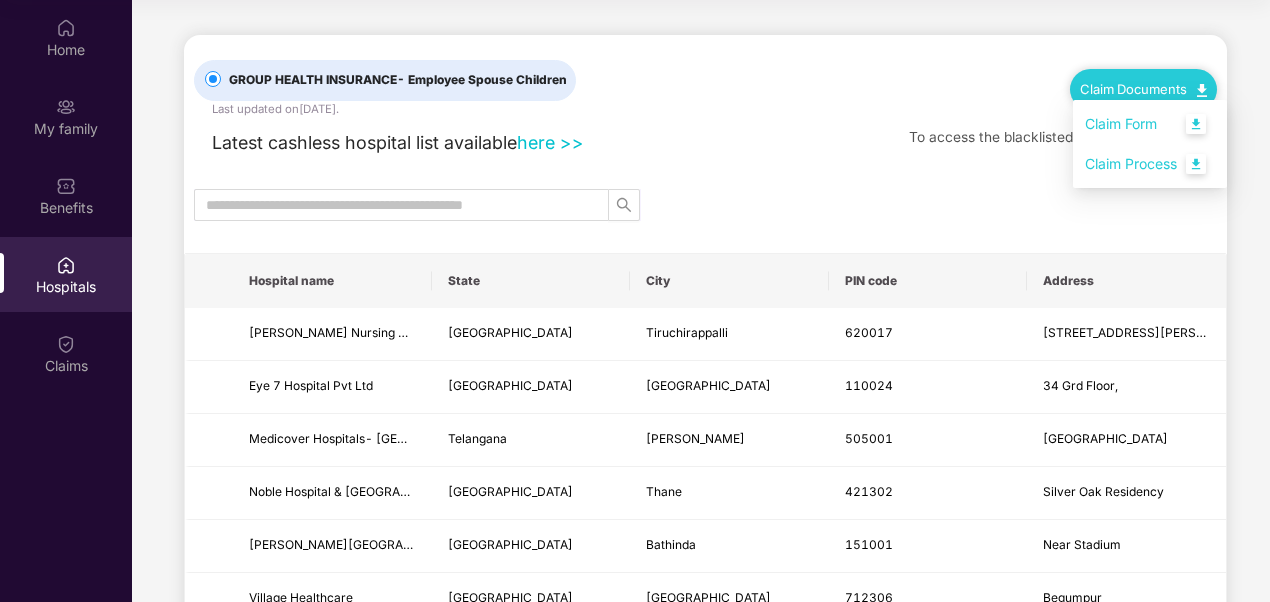 click on "Claim Process" at bounding box center (1150, 164) 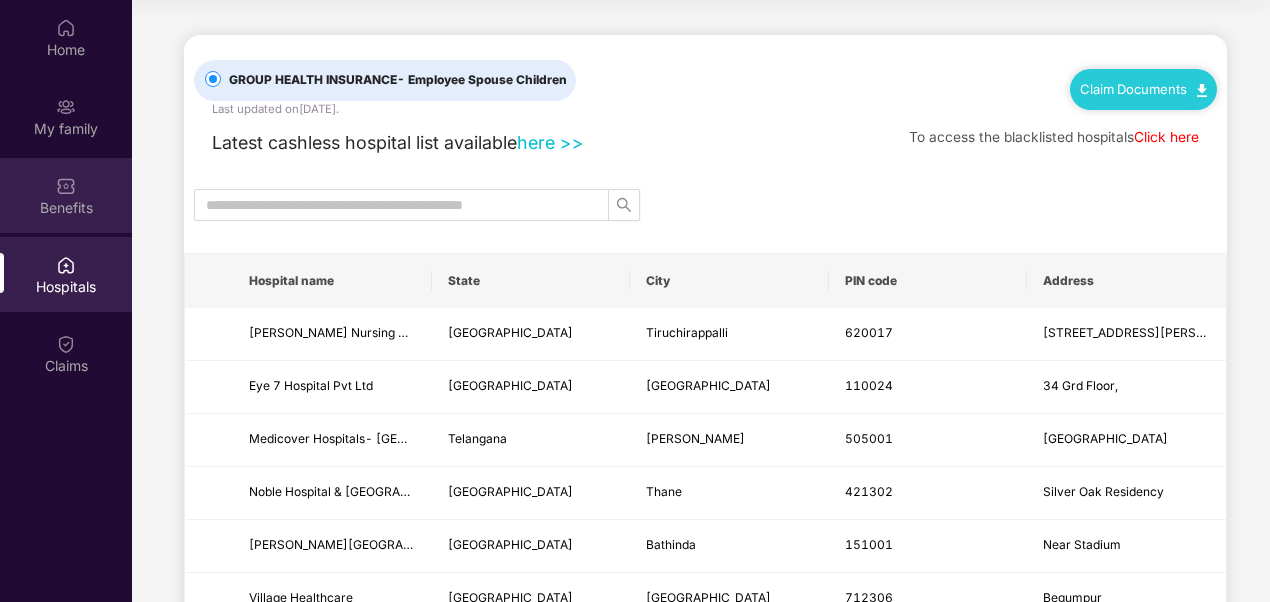 click on "Benefits" at bounding box center [66, 195] 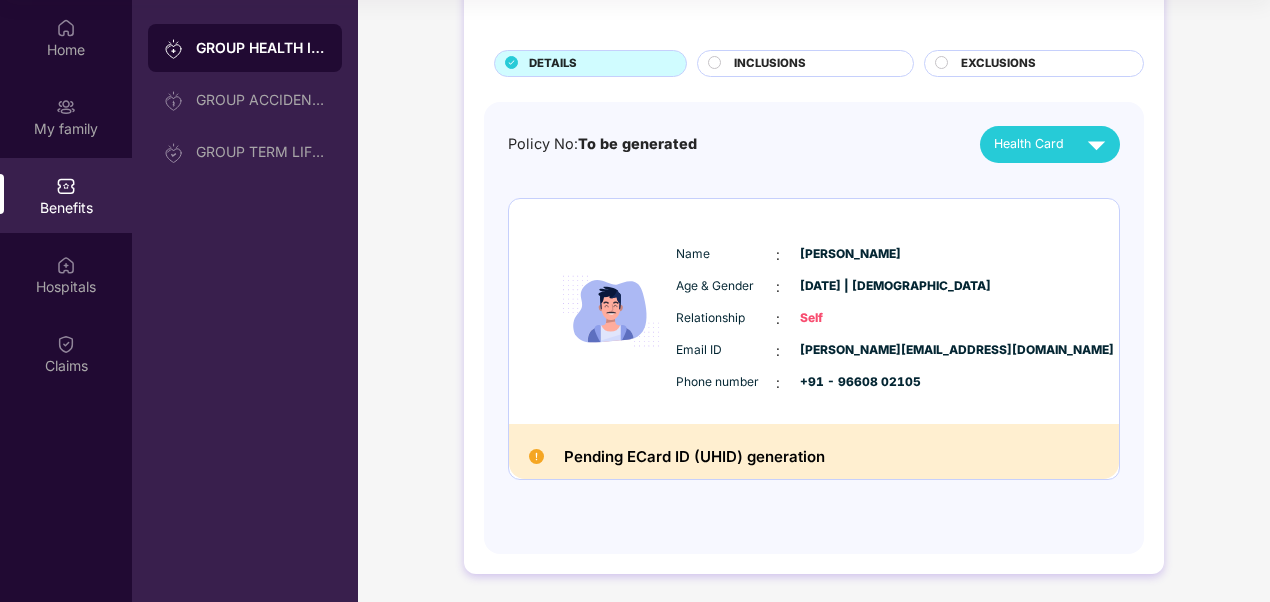 scroll, scrollTop: 94, scrollLeft: 0, axis: vertical 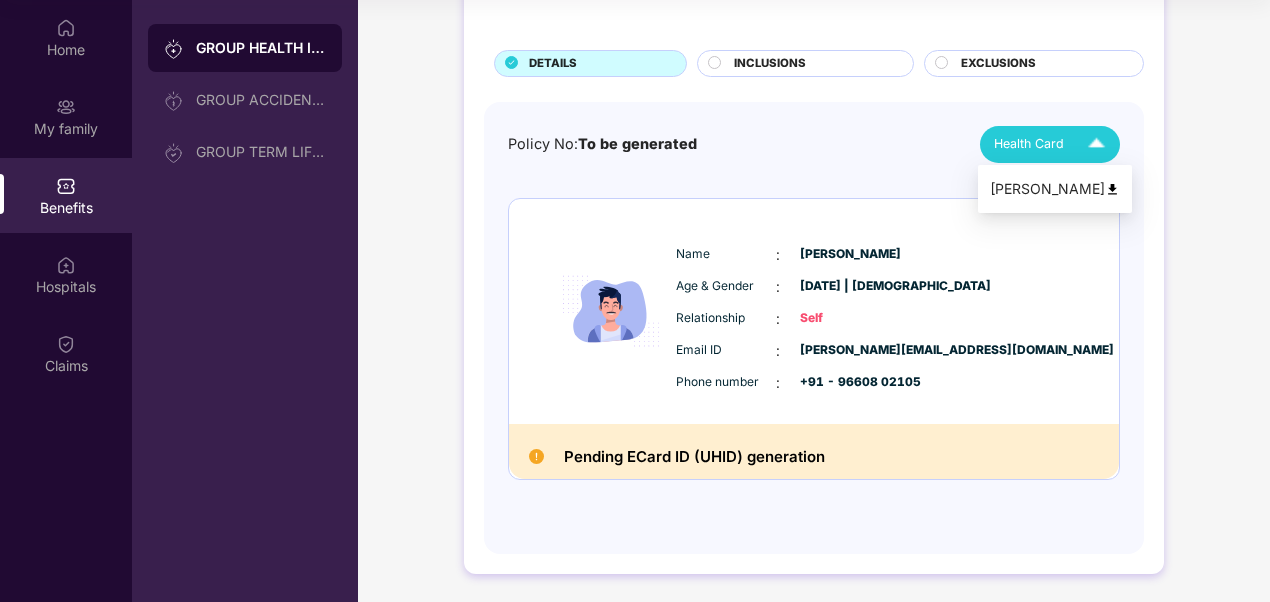 click on "Health Card" at bounding box center (1029, 144) 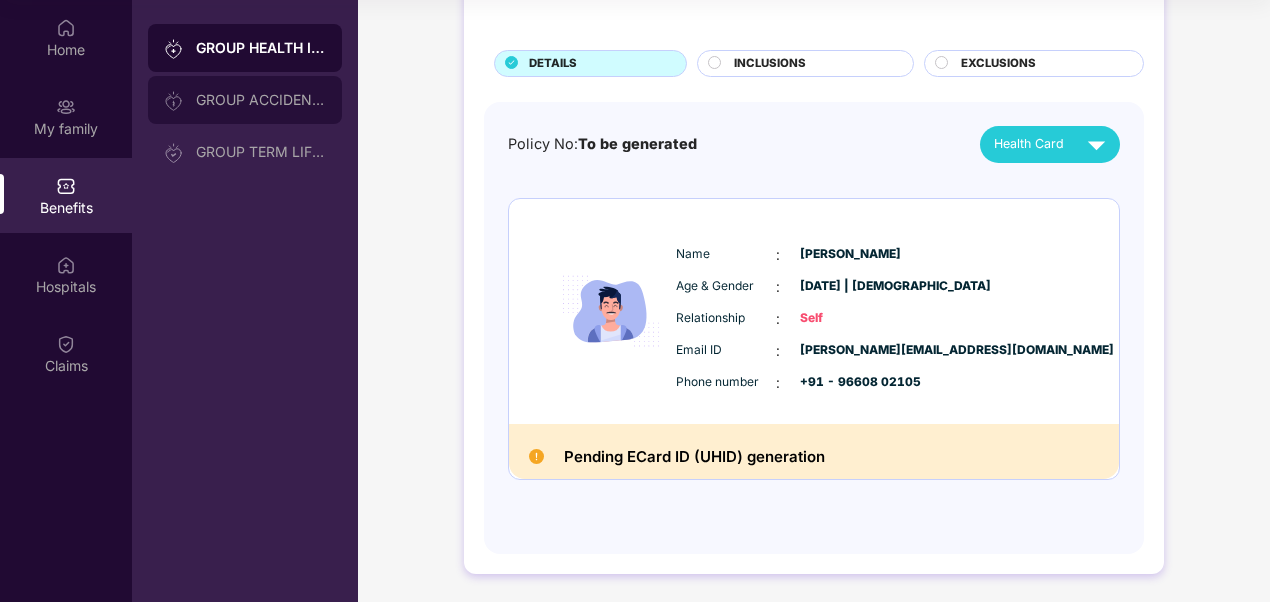 click on "GROUP ACCIDENTAL INSURANCE" at bounding box center (245, 100) 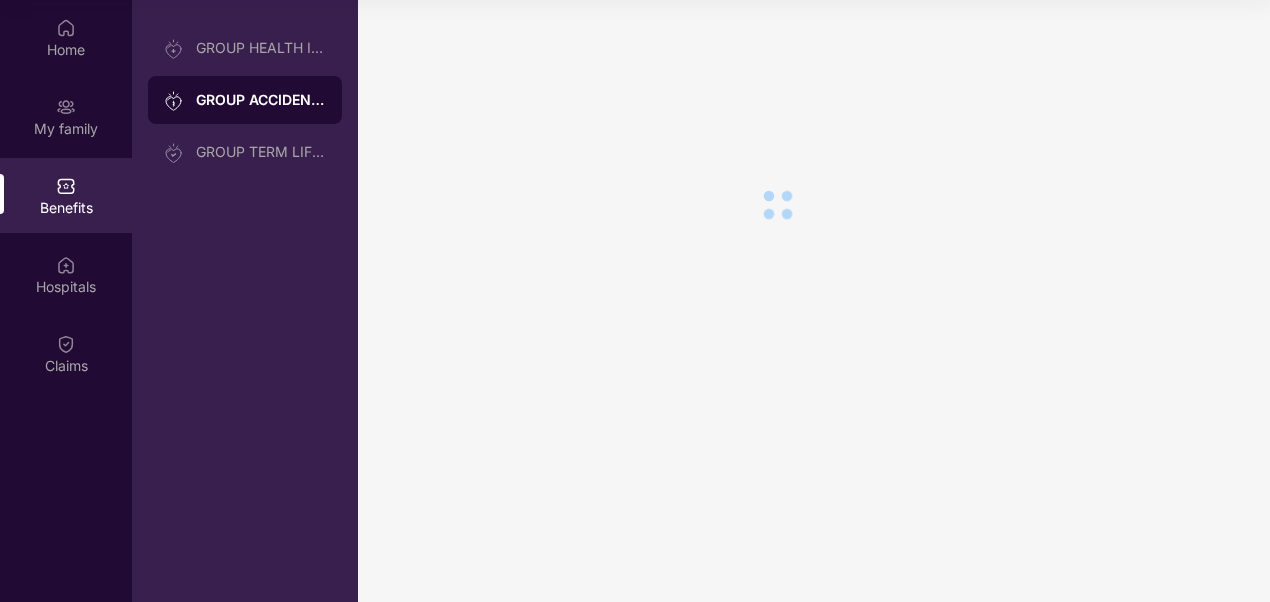 scroll, scrollTop: 0, scrollLeft: 0, axis: both 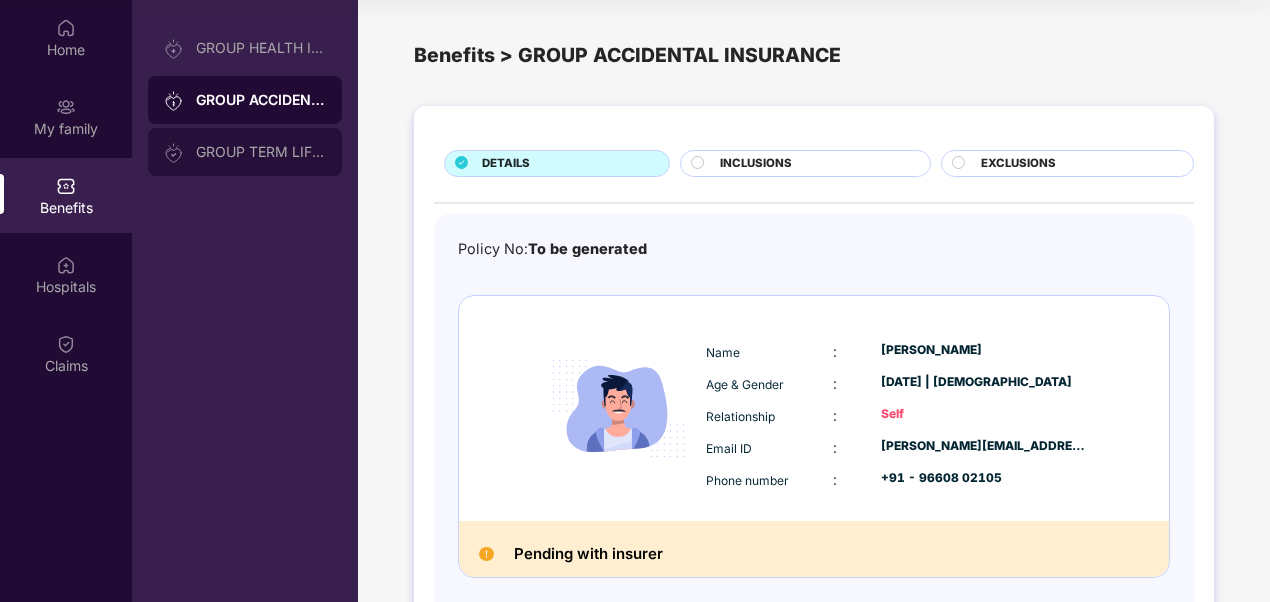 click on "GROUP TERM LIFE INSURANCE" at bounding box center [245, 152] 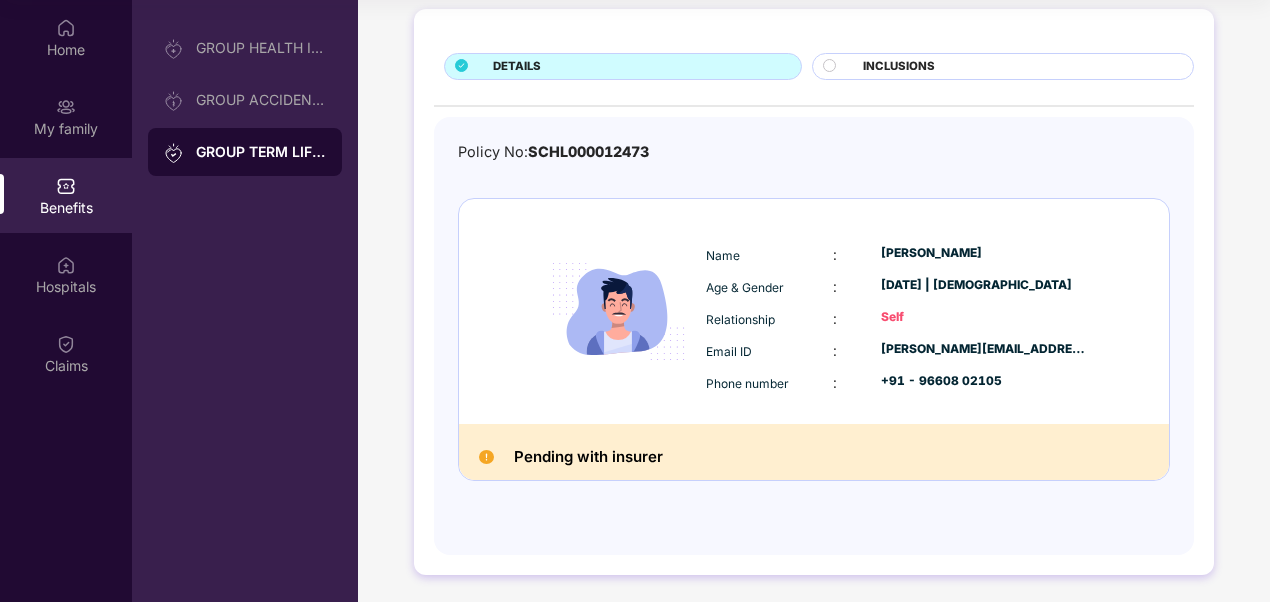 scroll, scrollTop: 98, scrollLeft: 0, axis: vertical 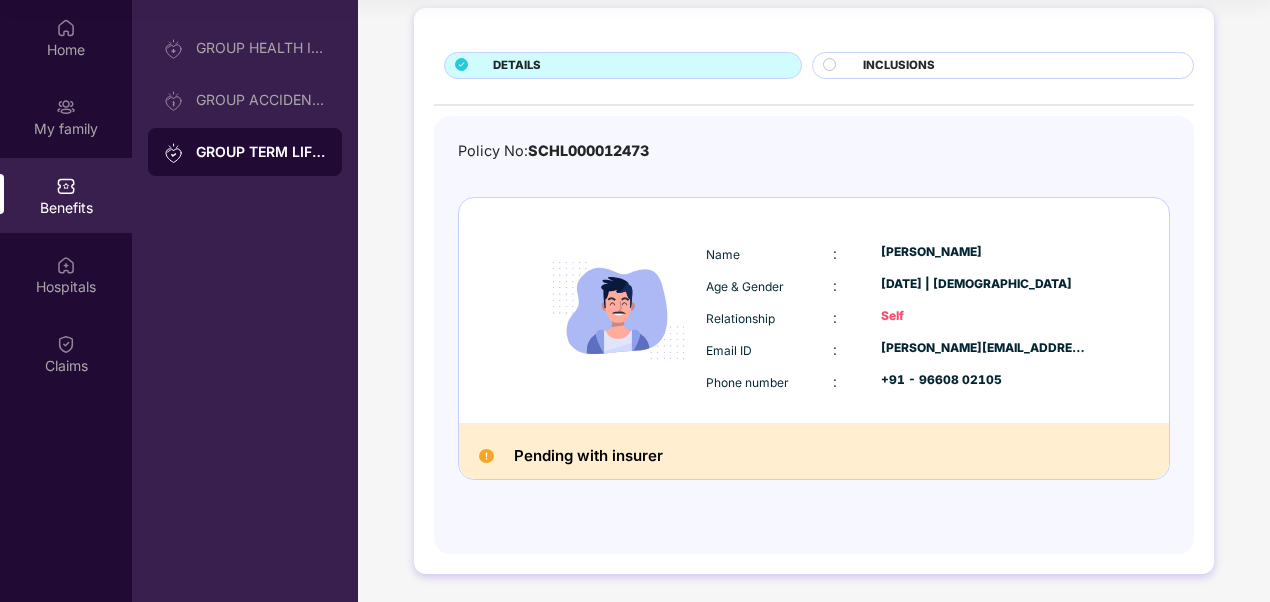 click at bounding box center (486, 456) 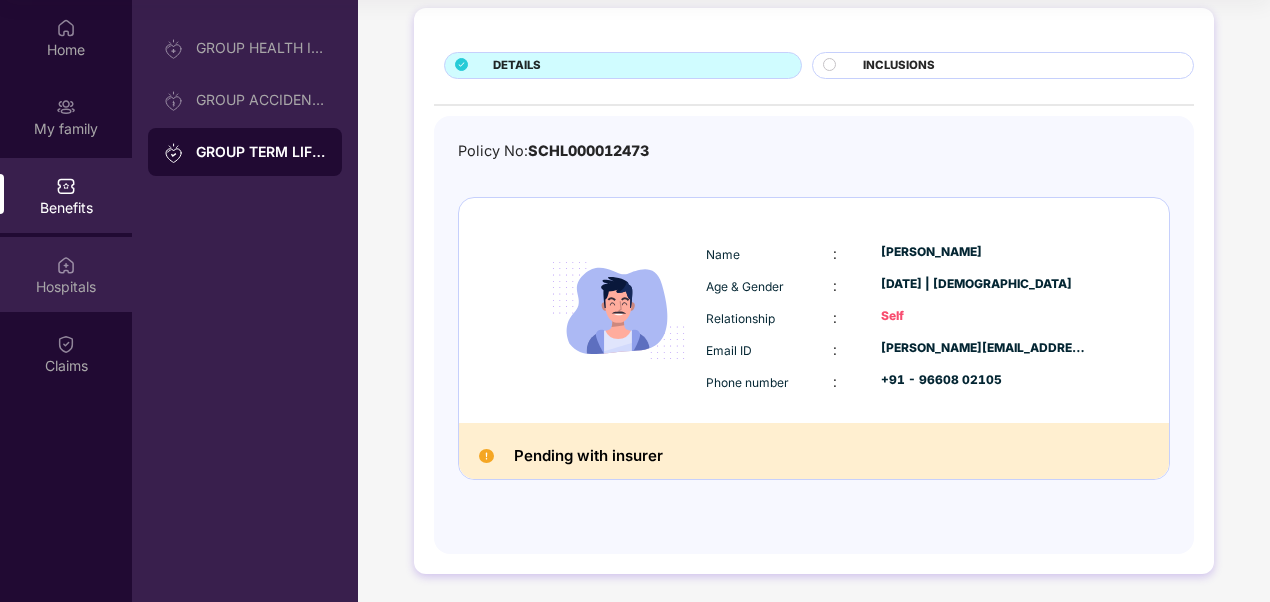 click on "Hospitals" at bounding box center (66, 287) 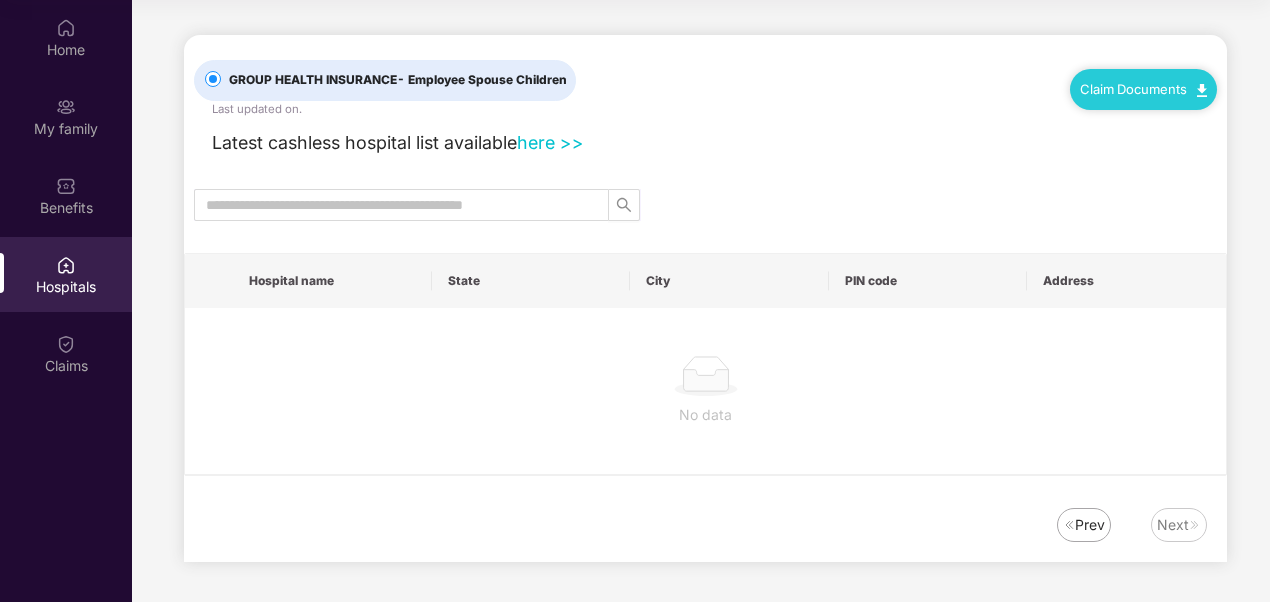 scroll, scrollTop: 0, scrollLeft: 0, axis: both 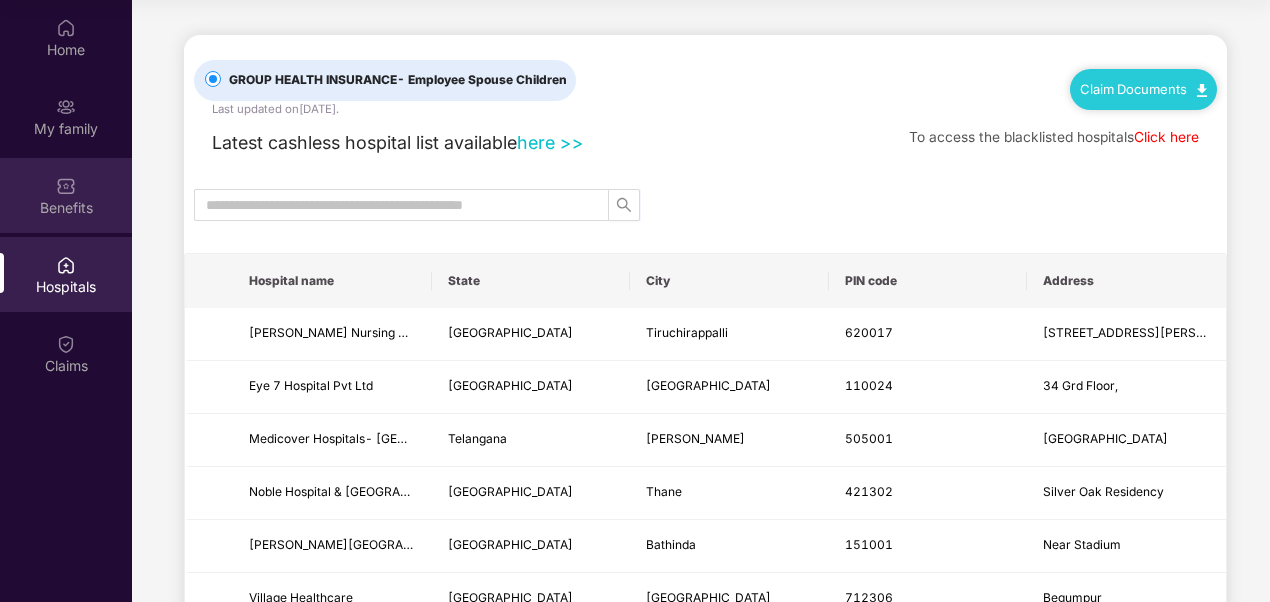 click on "Benefits" at bounding box center [66, 195] 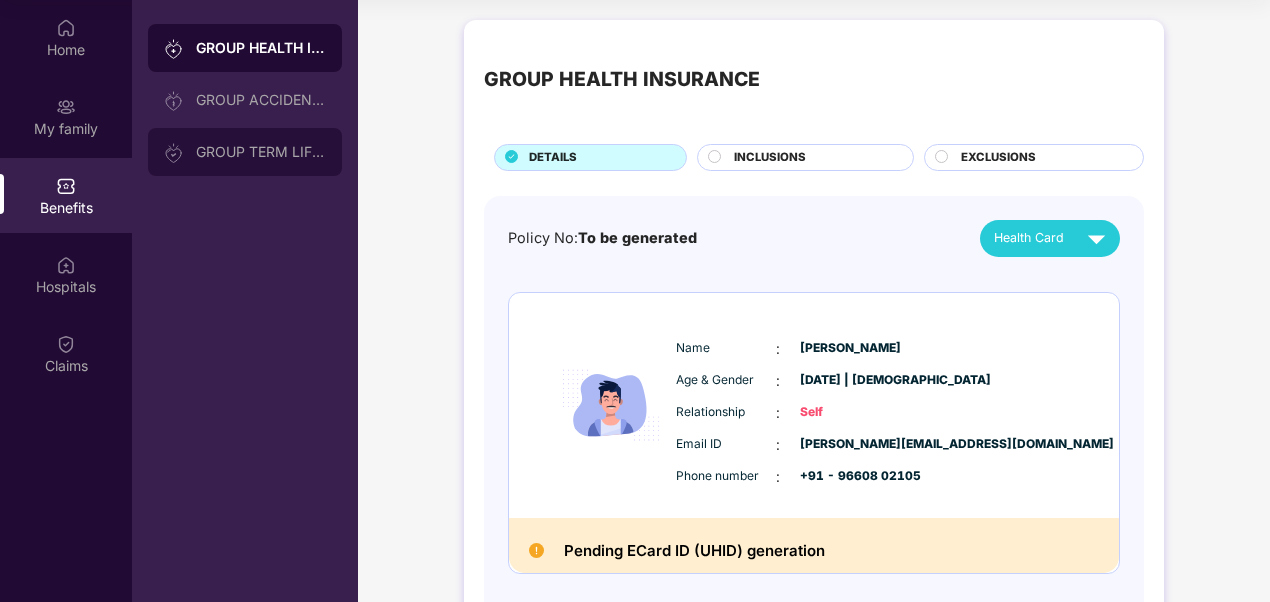 click on "GROUP TERM LIFE INSURANCE" at bounding box center (261, 152) 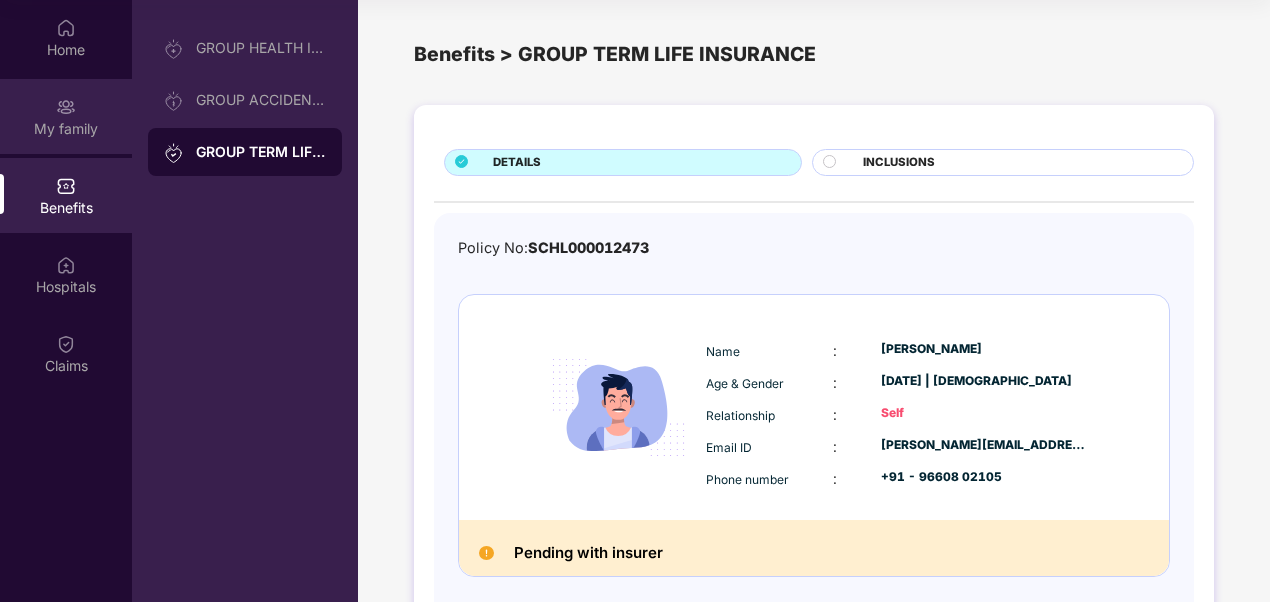 scroll, scrollTop: 0, scrollLeft: 0, axis: both 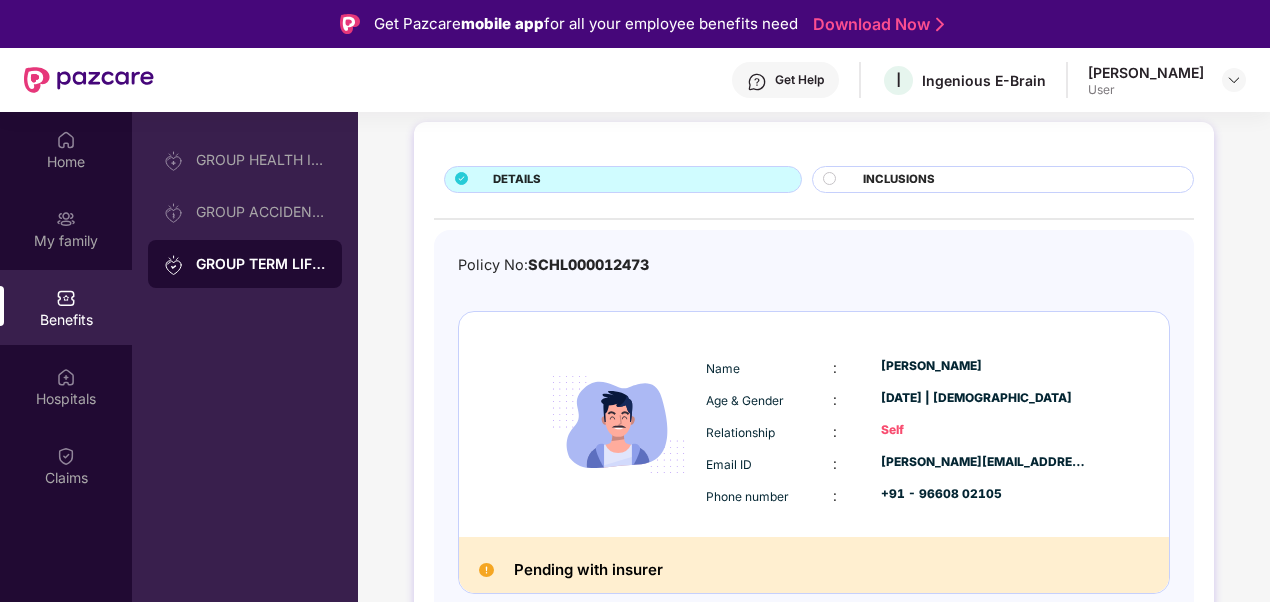 click on "DETAILS INCLUSIONS Policy No:  SCHL000012473 Name : [PERSON_NAME] Age & Gender : [DATE] | [DEMOGRAPHIC_DATA] Relationship : Self Email ID : [PERSON_NAME][EMAIL_ADDRESS][DOMAIN_NAME] Phone number : +91 - 96608 02105 Pending with insurer" at bounding box center (814, 405) 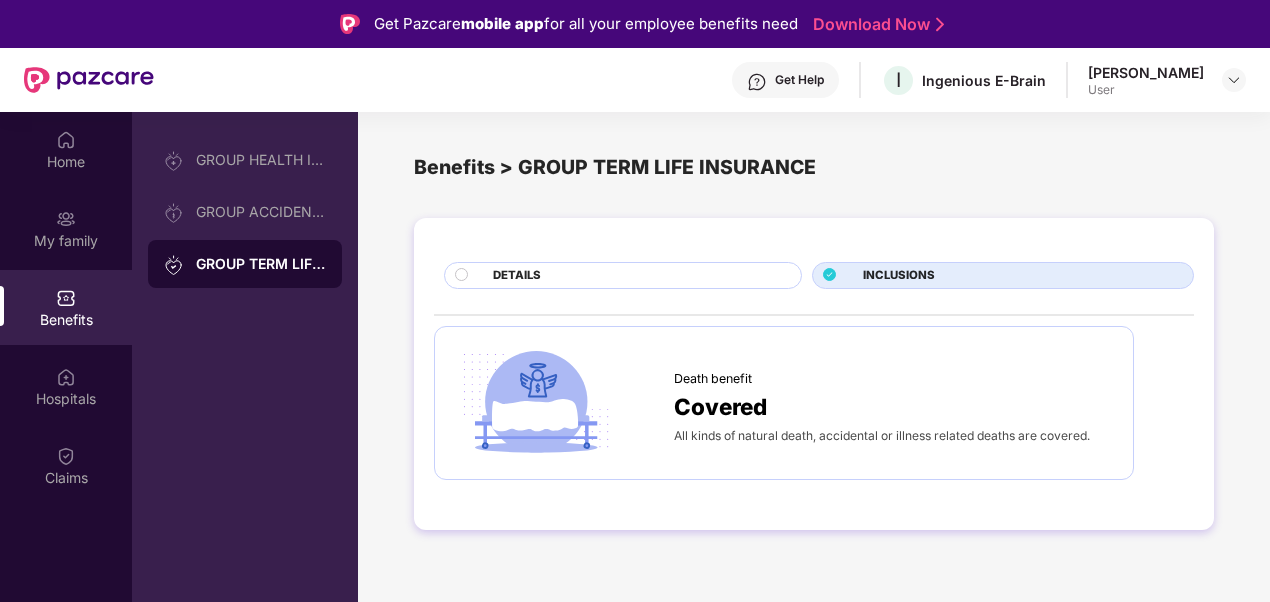 scroll, scrollTop: 0, scrollLeft: 0, axis: both 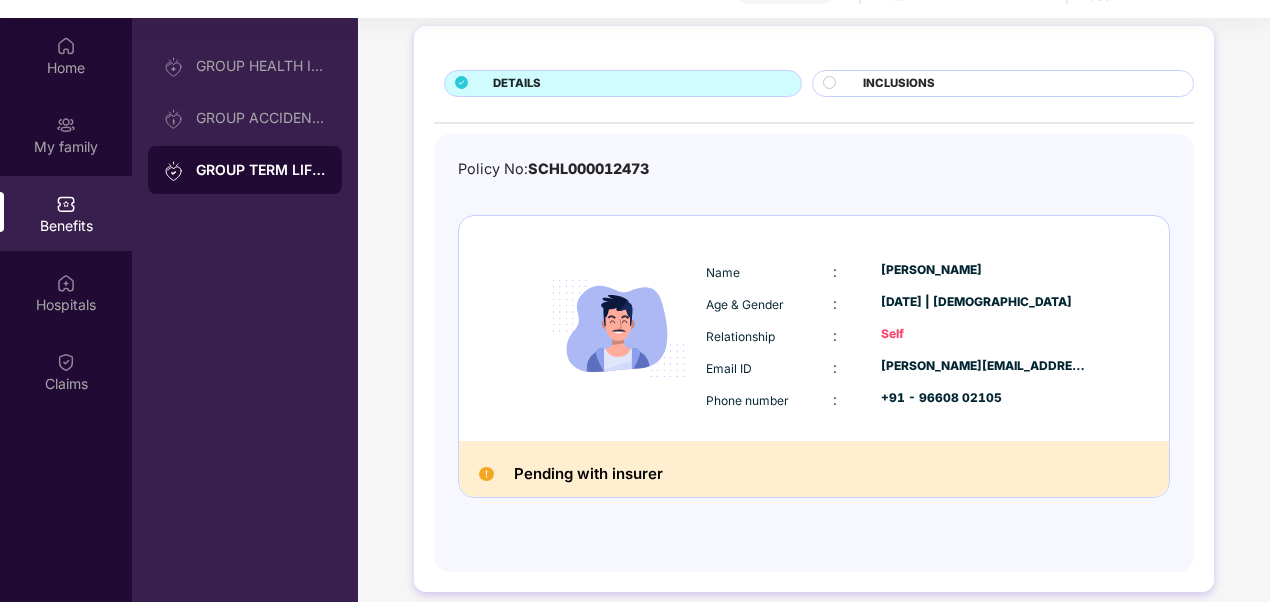 click at bounding box center [486, 474] 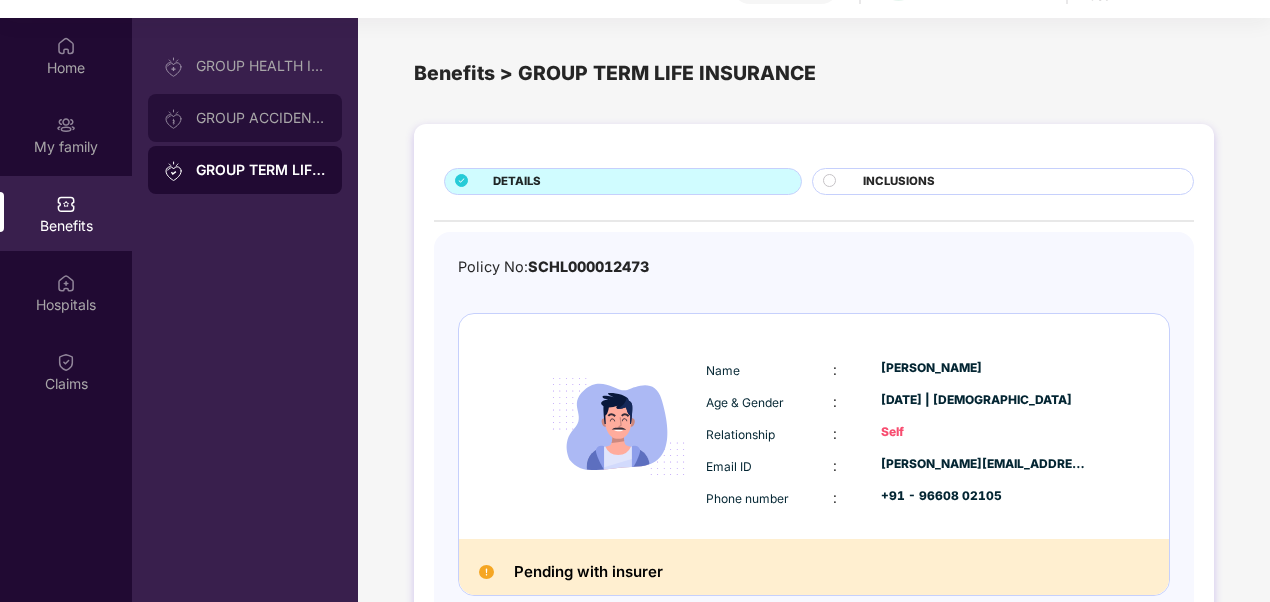 scroll, scrollTop: 0, scrollLeft: 0, axis: both 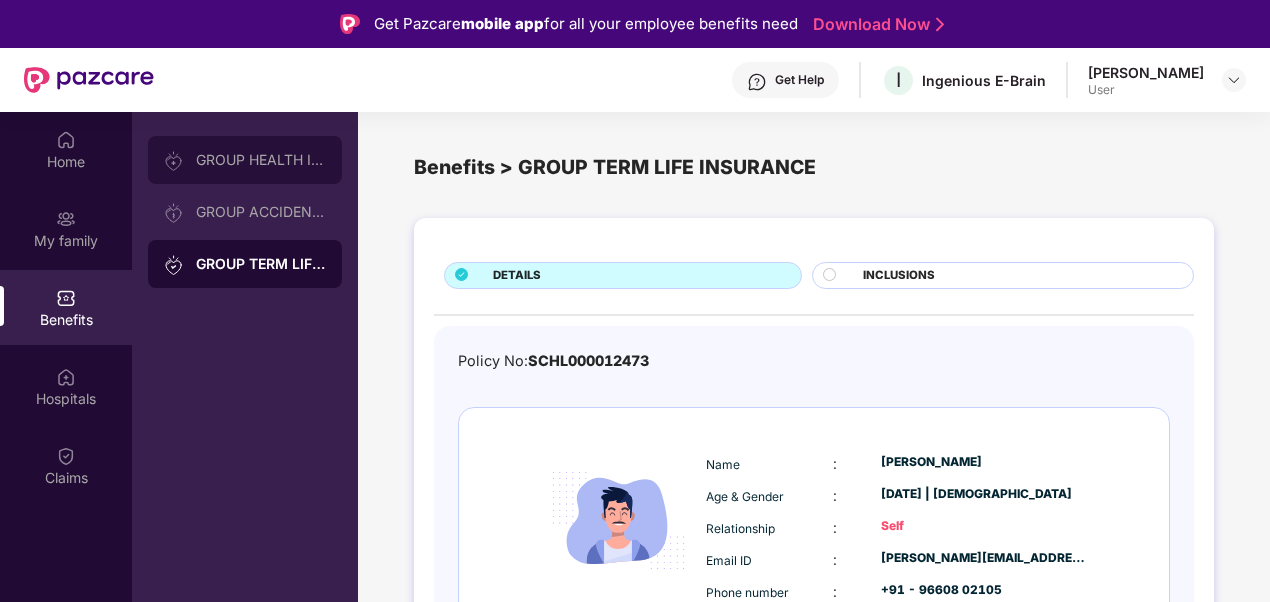 click on "GROUP HEALTH INSURANCE" at bounding box center [245, 160] 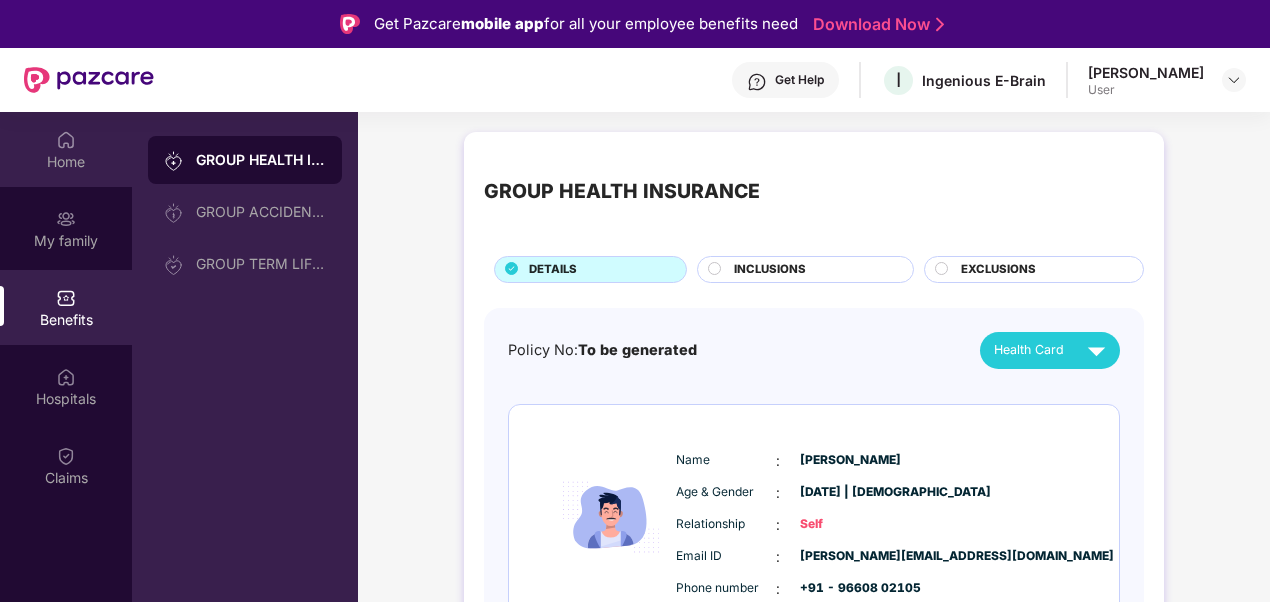 click at bounding box center [66, 140] 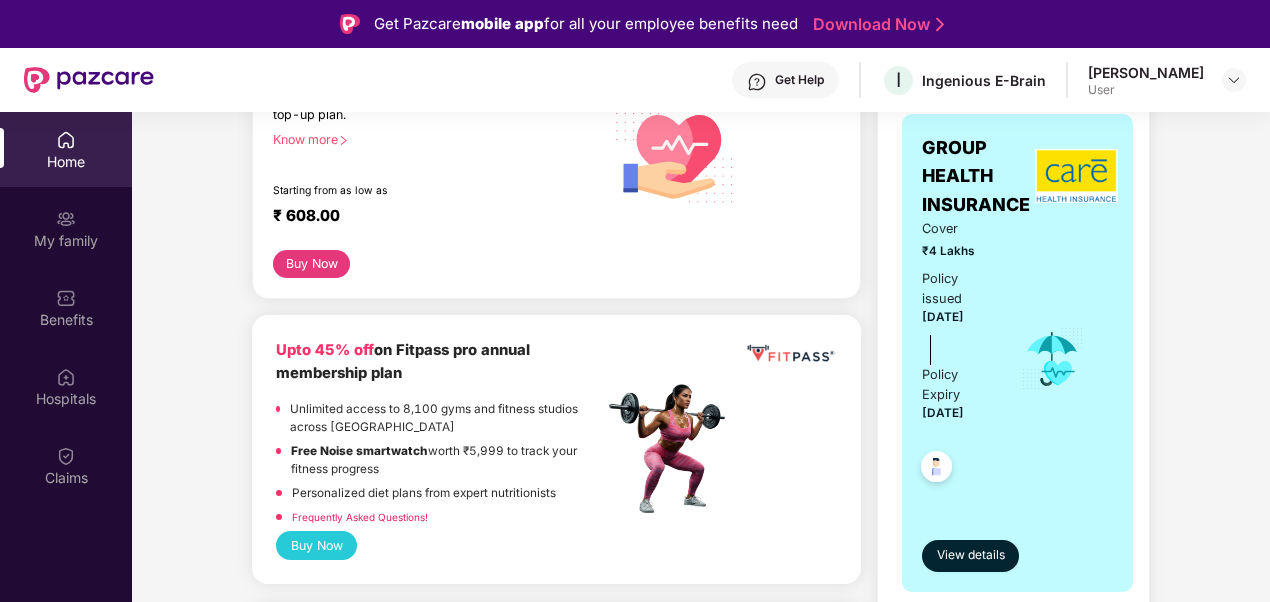 scroll, scrollTop: 336, scrollLeft: 0, axis: vertical 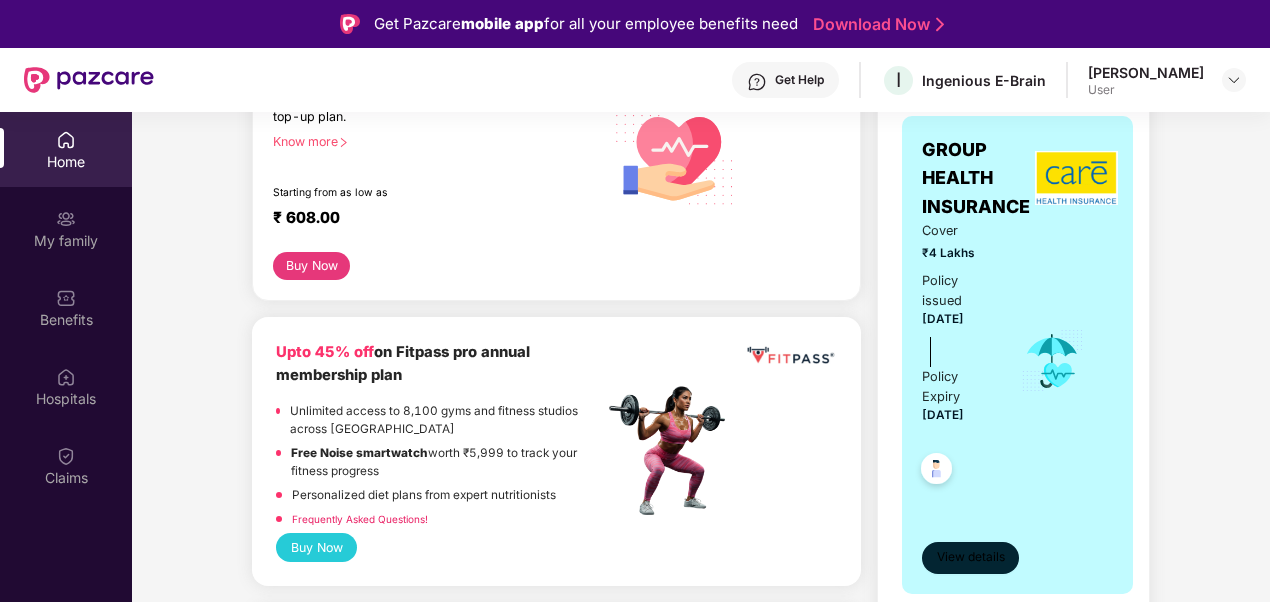 click on "View details" at bounding box center (971, 557) 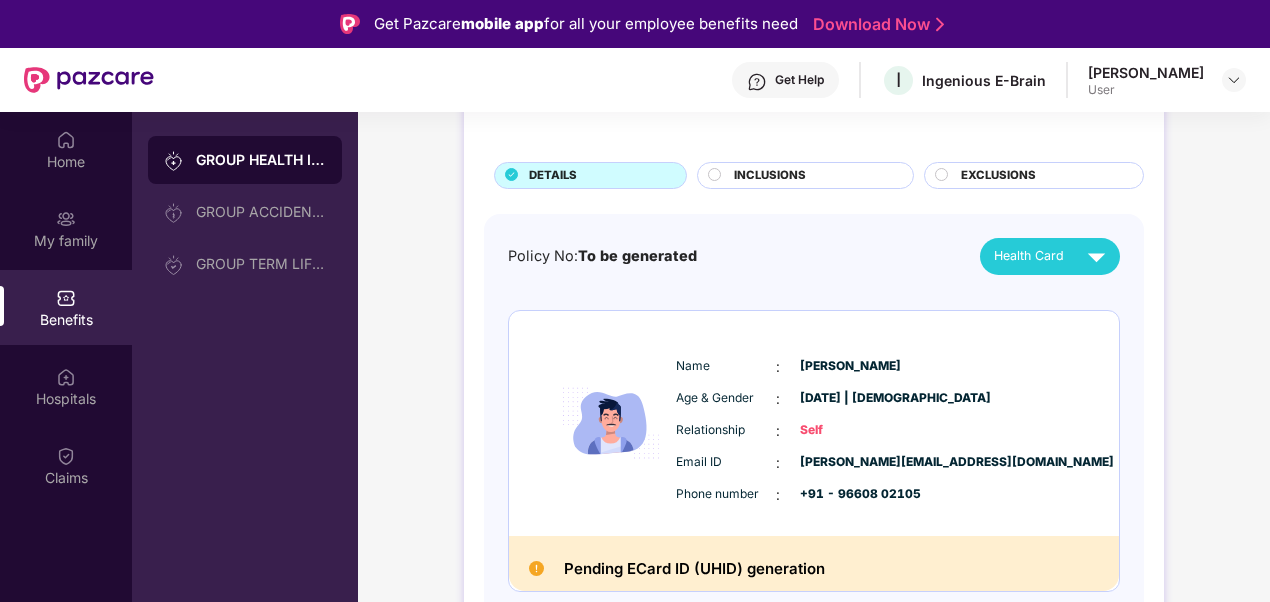 scroll, scrollTop: 94, scrollLeft: 0, axis: vertical 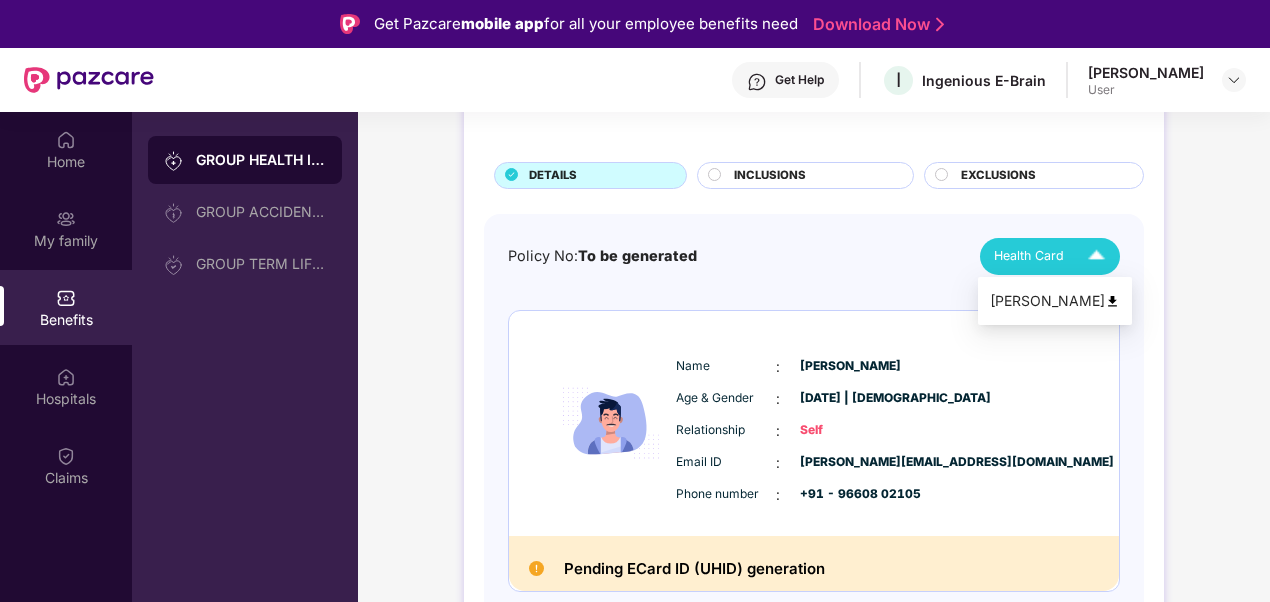 click on "Health Card" at bounding box center [1054, 256] 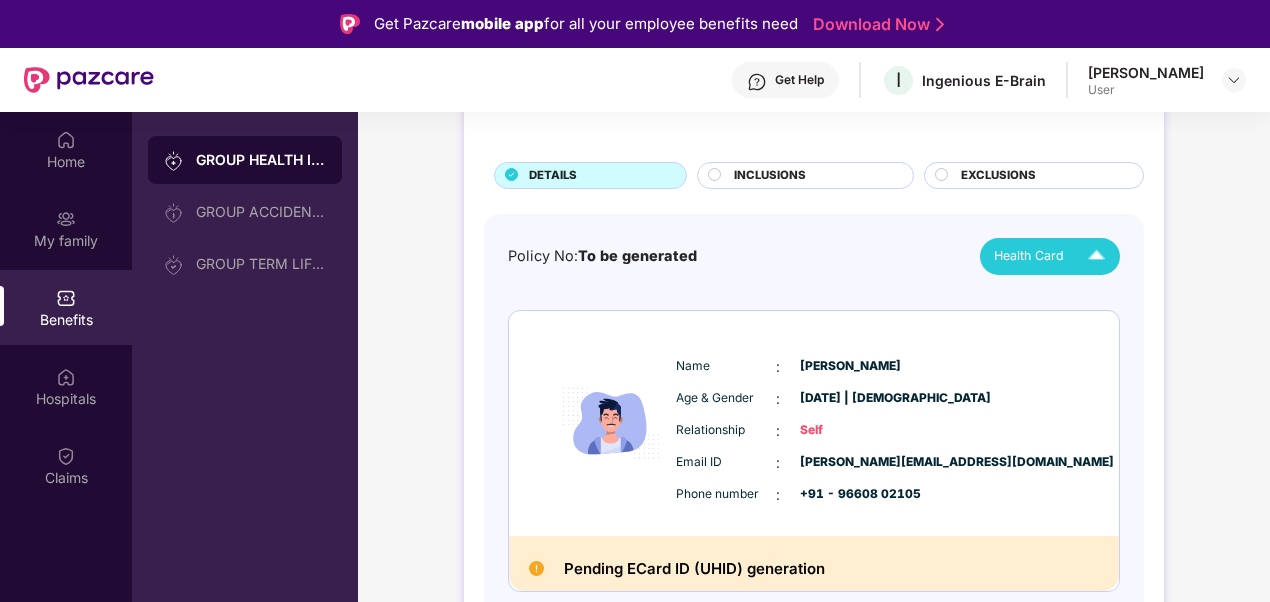 scroll, scrollTop: 94, scrollLeft: 0, axis: vertical 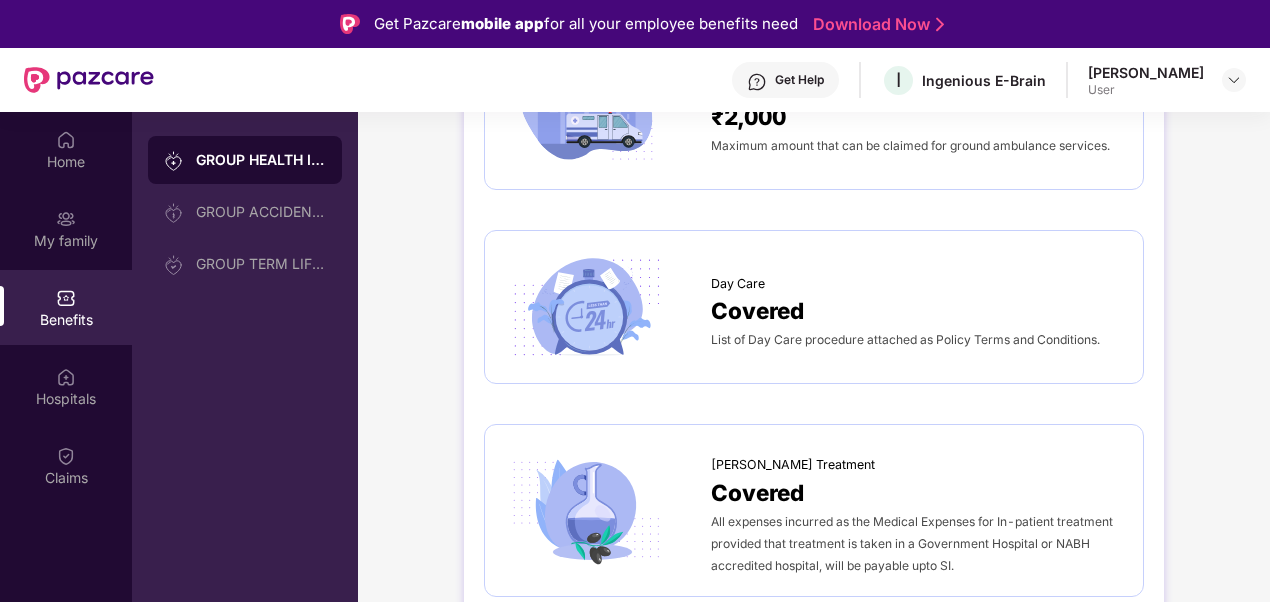 click on "Covered" at bounding box center [757, 310] 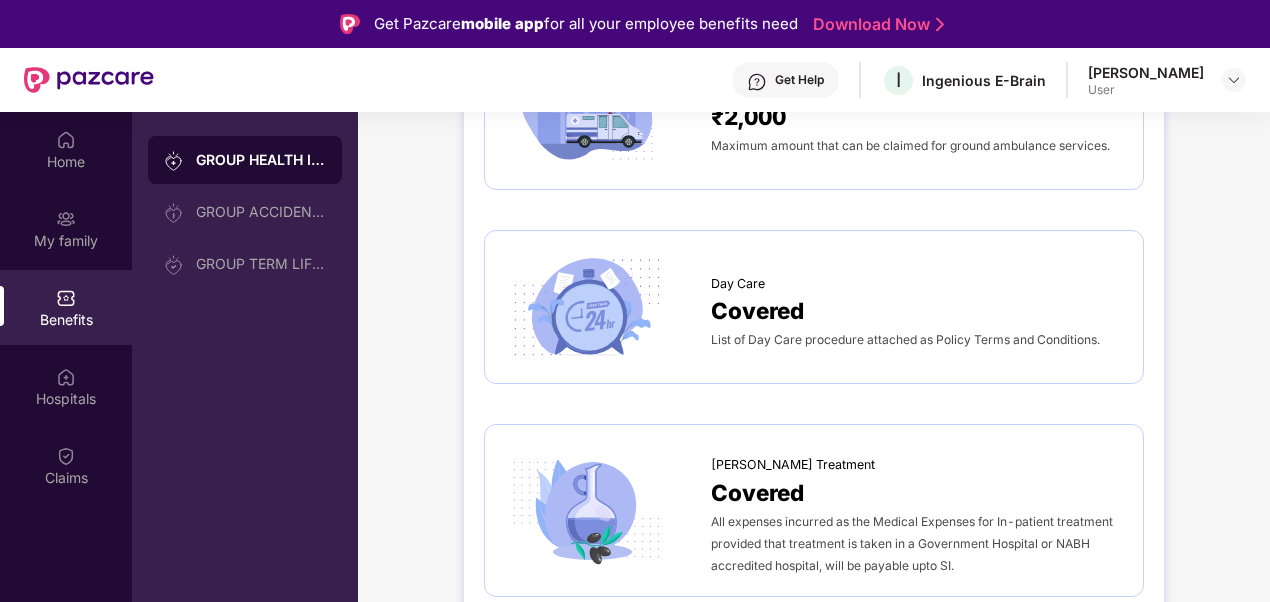 click at bounding box center (586, 307) 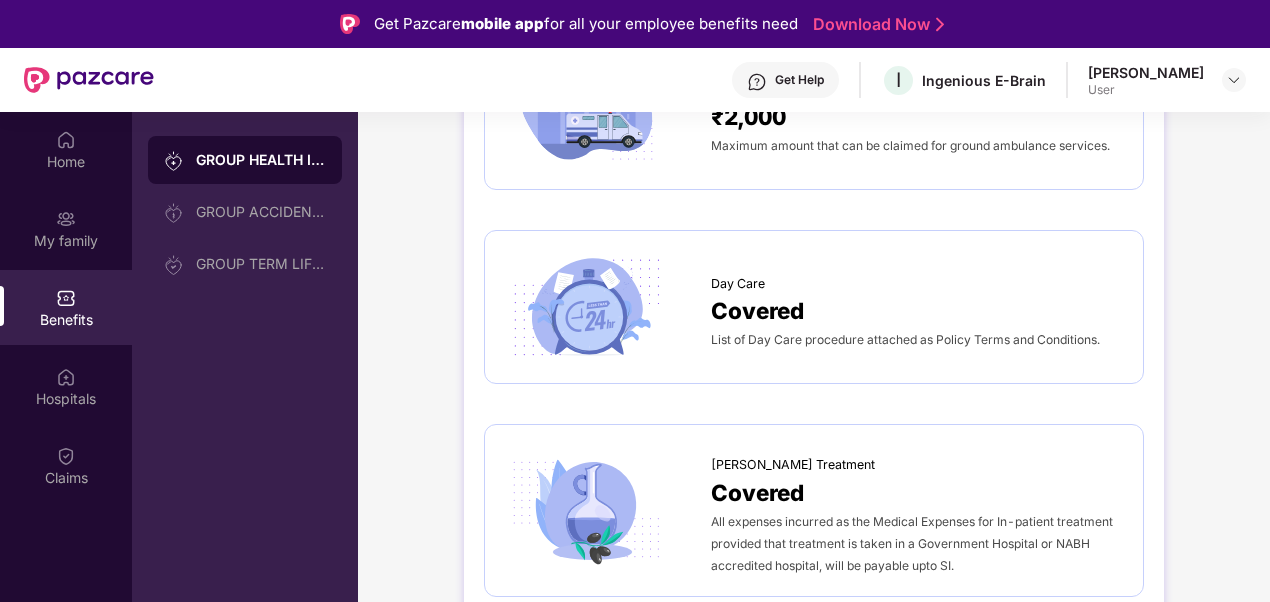 drag, startPoint x: 731, startPoint y: 314, endPoint x: 623, endPoint y: 318, distance: 108.07405 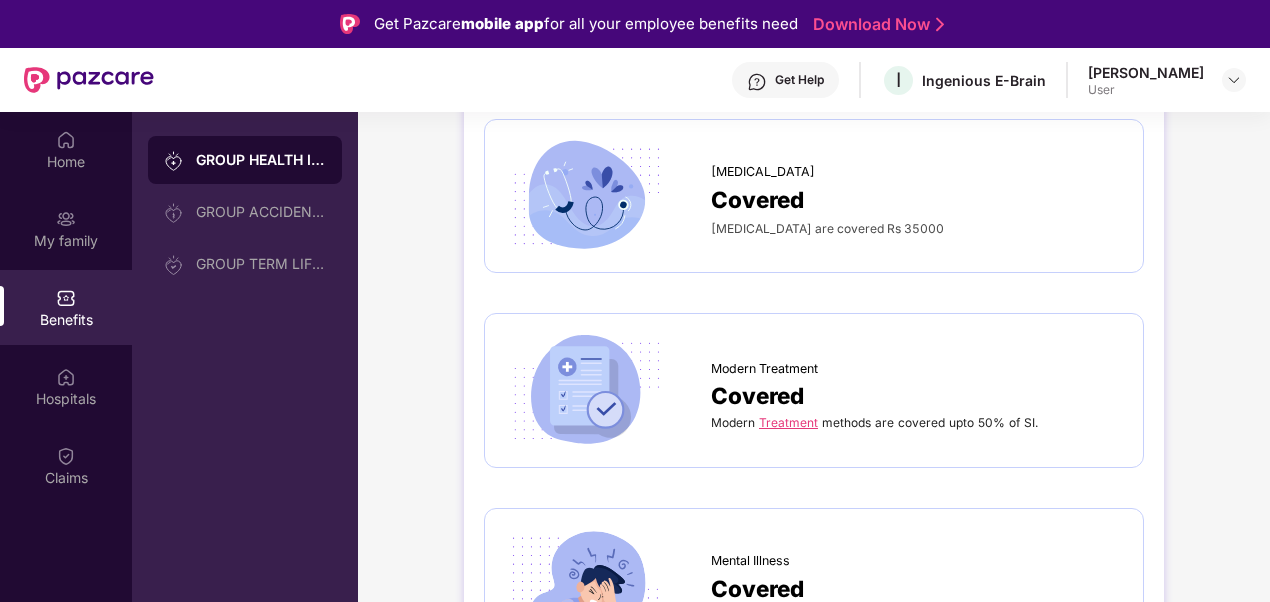 scroll, scrollTop: 3382, scrollLeft: 0, axis: vertical 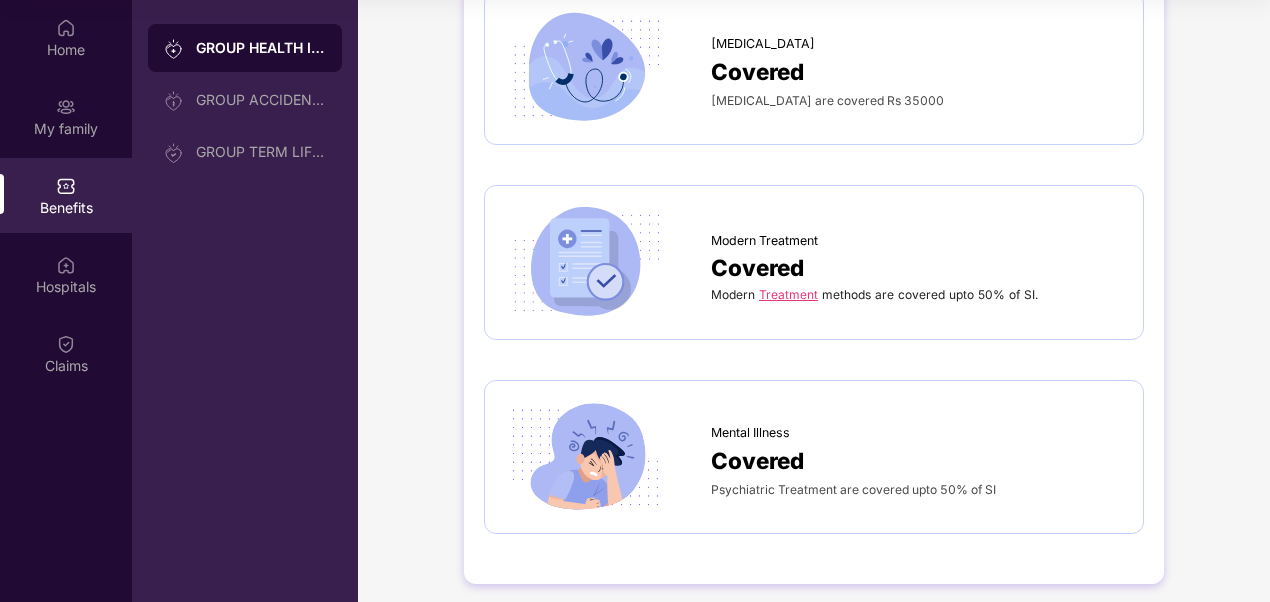 click on "Covered" at bounding box center (757, 460) 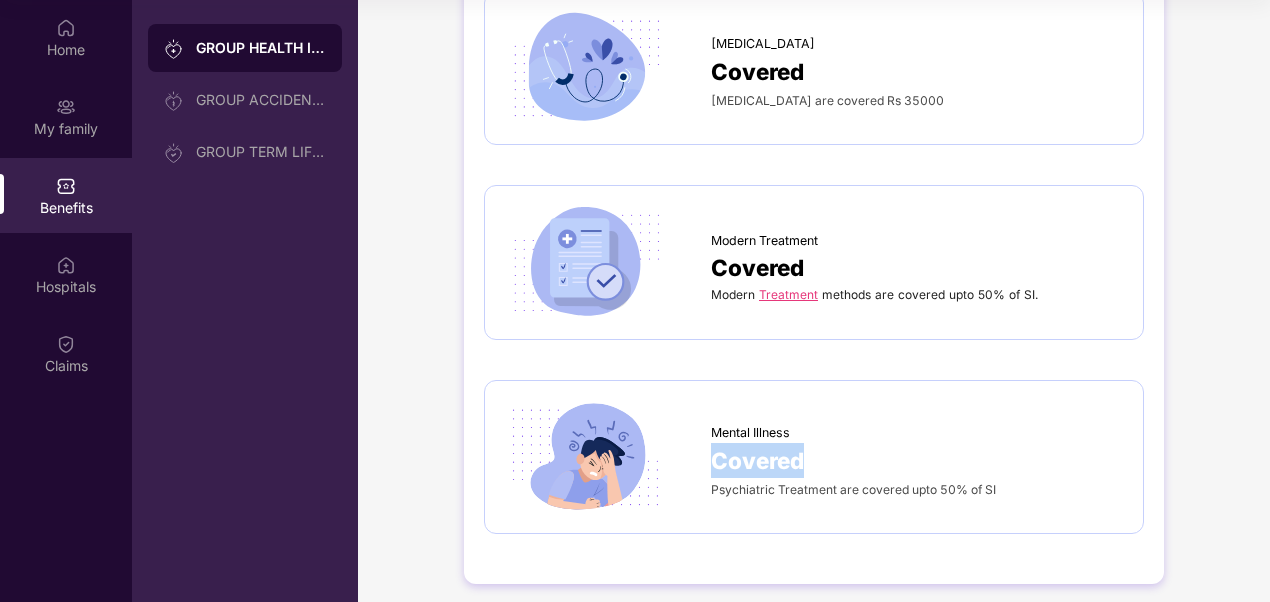click on "Covered" at bounding box center [757, 460] 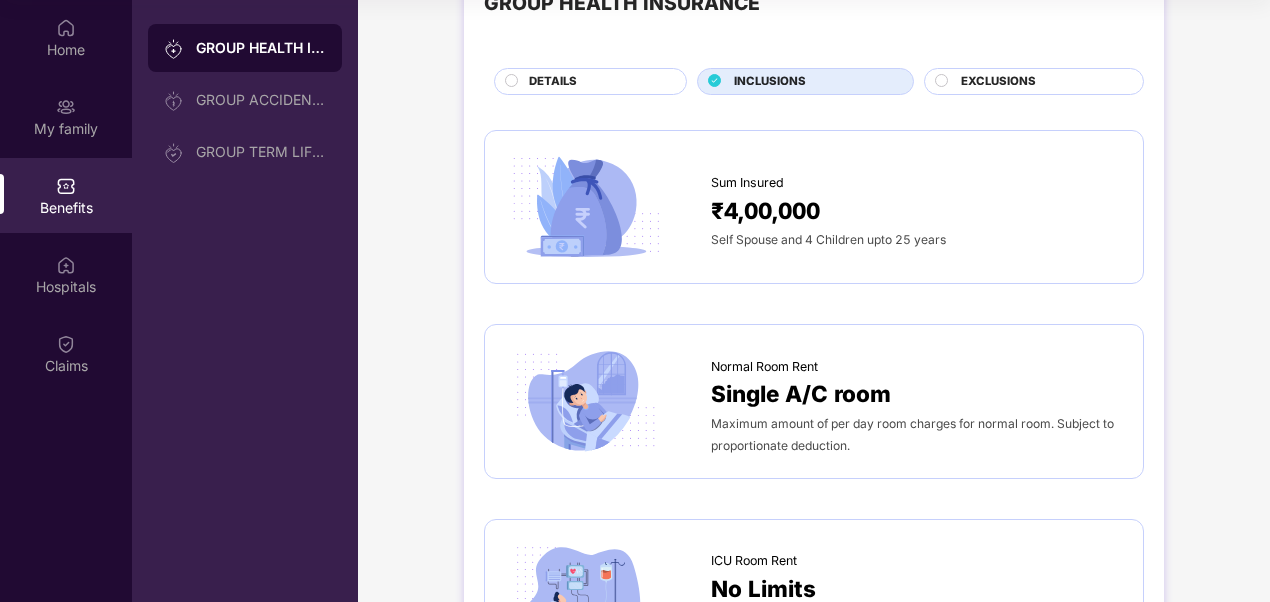 scroll, scrollTop: 0, scrollLeft: 0, axis: both 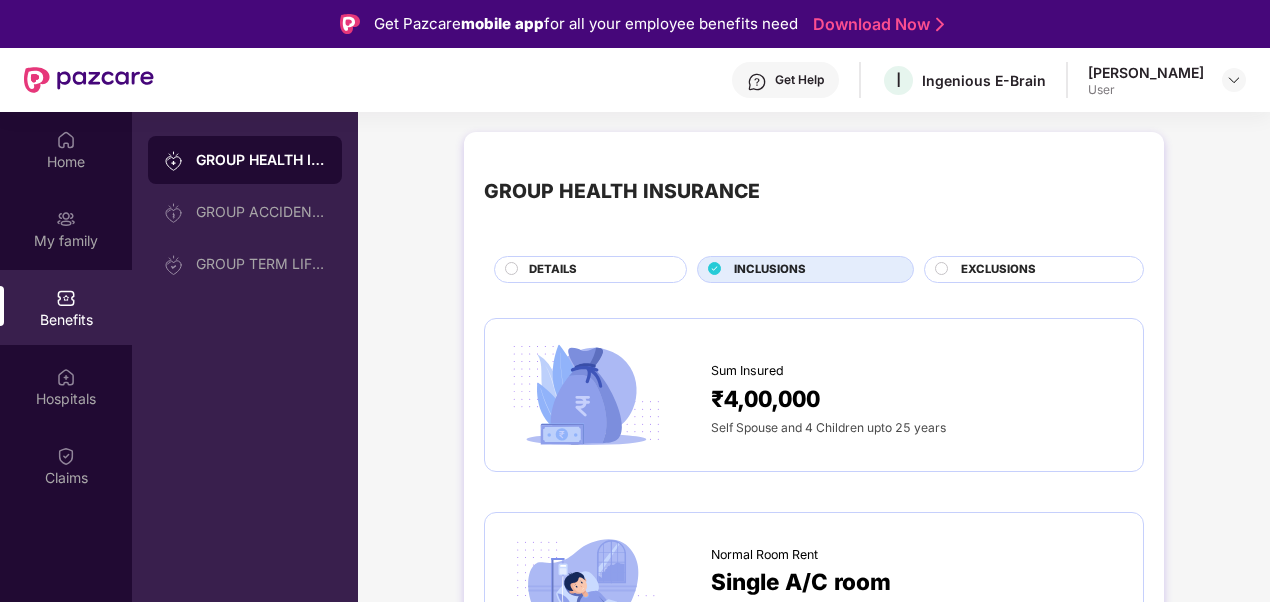 click on "Get Help" at bounding box center (799, 80) 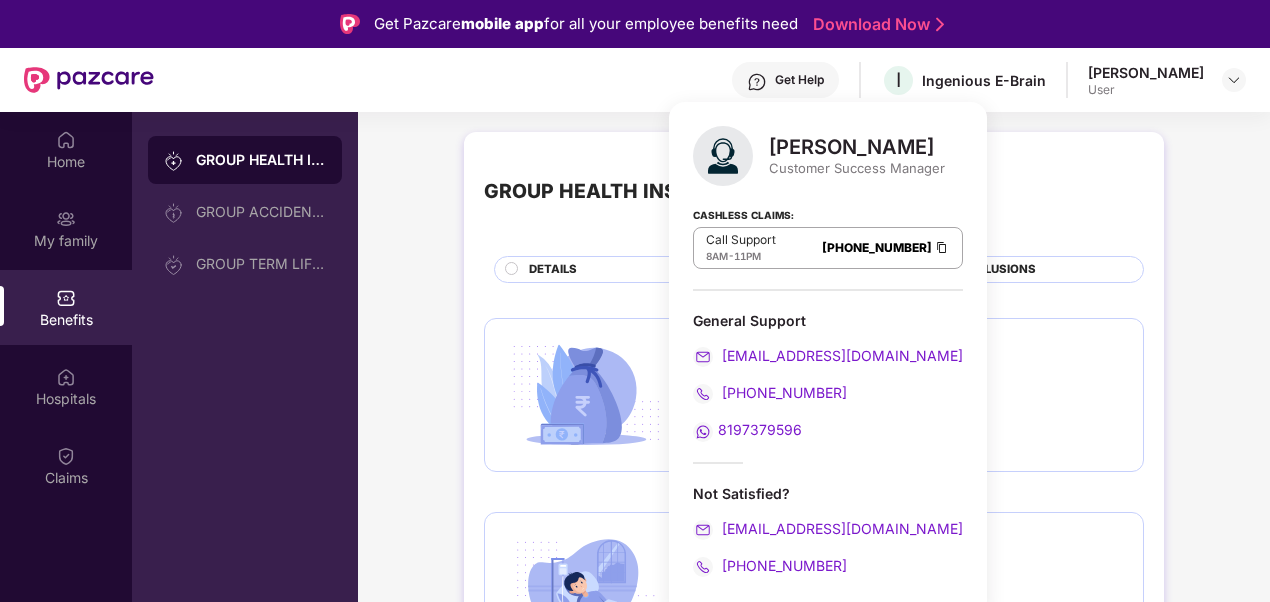 click on "GROUP HEALTH INSURANCE DETAILS INCLUSIONS EXCLUSIONS Sum Insured ₹4,00,000 Self Spouse and 4 Children upto 25 years Normal Room Rent Single A/C room Maximum amount of per day room charges for normal room. Subject to proportionate deduction. ICU Room Rent No Limits Maximum amount of per day room charges for ICU. Subject to proportionate deduction. Disease-wise Capping Applicable Below mentioned are covered under policy. Pre Hospitalization 30 days Medical Expenses : incurred during a period as specified in the Policy Certificate falling immediately prior to the date of the Insured Member's admission to the Hospital Post Hospitalization 60 days Medical Expenses : incurred during a period as specified in the Policy Certificate falling immediately following the date of the Insured Member's discharge from Hospital. Ambulance ₹2,000 Maximum amount that can be claimed for ground ambulance services. Day Care Covered List of Day Care procedure attached as Policy Terms and Conditions. [PERSON_NAME] Treatment Covered Modern" at bounding box center (814, 2115) 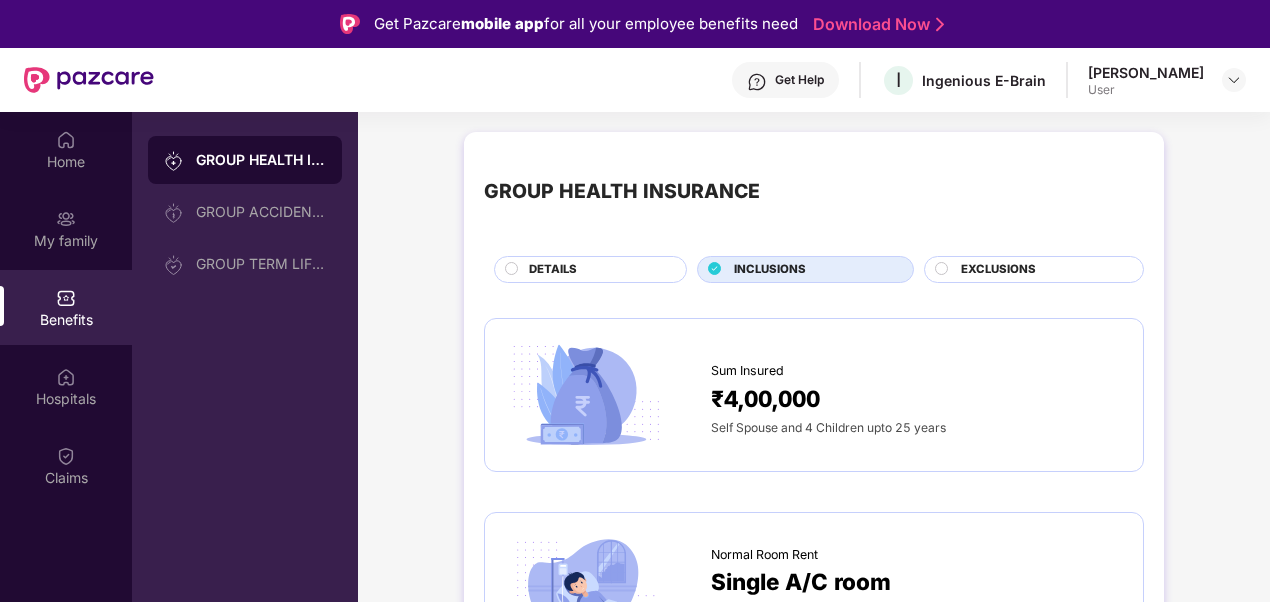 click on "DETAILS" at bounding box center (590, 269) 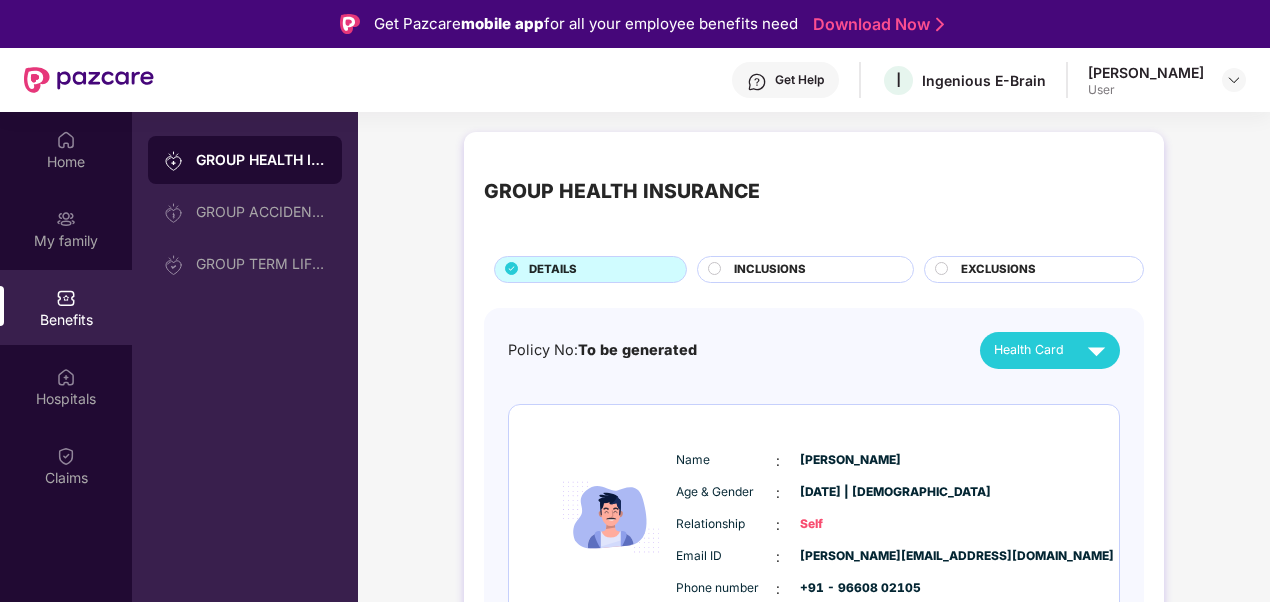 click on "To be generated" at bounding box center (637, 349) 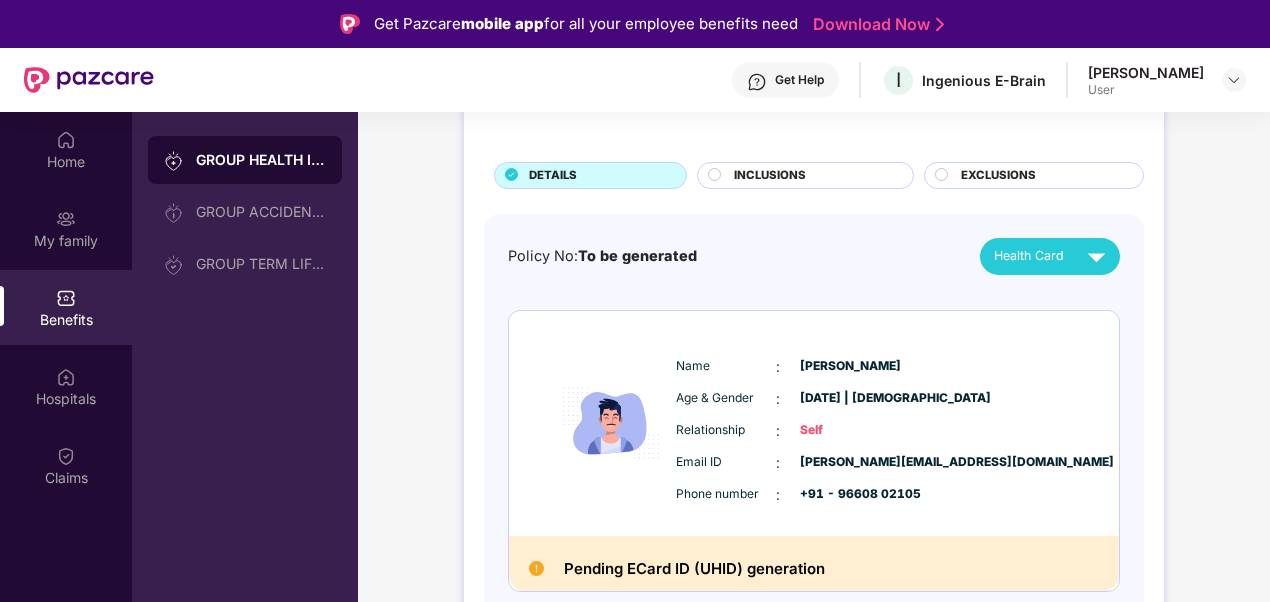 click at bounding box center (536, 568) 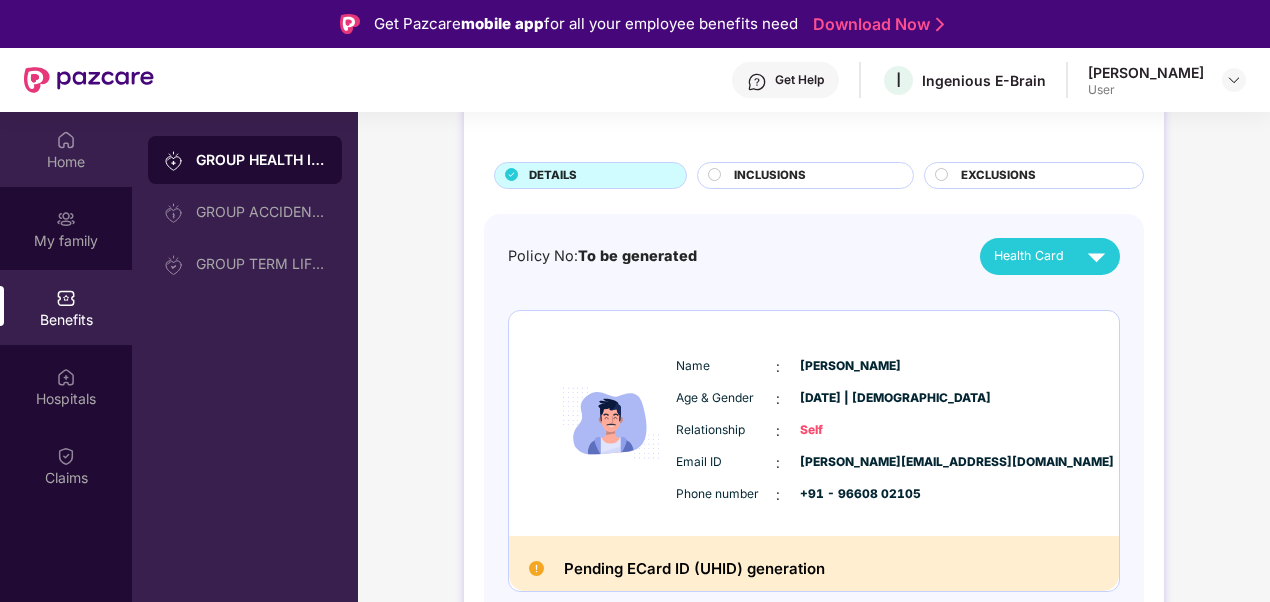 click on "Home" at bounding box center [66, 149] 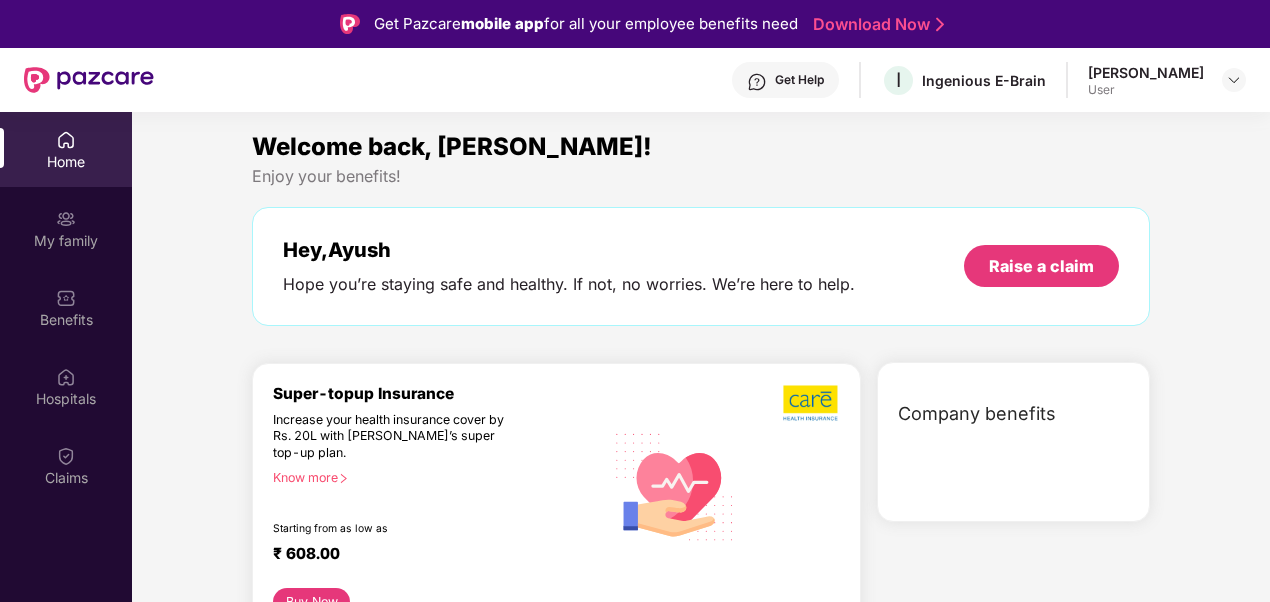 scroll, scrollTop: 0, scrollLeft: 0, axis: both 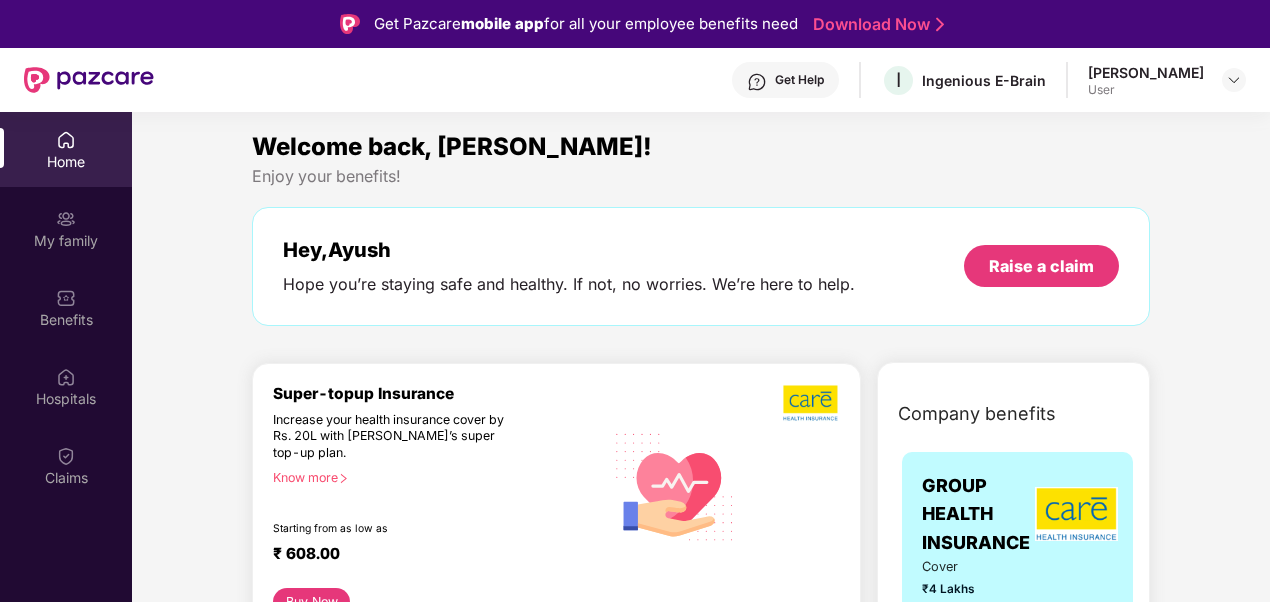 click at bounding box center [89, 80] 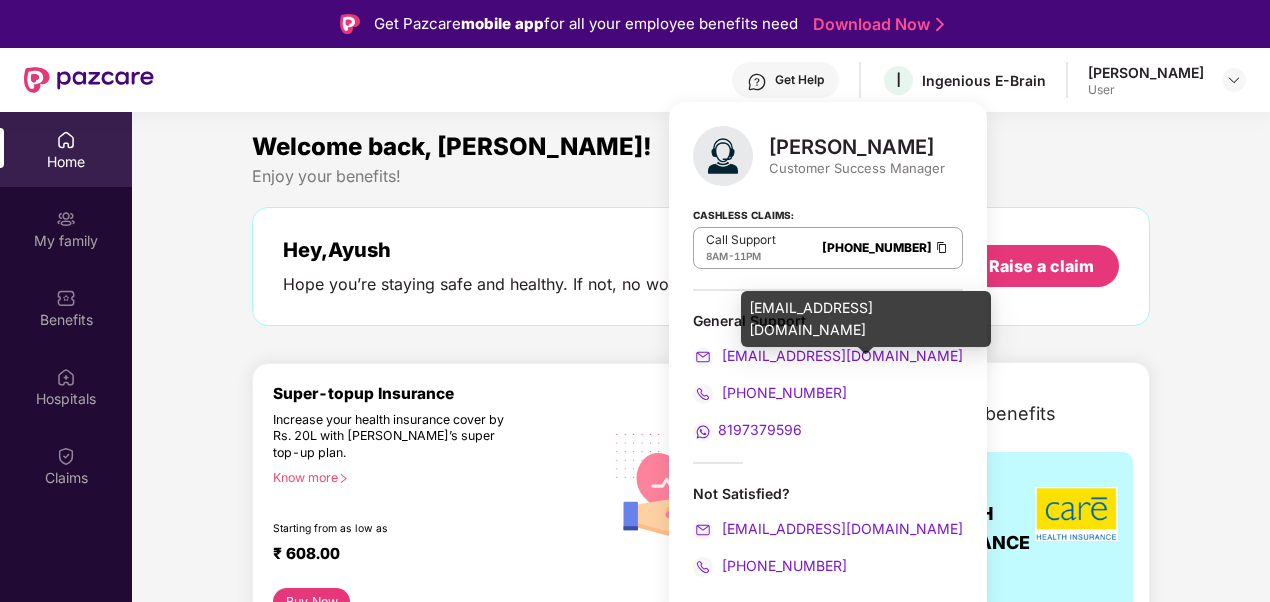 click on "[EMAIL_ADDRESS][DOMAIN_NAME]" at bounding box center (840, 355) 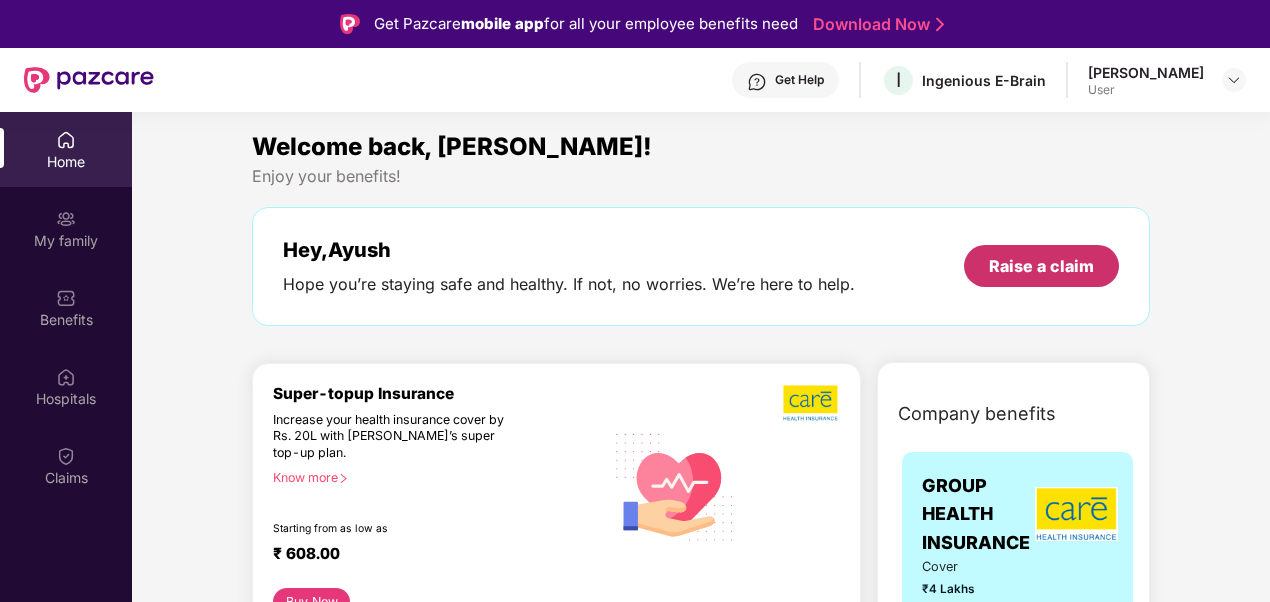 click on "Raise a claim" at bounding box center (1041, 266) 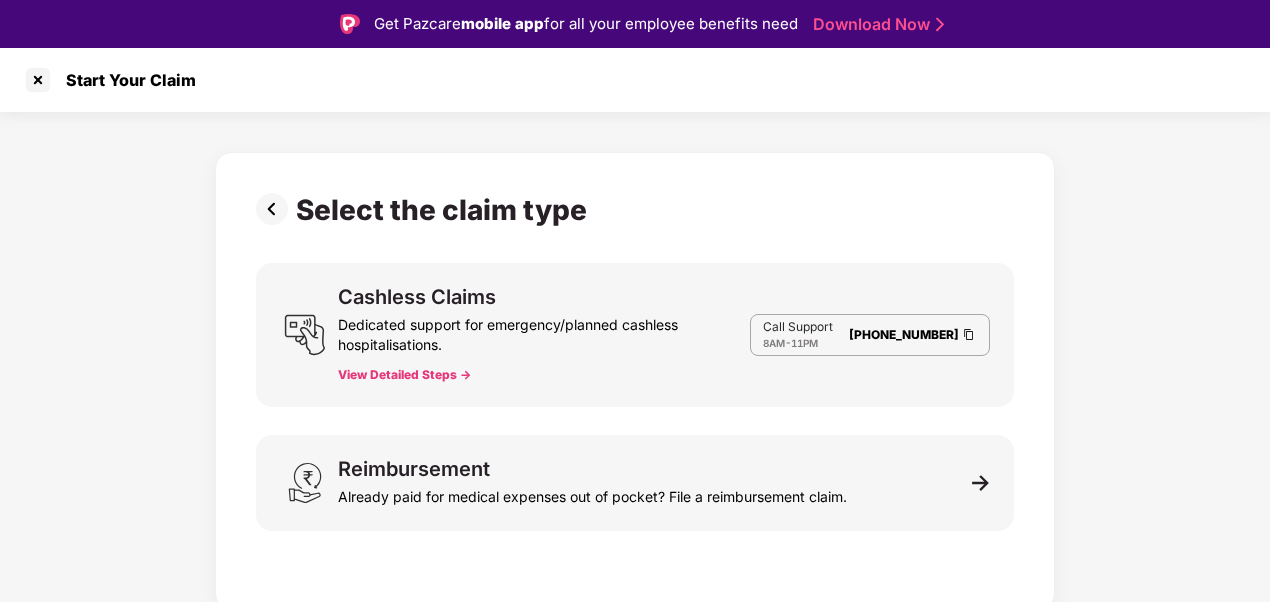 scroll, scrollTop: 48, scrollLeft: 0, axis: vertical 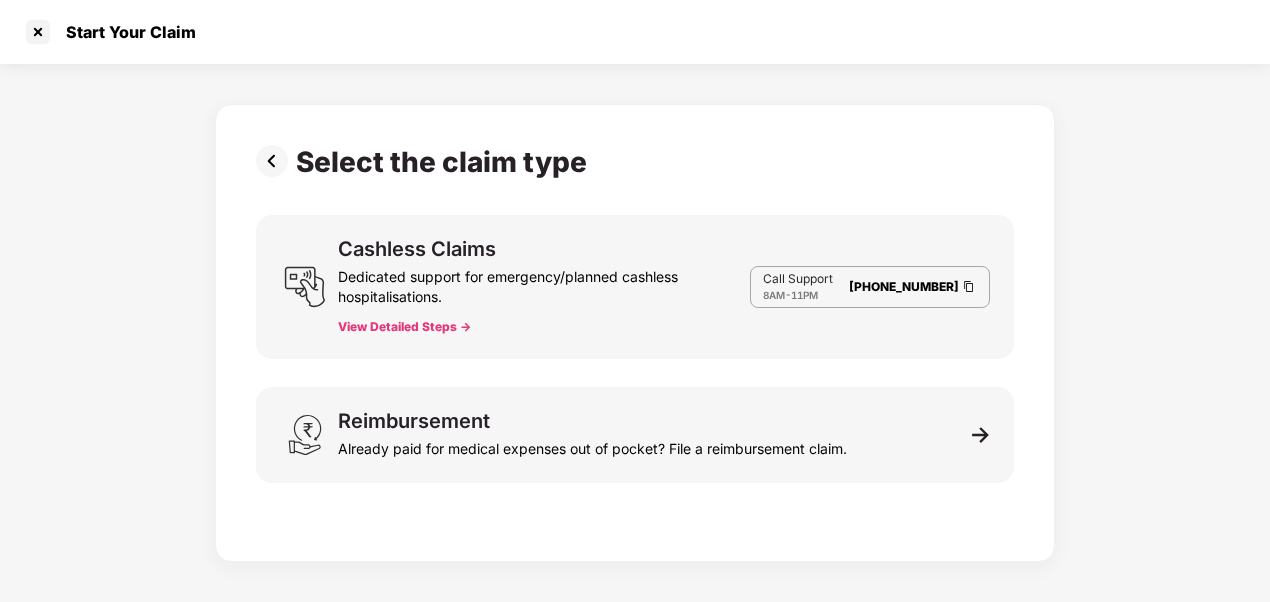click on "View Detailed Steps ->" at bounding box center (404, 327) 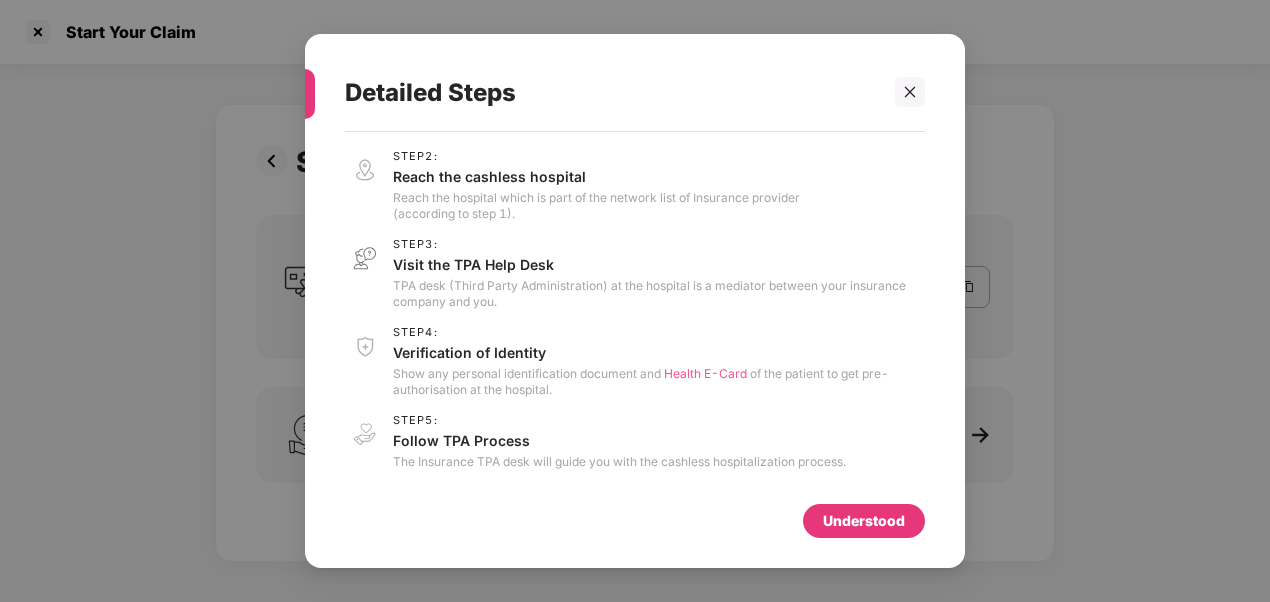 scroll, scrollTop: 0, scrollLeft: 0, axis: both 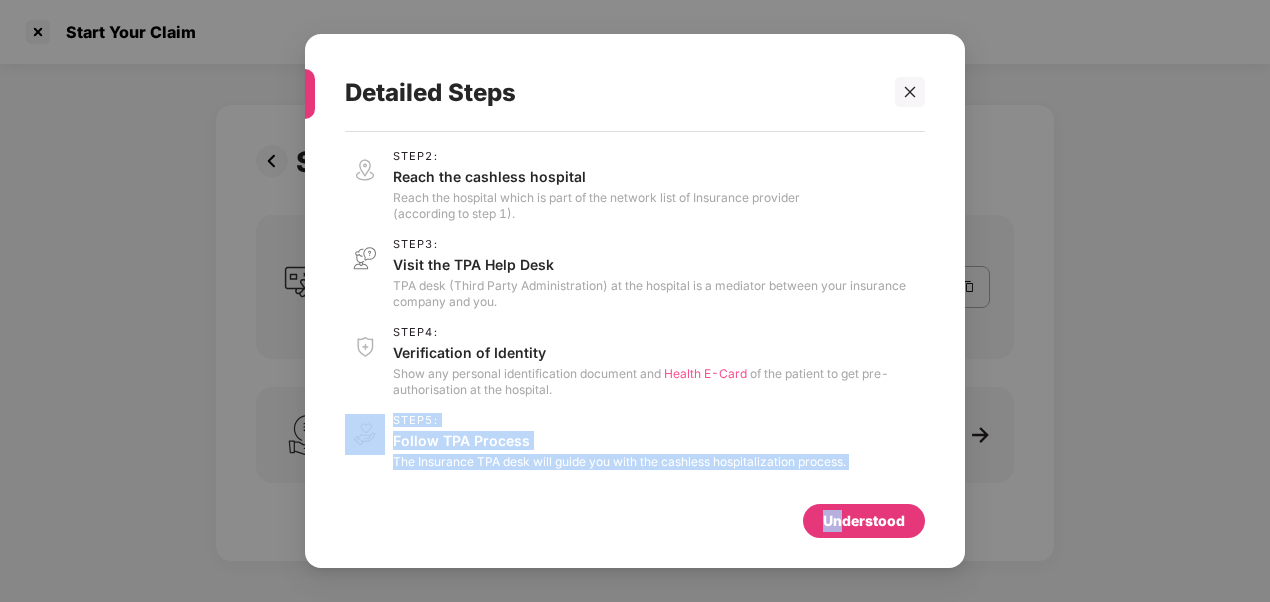 drag, startPoint x: 838, startPoint y: 468, endPoint x: 840, endPoint y: 516, distance: 48.04165 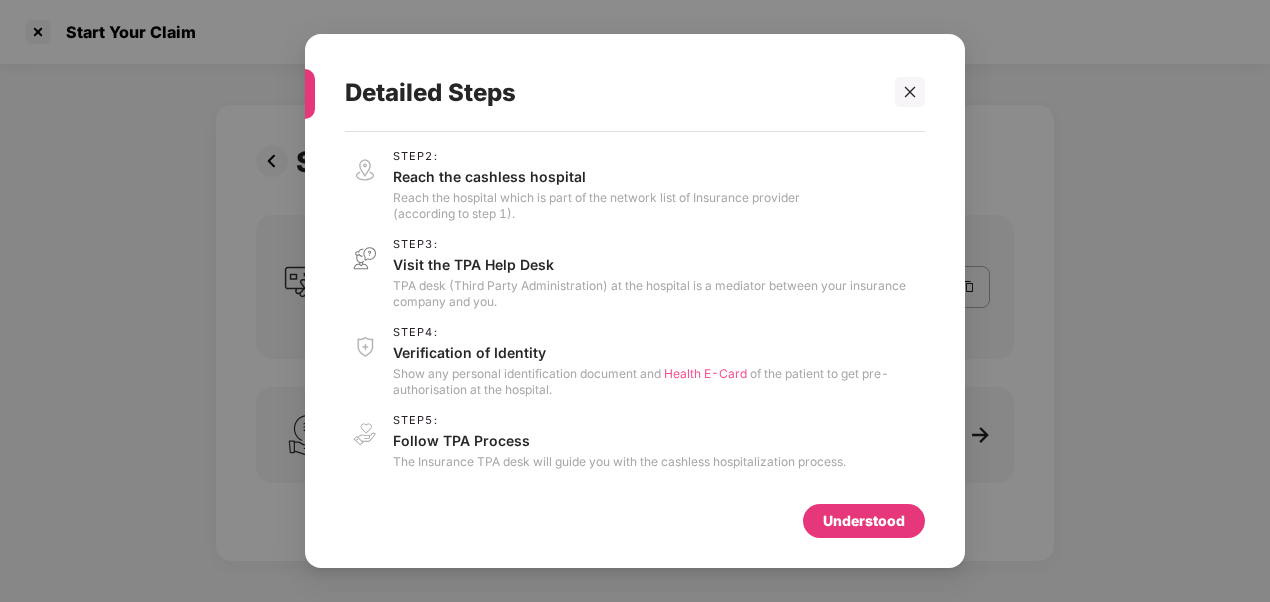 click on "Understood" at bounding box center [864, 521] 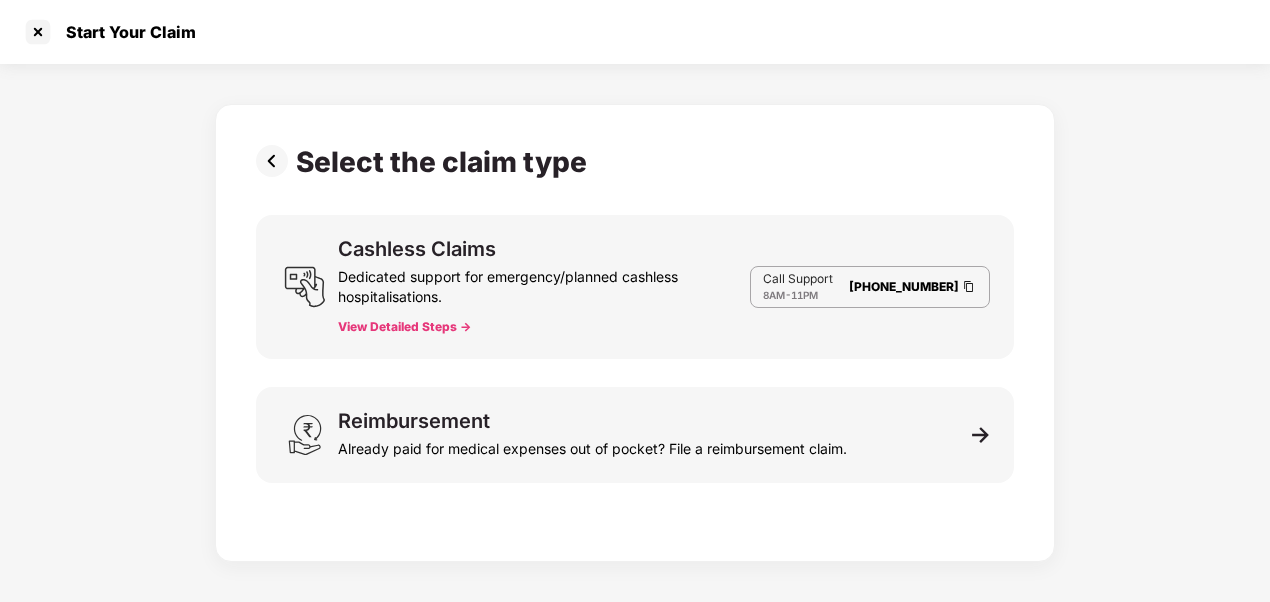 click on "View Detailed Steps ->" at bounding box center (404, 327) 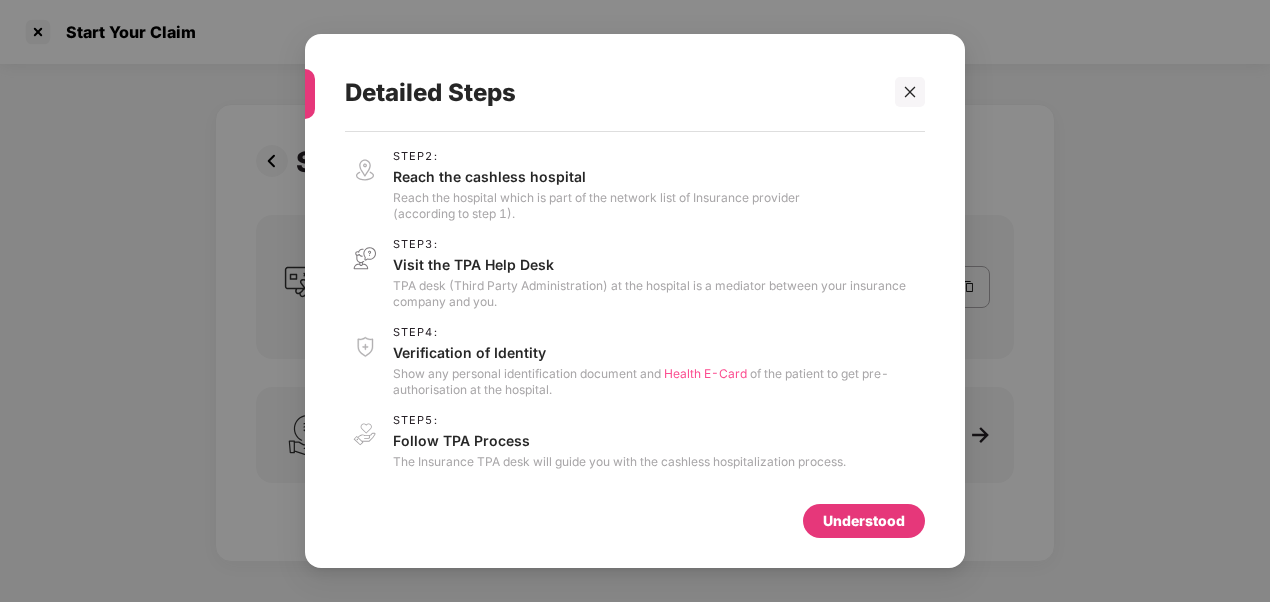 click on "Detailed Steps Step  1 : Find the nearest/suitable network hospital Locate cashless hospitals under your insurer’s network   here. Step  2 : Reach the cashless hospital Reach the hospital which is part of the network list of Insurance provider  (according to step 1). Step  3 : Visit the TPA Help Desk TPA desk (Third Party Administration) at the hospital is a mediator between your insurance company and you. Step  4 : Verification of Identity Show any personal identification document and   Health E-Card   of the patient to get pre-authorisation at the hospital. Step  5 : Follow TPA Process The Insurance TPA desk will guide you with the cashless hospitalization process. Understood" at bounding box center [635, 301] 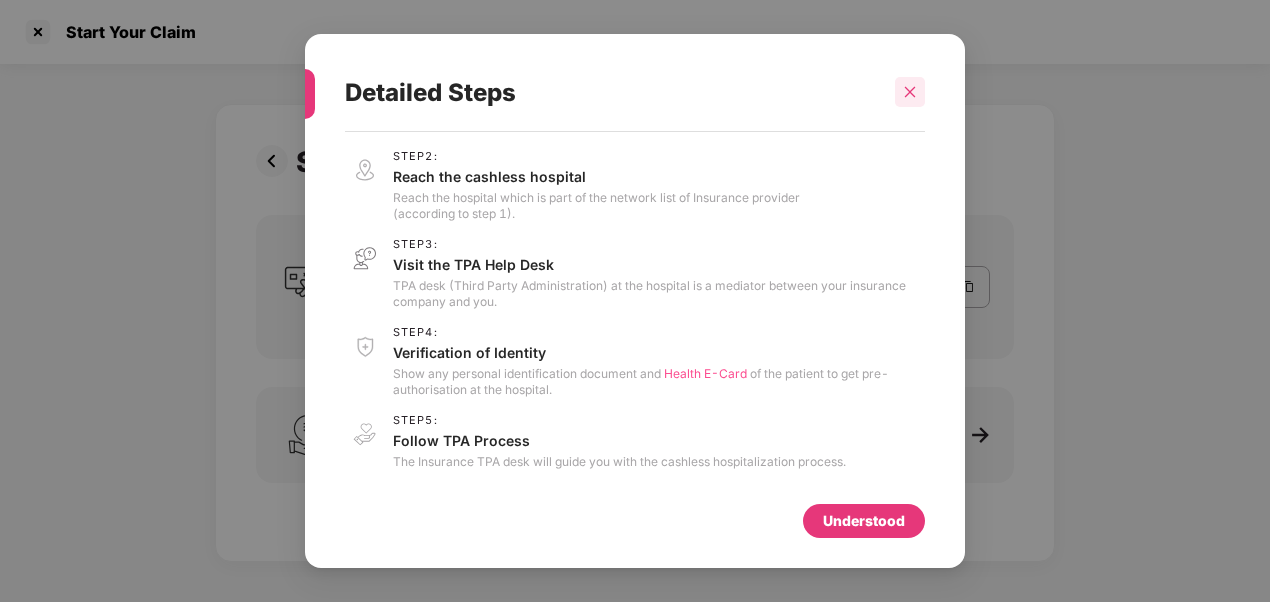 click at bounding box center [910, 92] 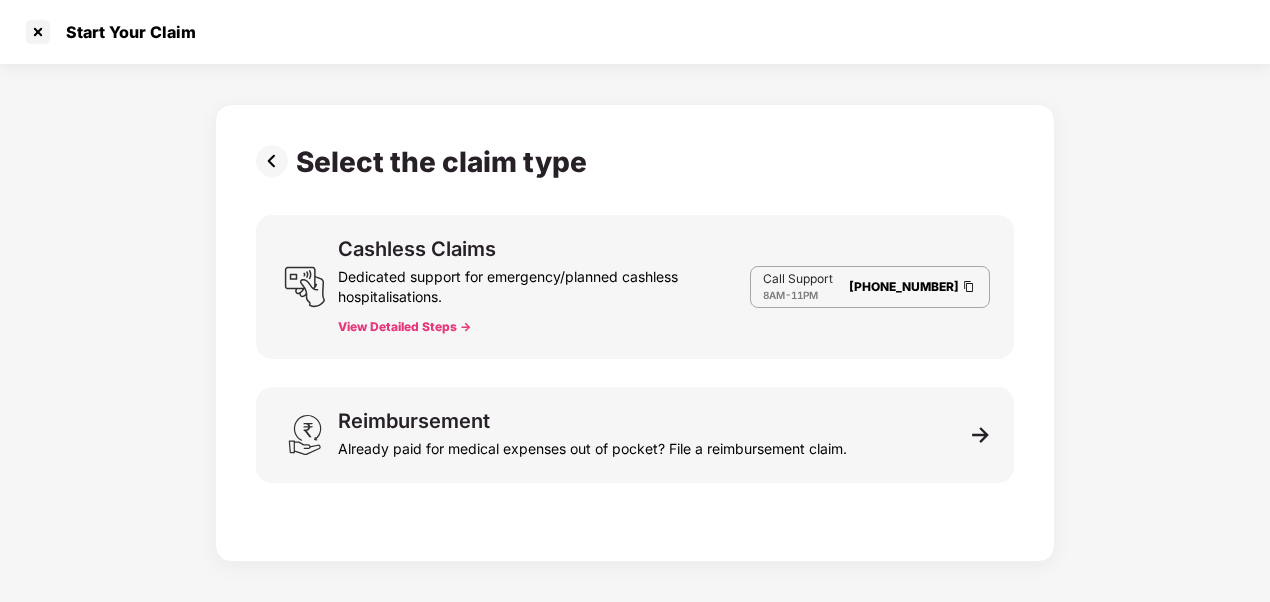 click at bounding box center [276, 161] 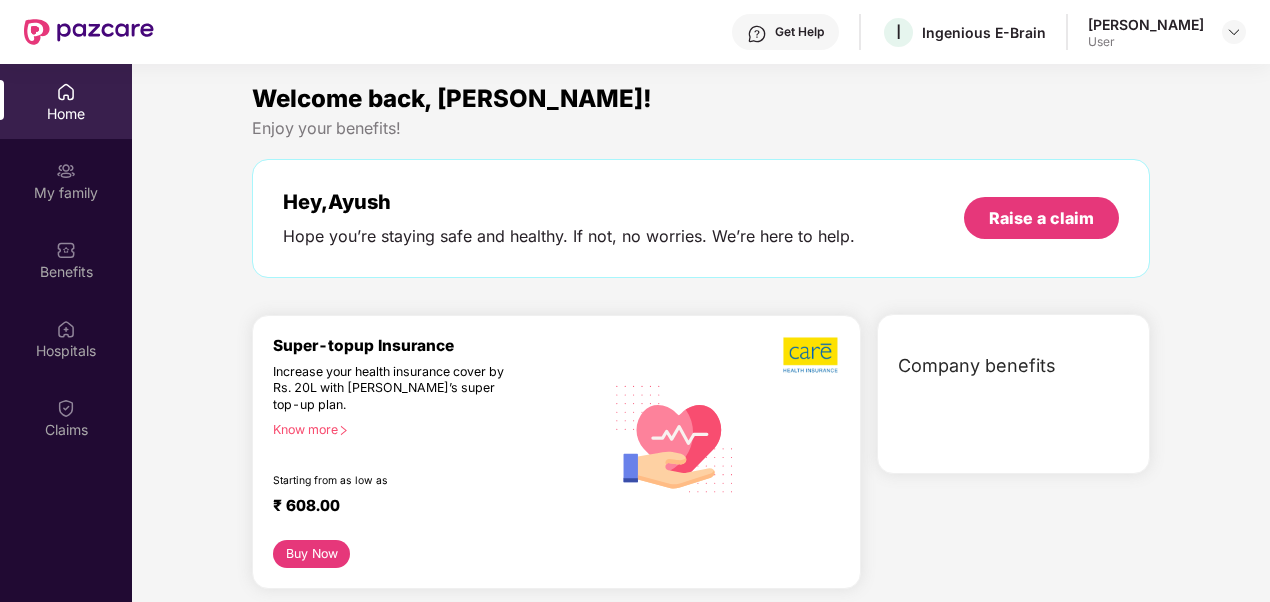 scroll, scrollTop: 112, scrollLeft: 0, axis: vertical 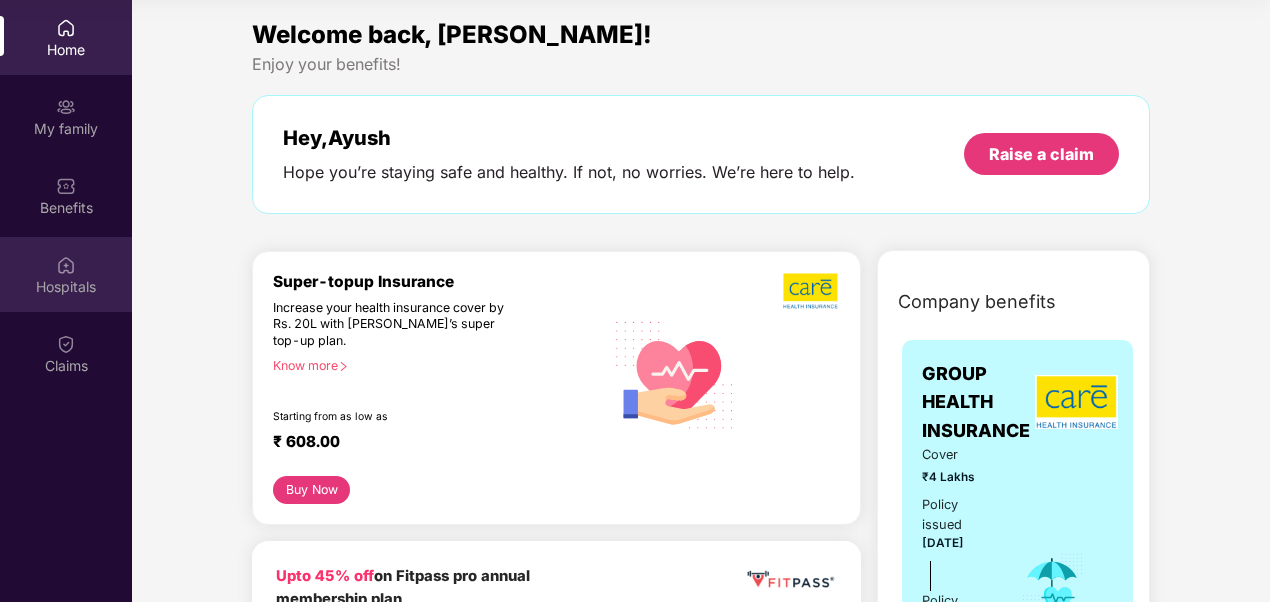 click on "Hospitals" at bounding box center [66, 287] 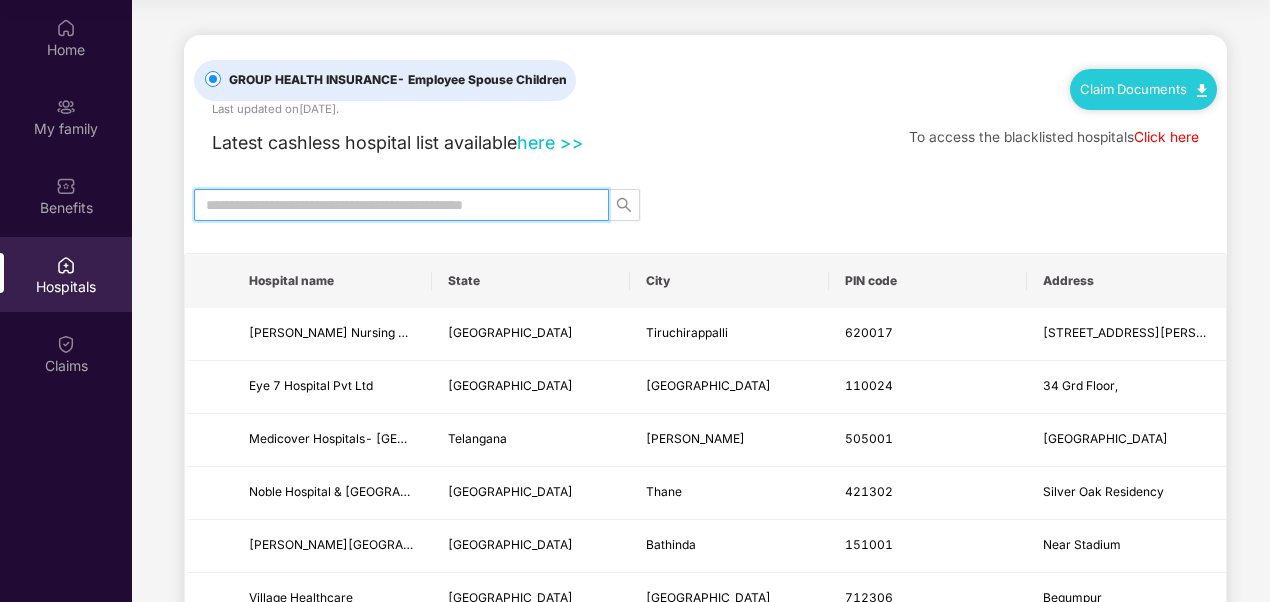 click at bounding box center (393, 205) 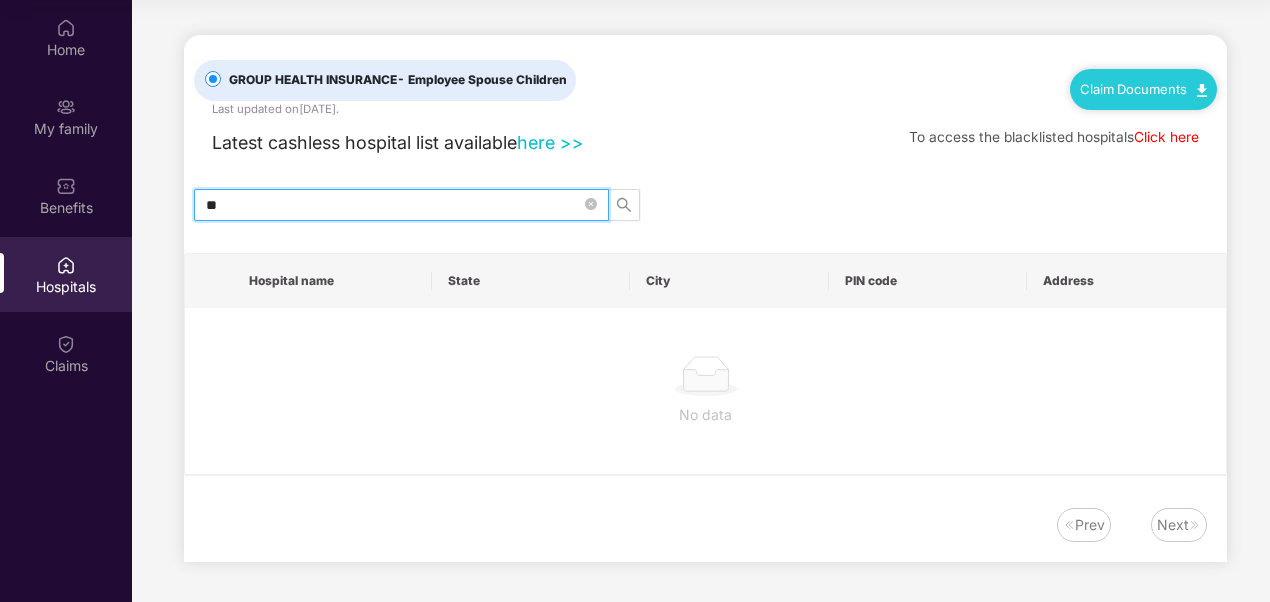 type on "*" 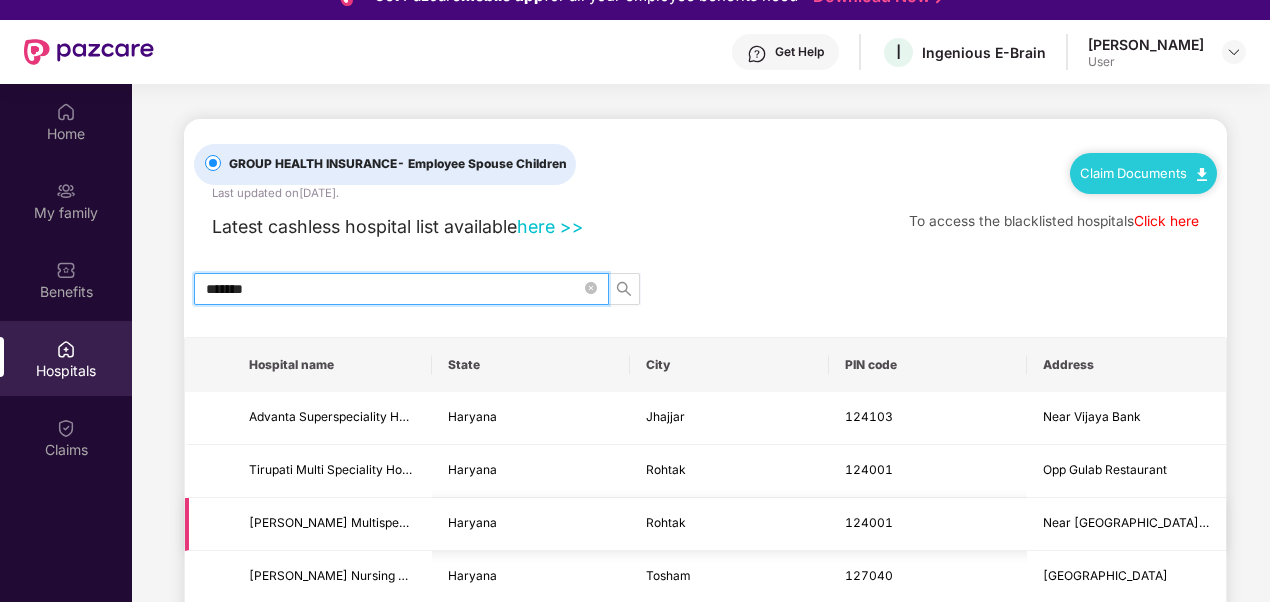 scroll, scrollTop: 26, scrollLeft: 0, axis: vertical 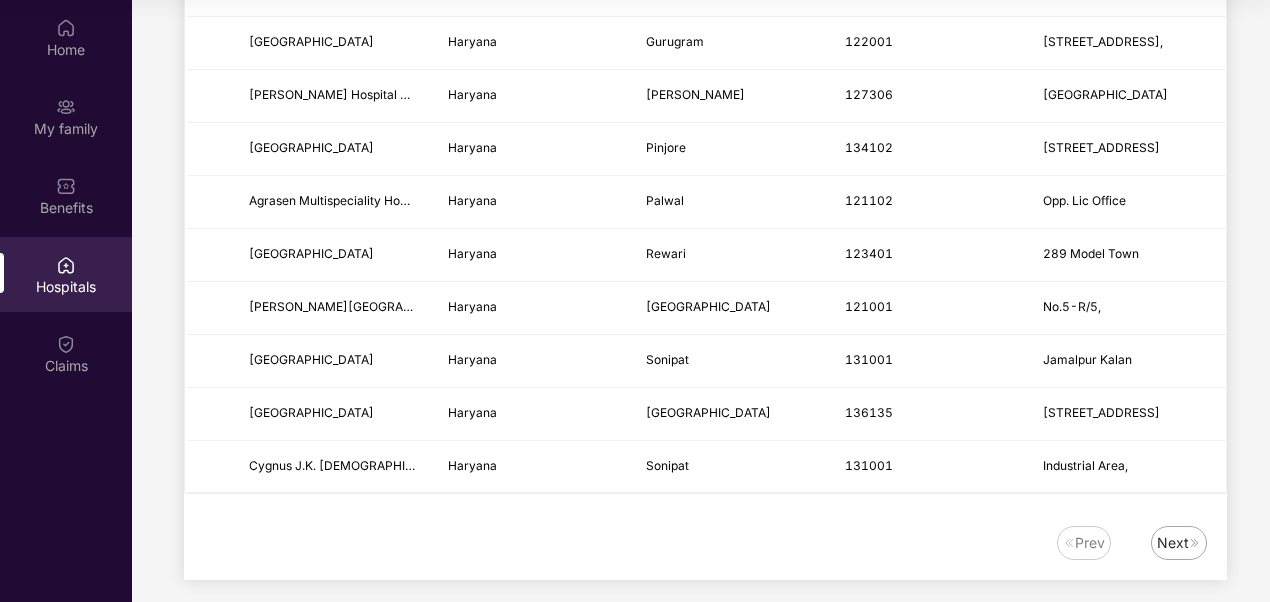 type on "*******" 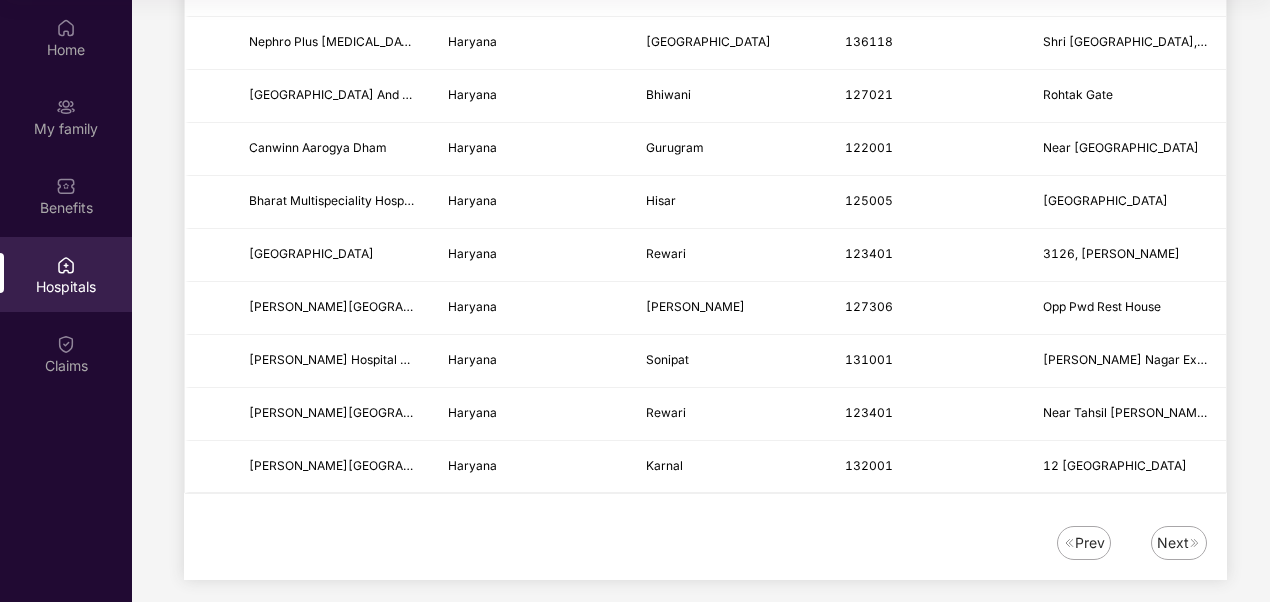 click on "Next" at bounding box center (1173, 543) 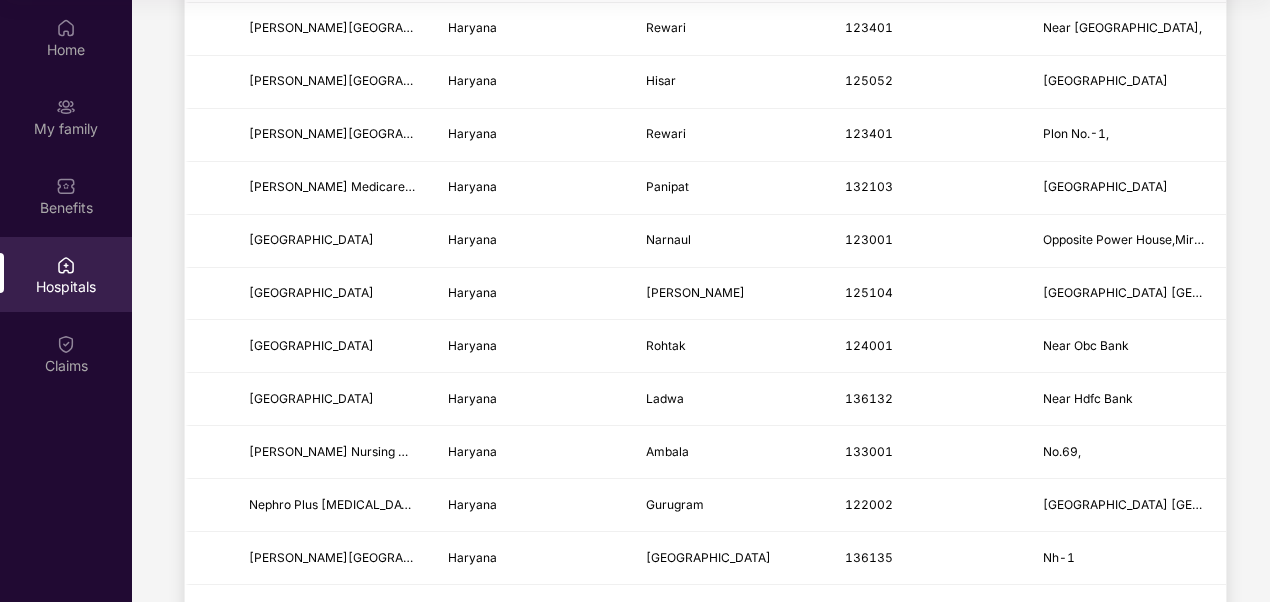 scroll, scrollTop: 0, scrollLeft: 0, axis: both 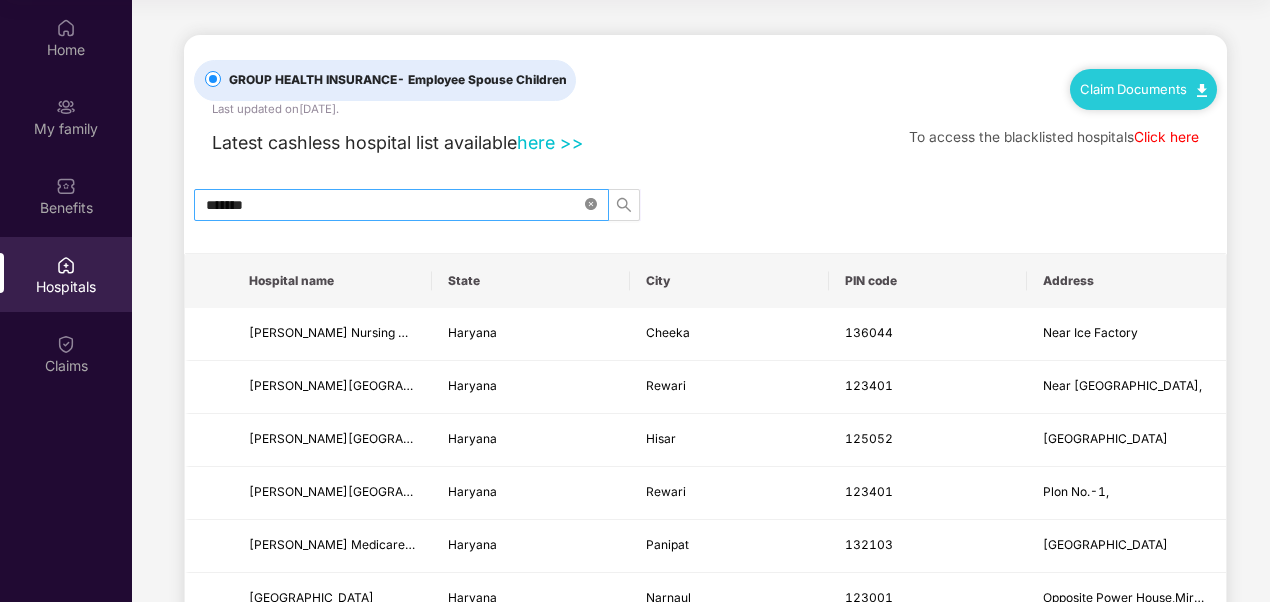 click 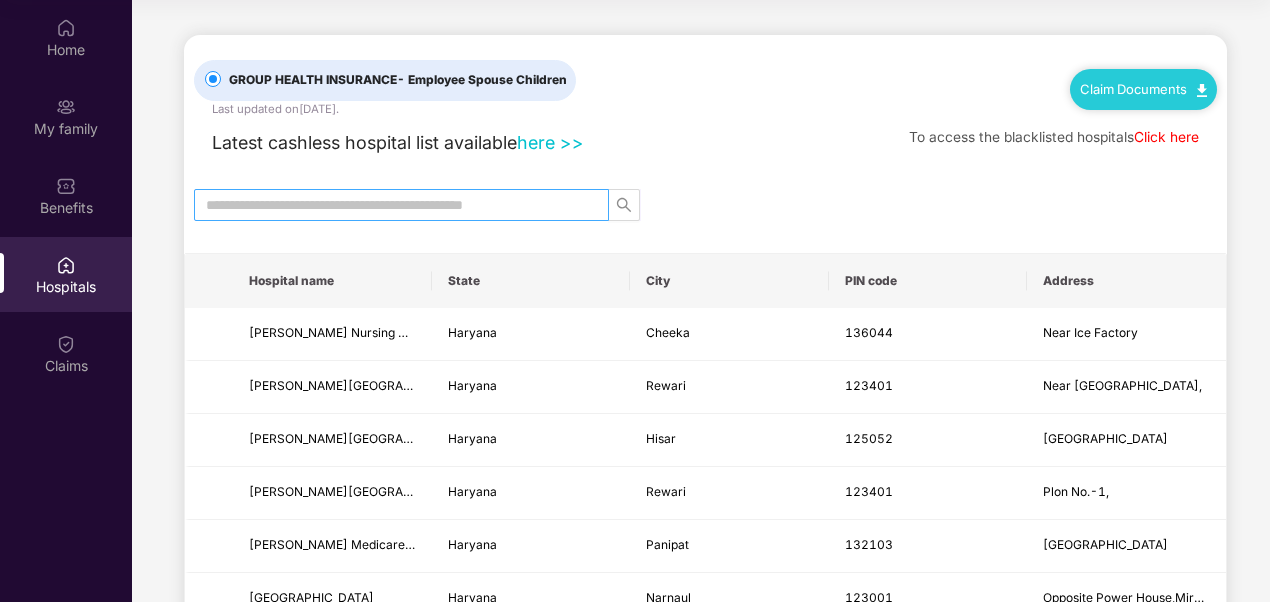 drag, startPoint x: 490, startPoint y: 186, endPoint x: 494, endPoint y: 202, distance: 16.492422 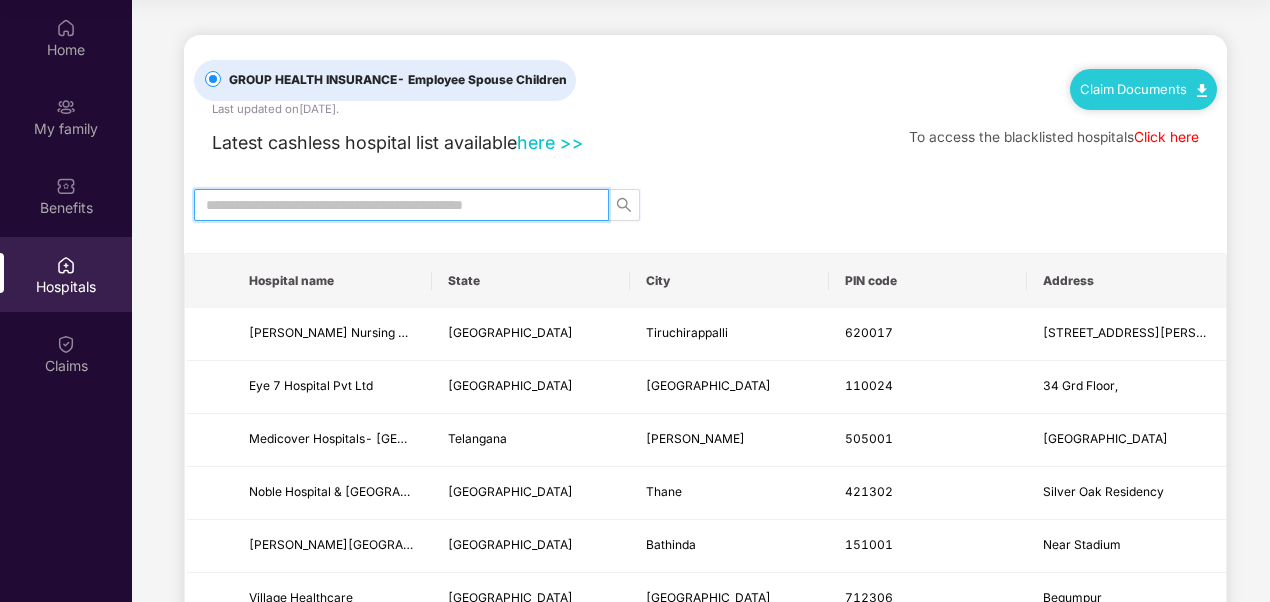 click at bounding box center [393, 205] 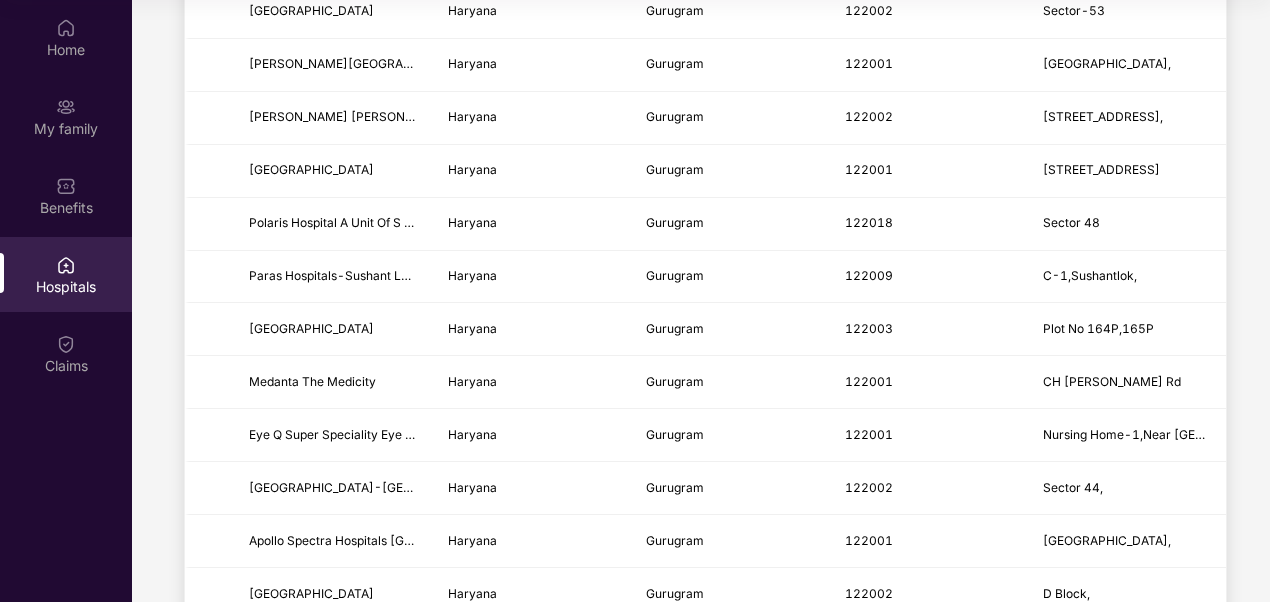 scroll, scrollTop: 1488, scrollLeft: 0, axis: vertical 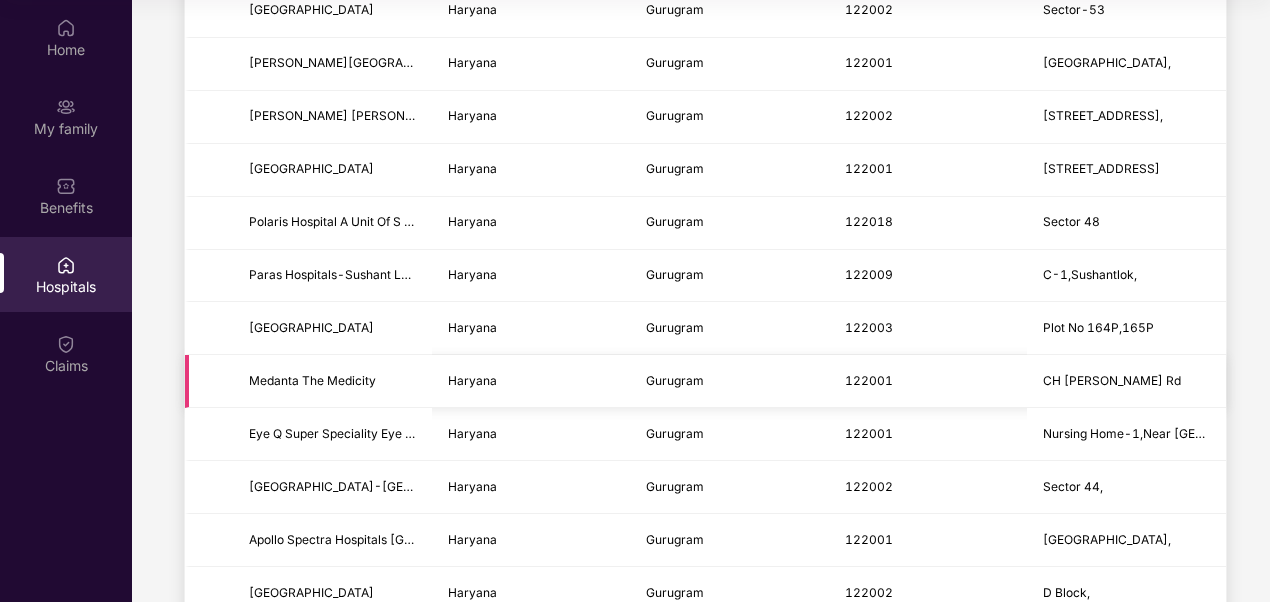 type on "********" 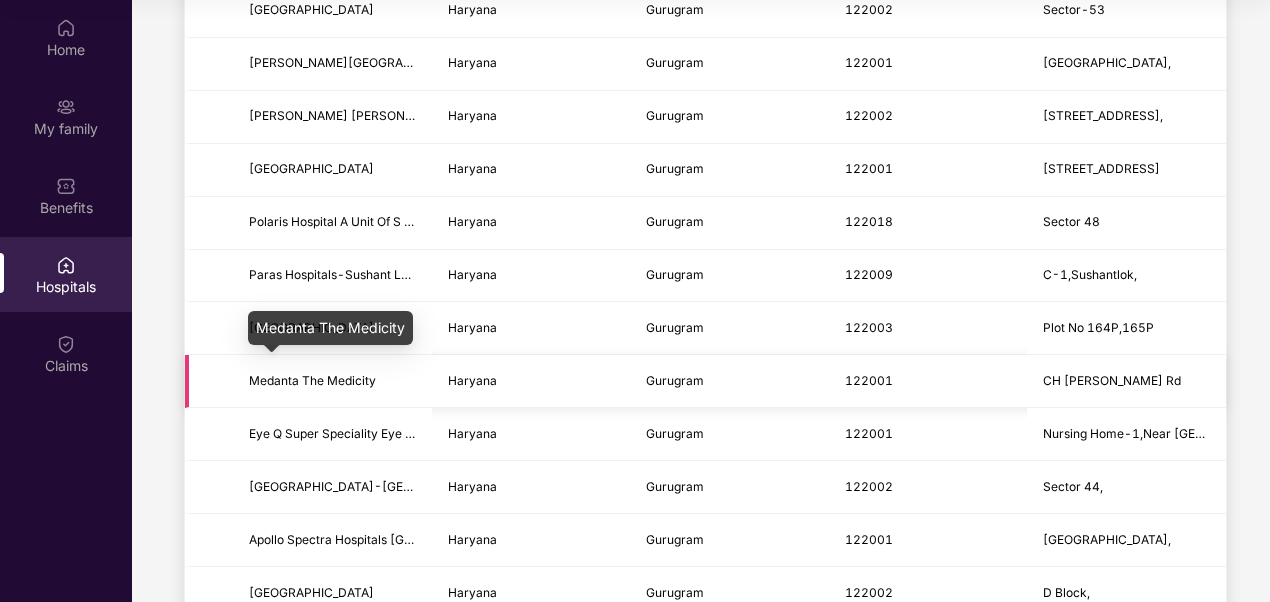 click on "Medanta The Medicity" at bounding box center [312, 380] 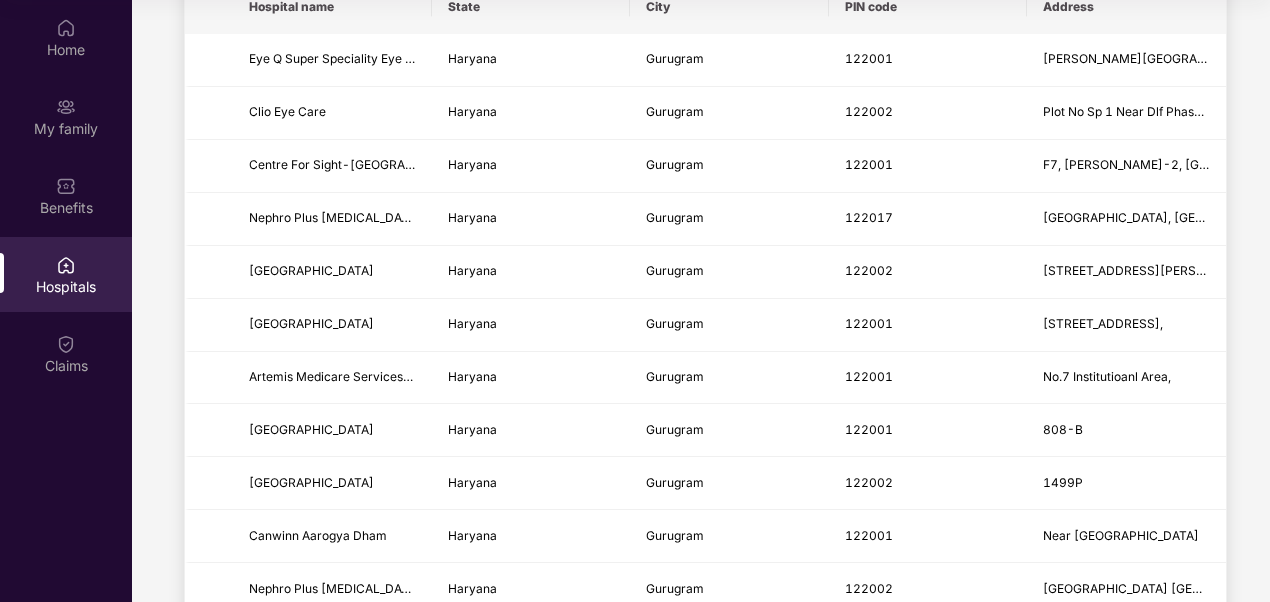 scroll, scrollTop: 0, scrollLeft: 0, axis: both 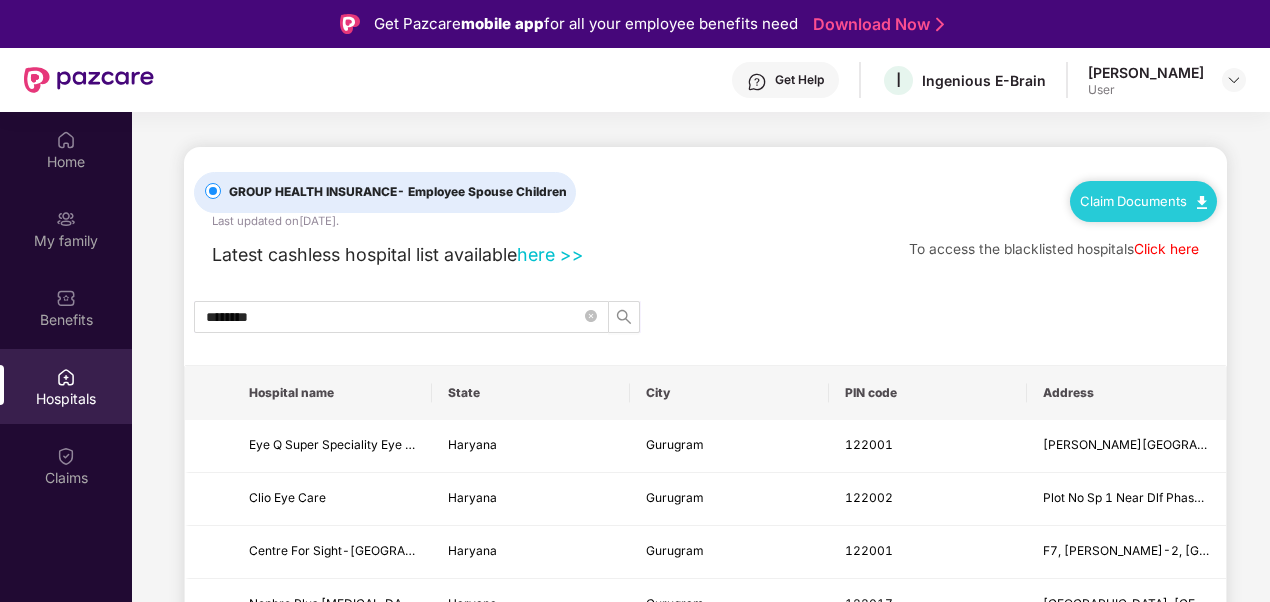 click on "Claim Documents" at bounding box center (1143, 201) 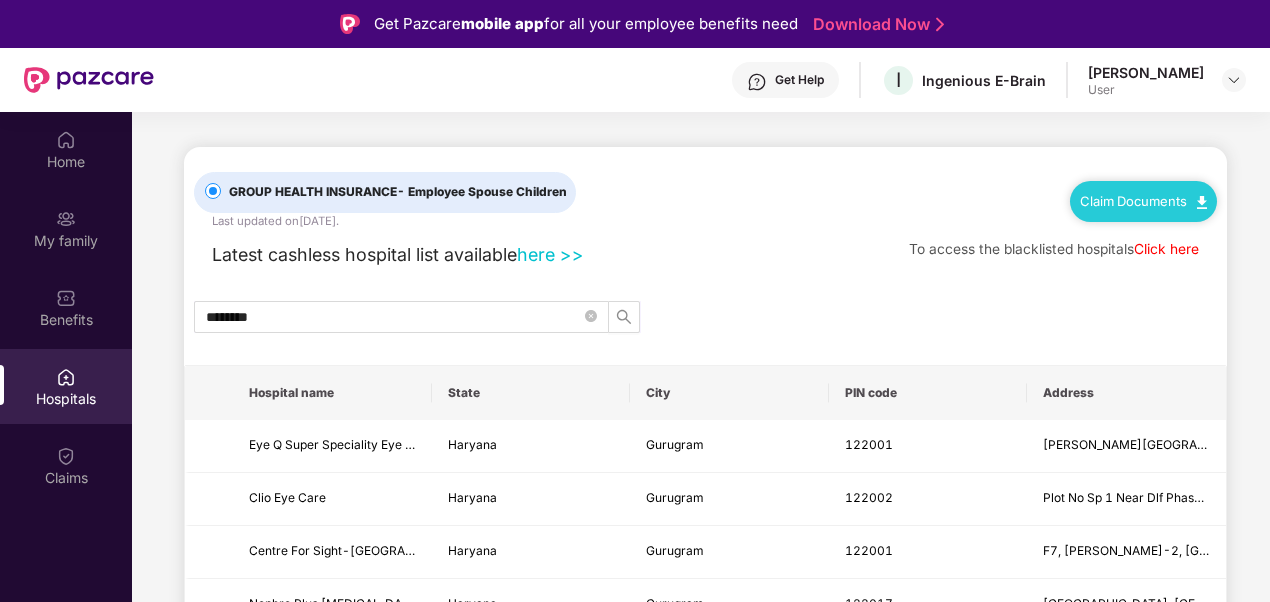 click at bounding box center (1202, 202) 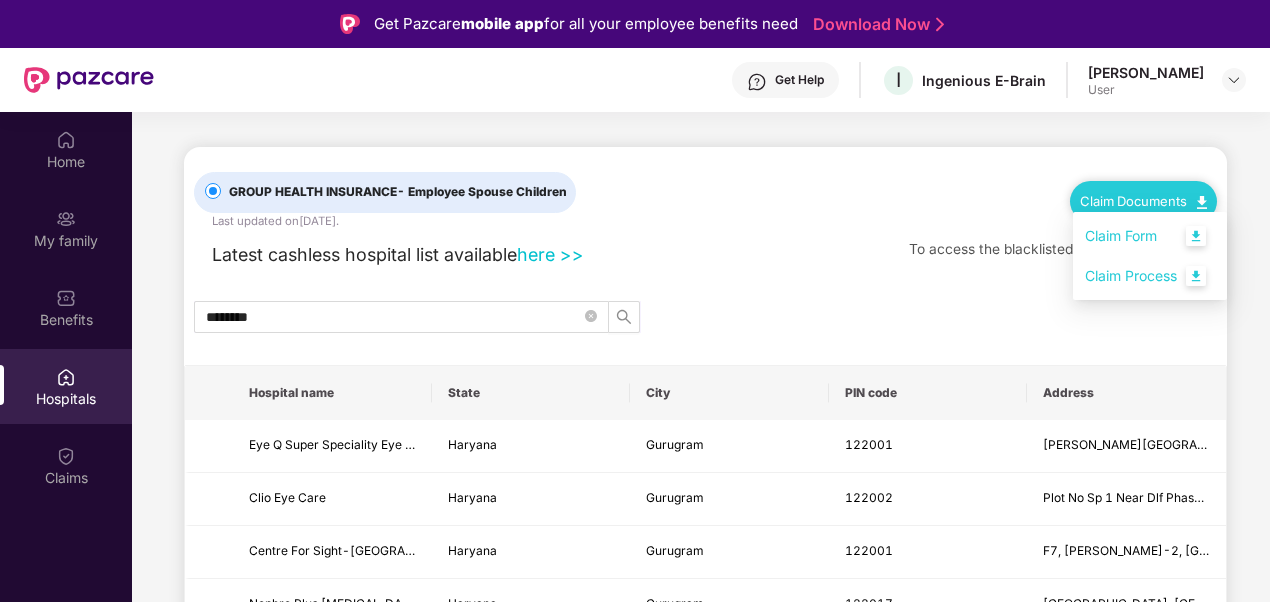 click on "Claim Documents" at bounding box center [1143, 201] 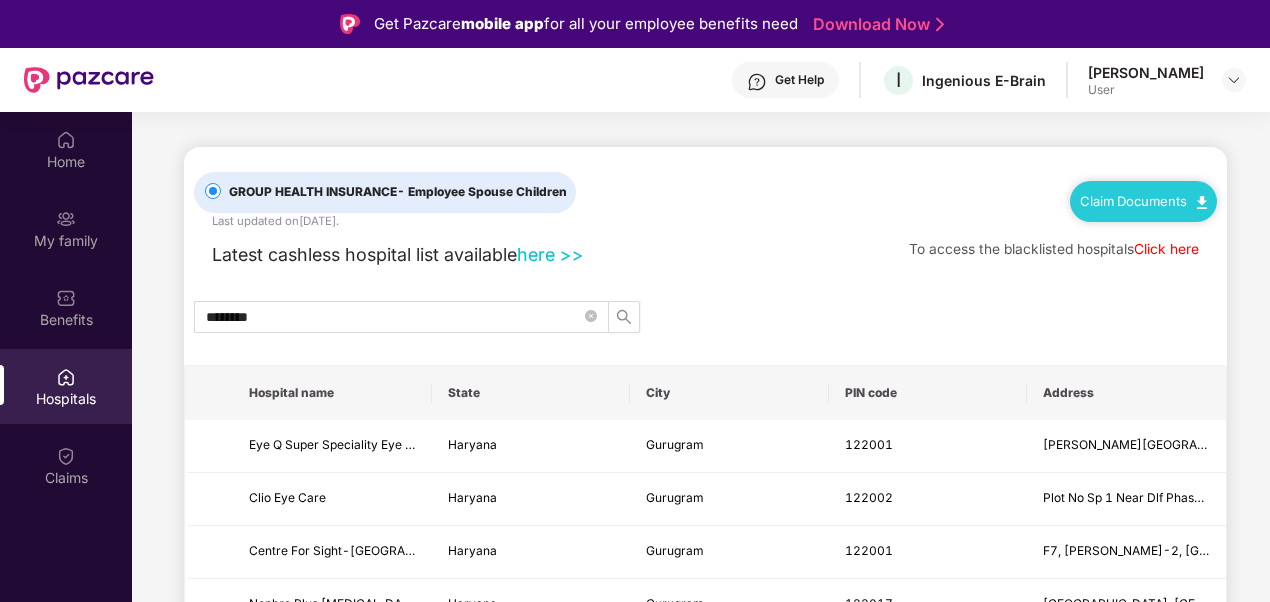 click on "Claim Documents" at bounding box center (1143, 201) 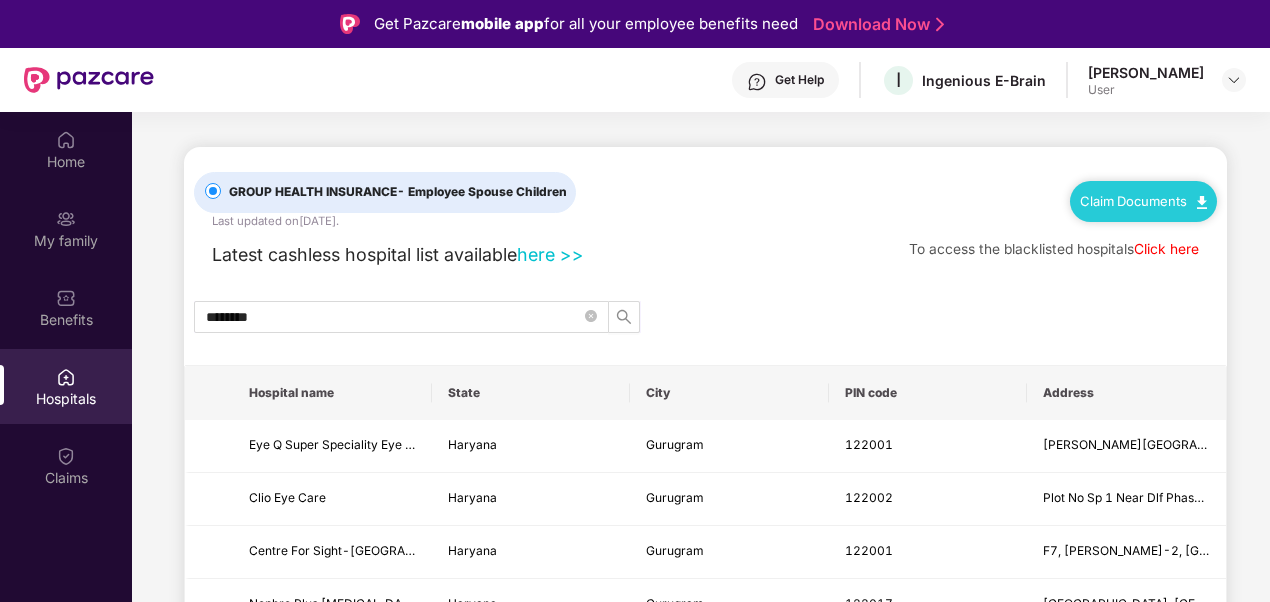click on "GROUP HEALTH INSURANCE  - Employee Spouse Children Last updated on  [DATE] . Claim Documents" at bounding box center (705, 189) 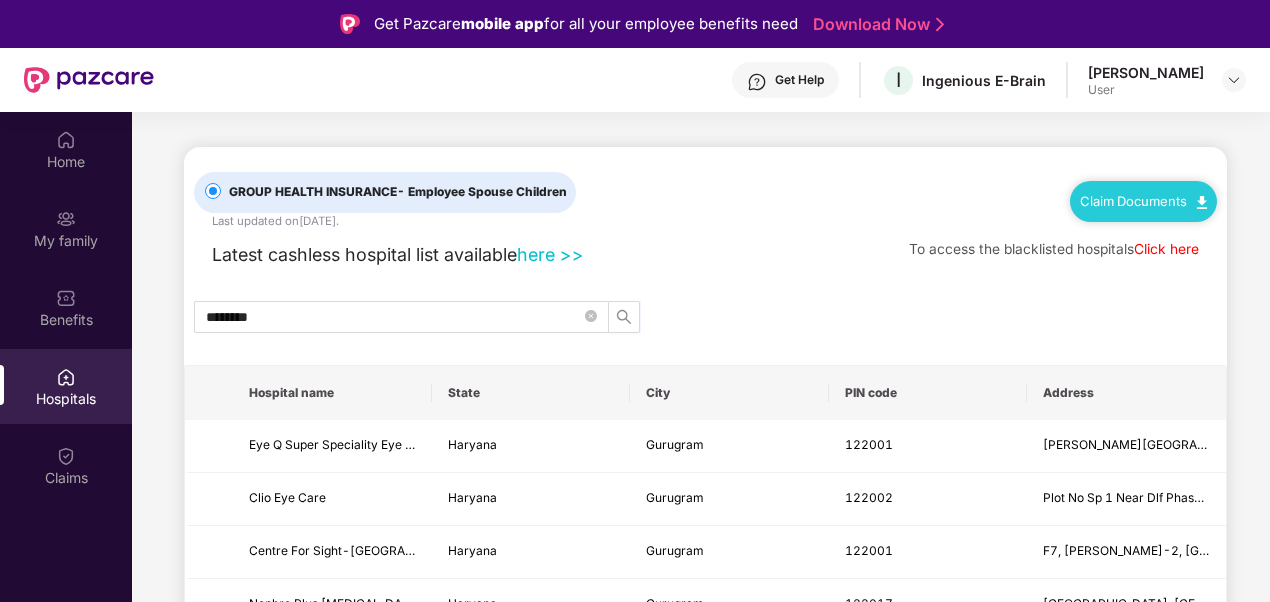 click on "Click here" at bounding box center (1166, 249) 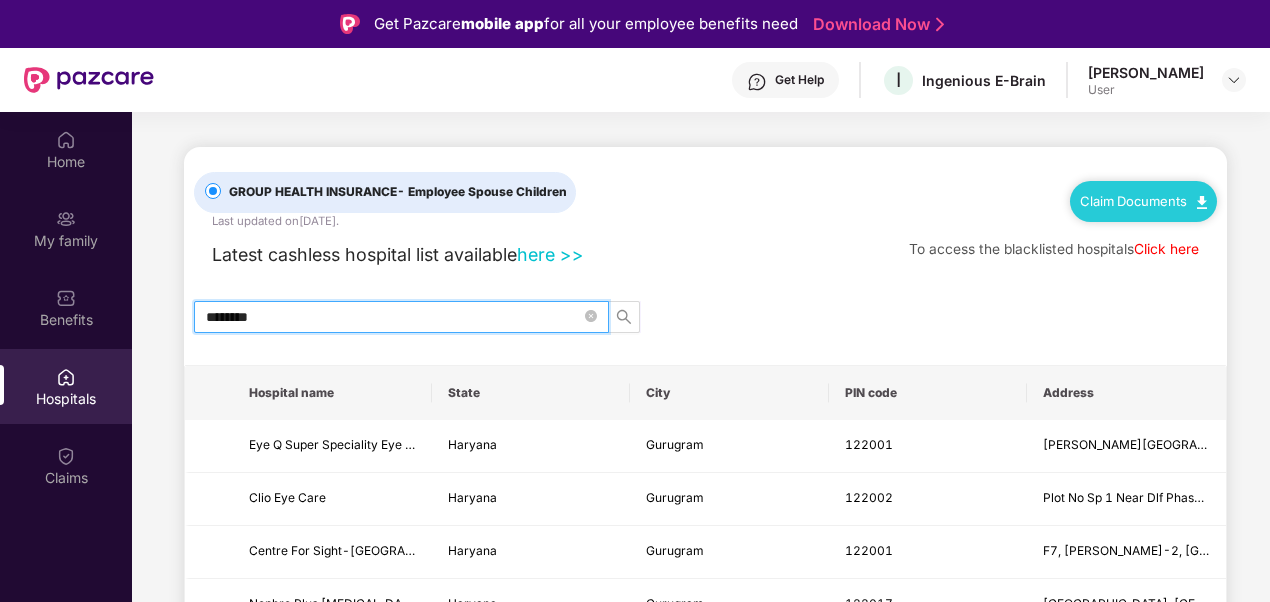 click on "********" at bounding box center (393, 317) 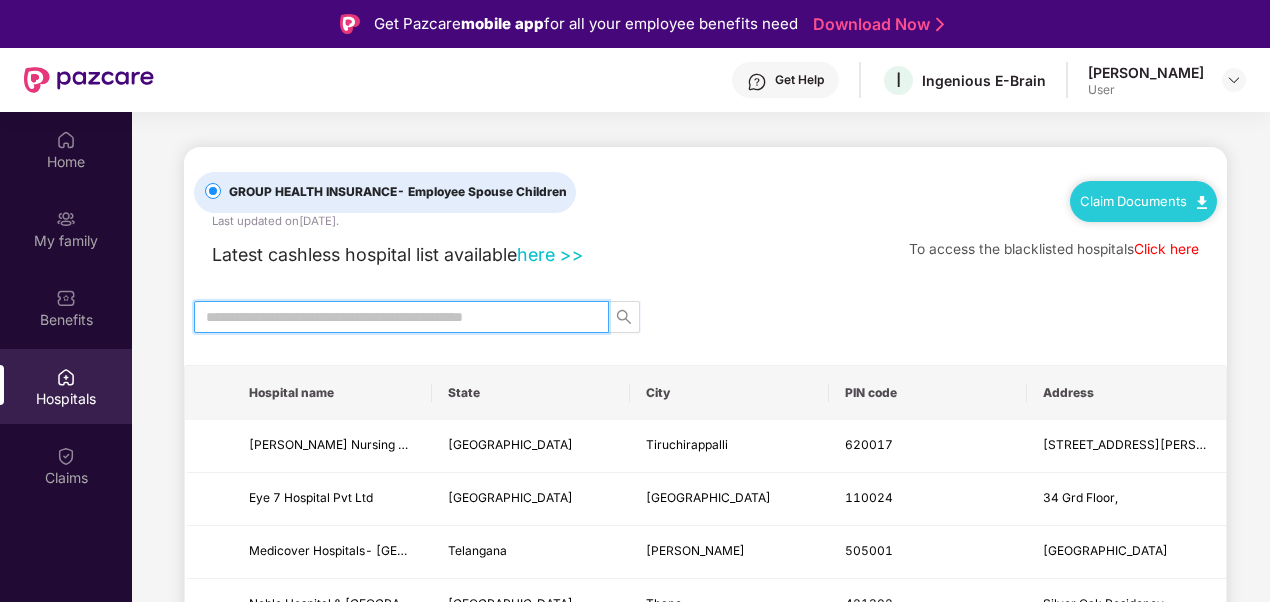 paste on "*" 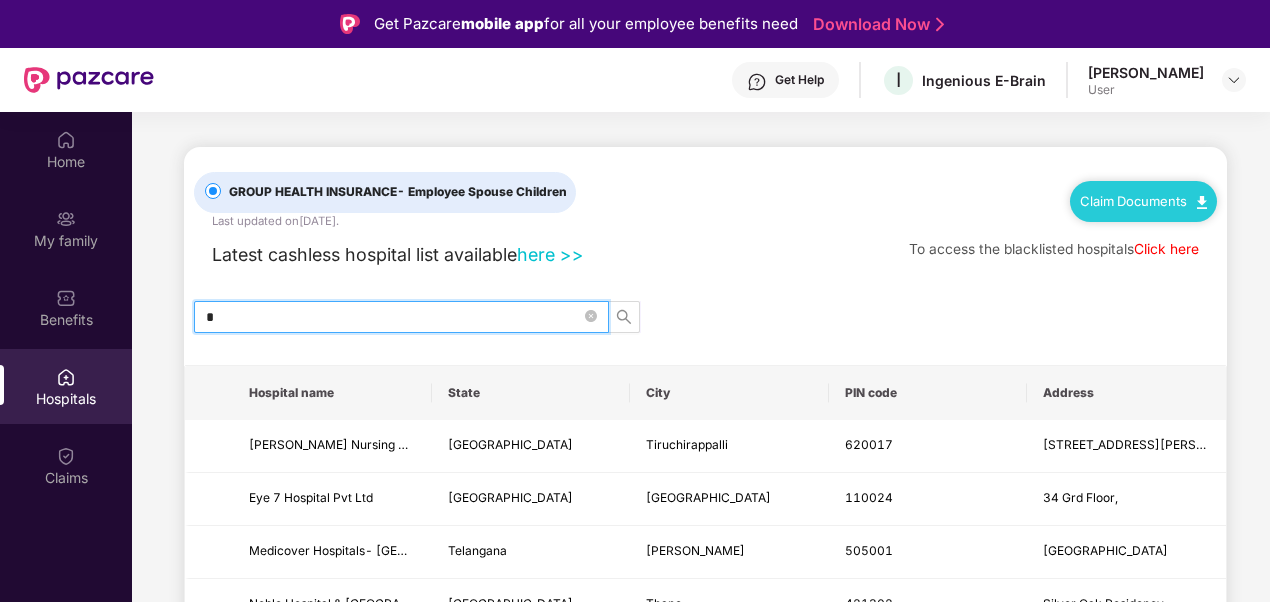 paste 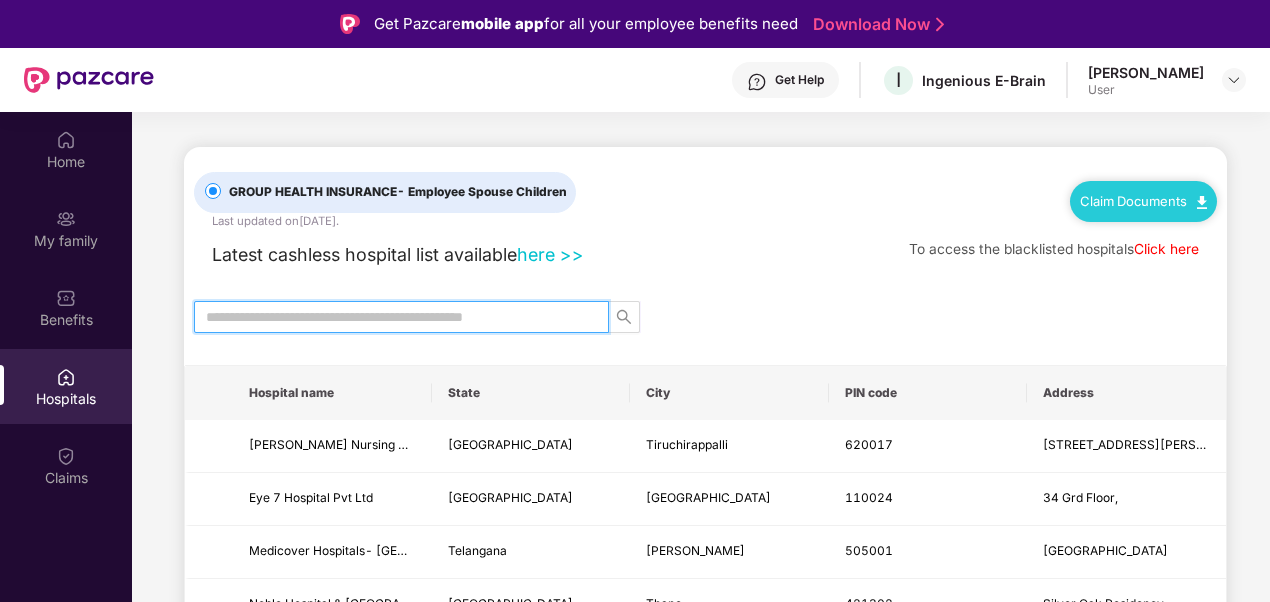 click at bounding box center (393, 317) 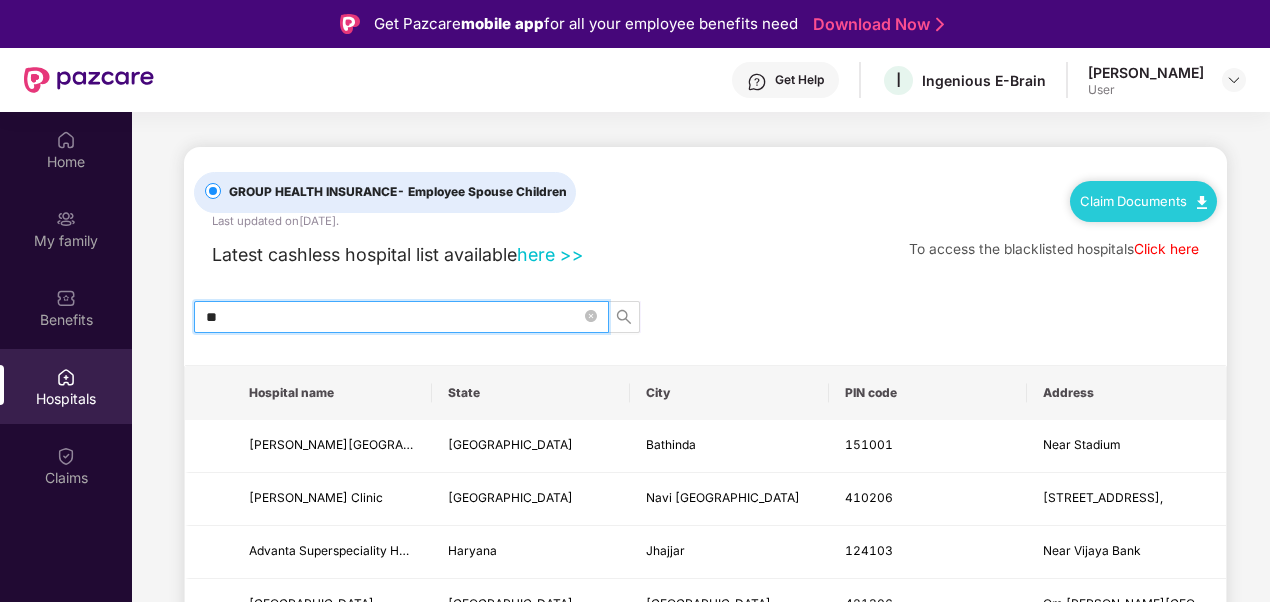 type on "*" 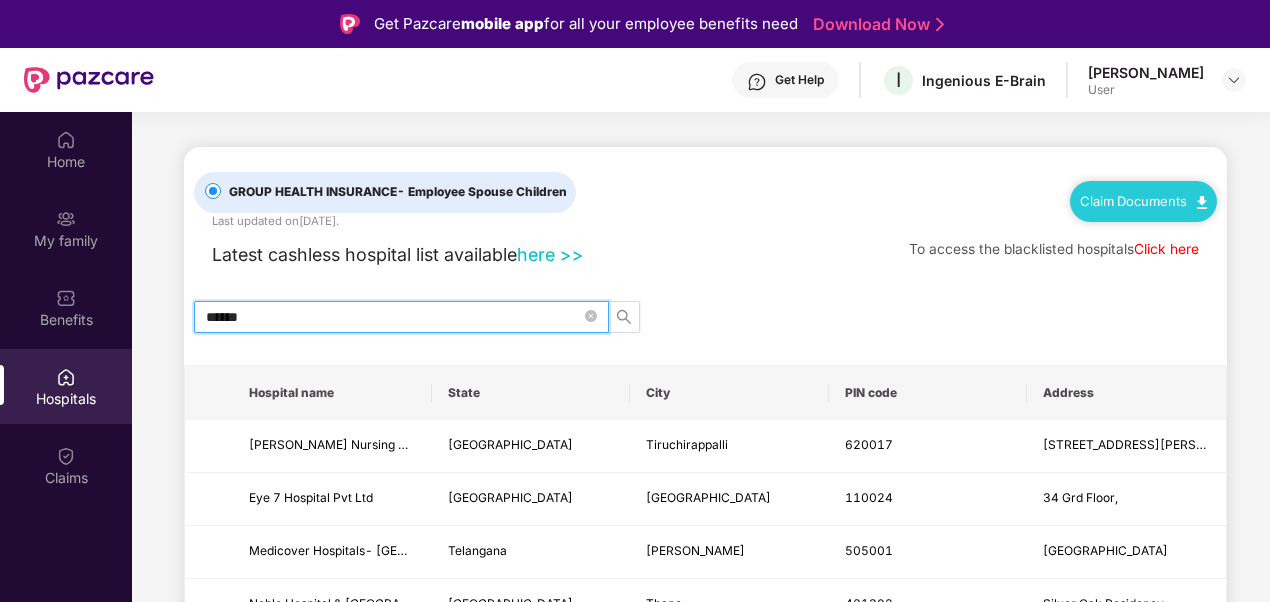 type on "******" 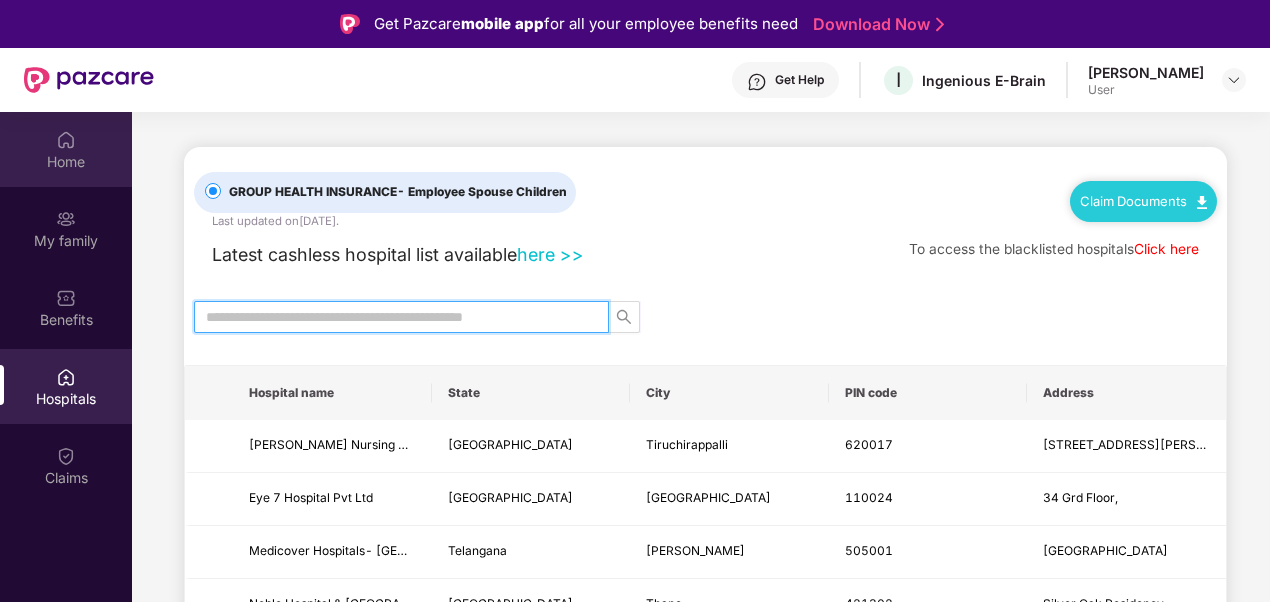 type 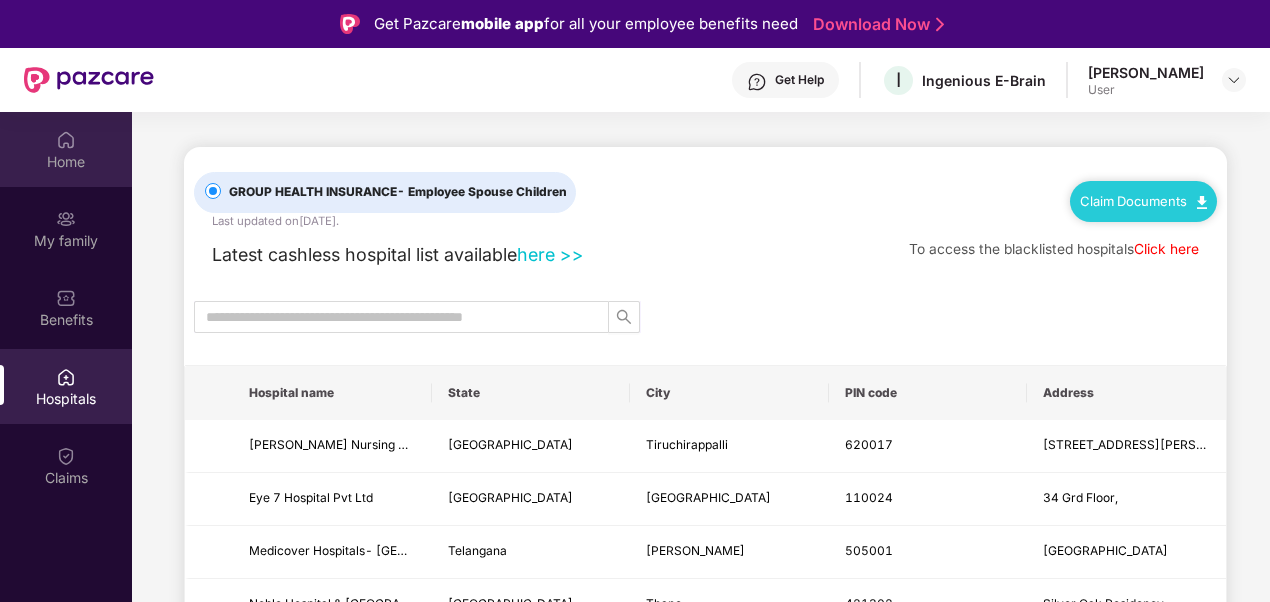 click on "Home" at bounding box center [66, 149] 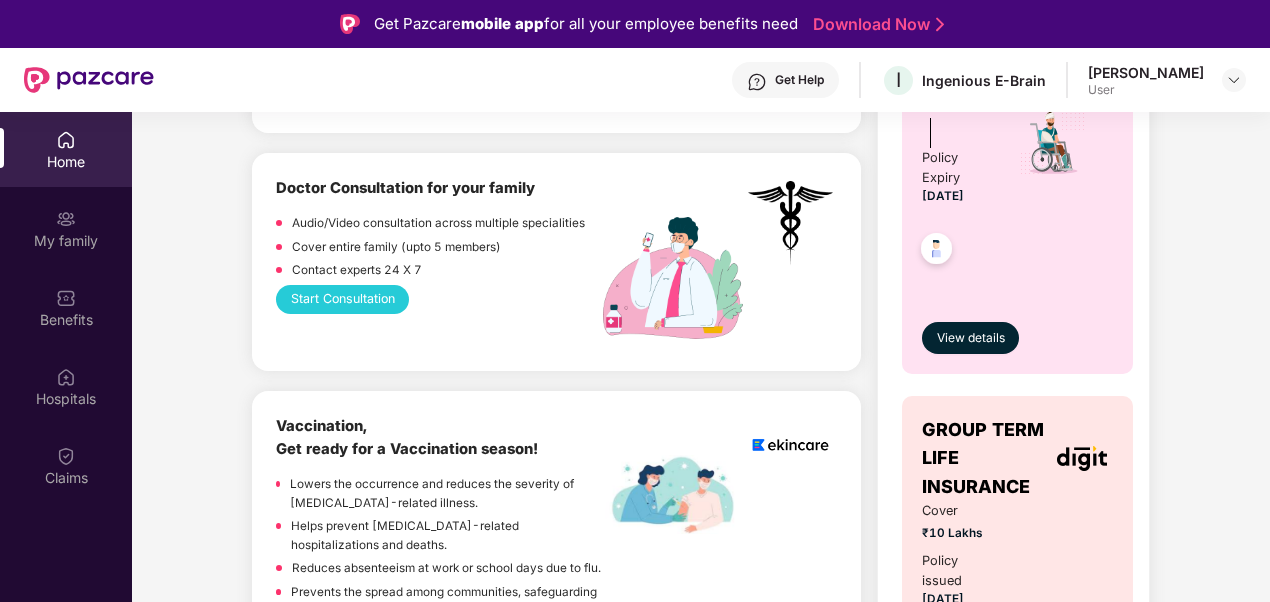 scroll, scrollTop: 1054, scrollLeft: 0, axis: vertical 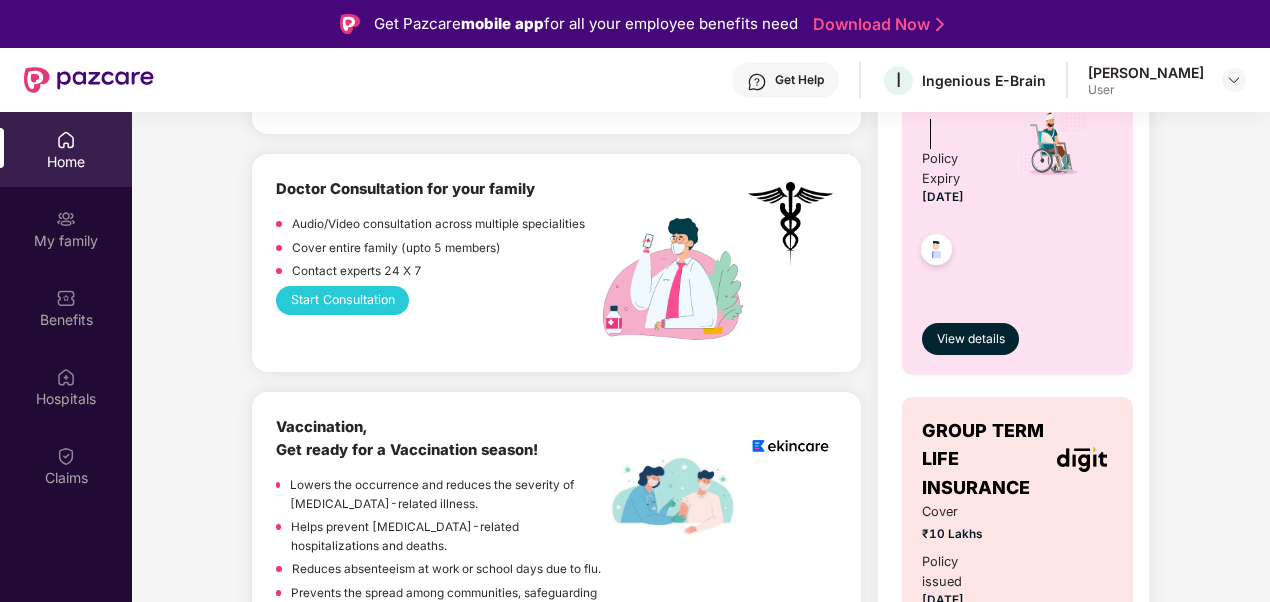 click on "Start Consultation" at bounding box center [556, 300] 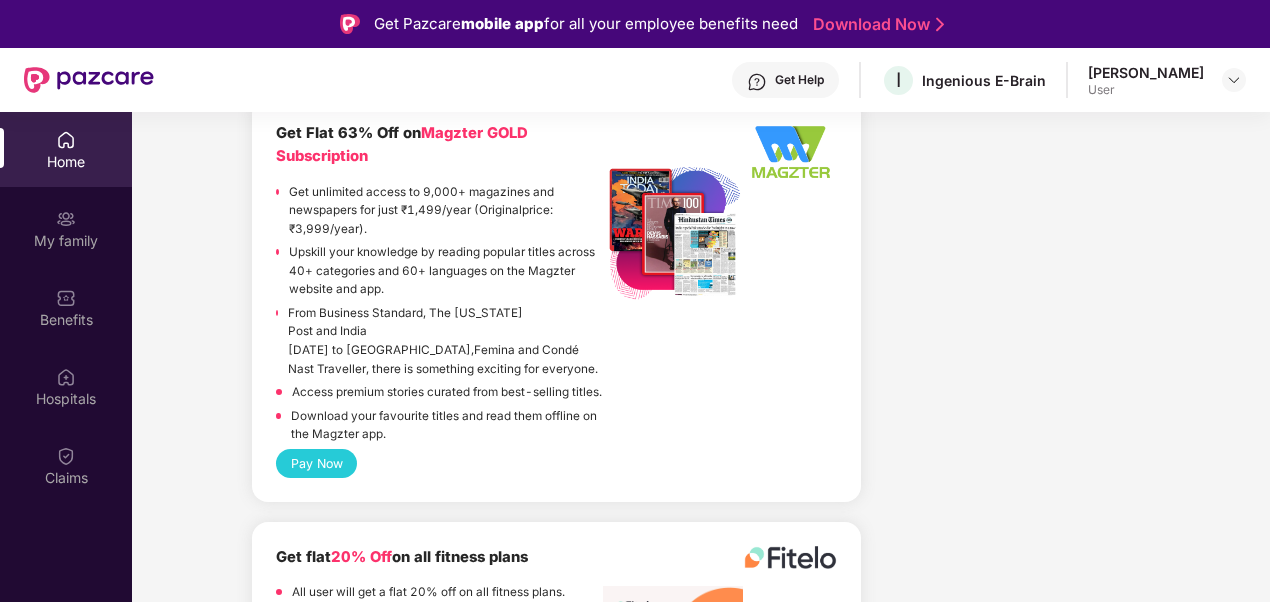scroll, scrollTop: 5010, scrollLeft: 0, axis: vertical 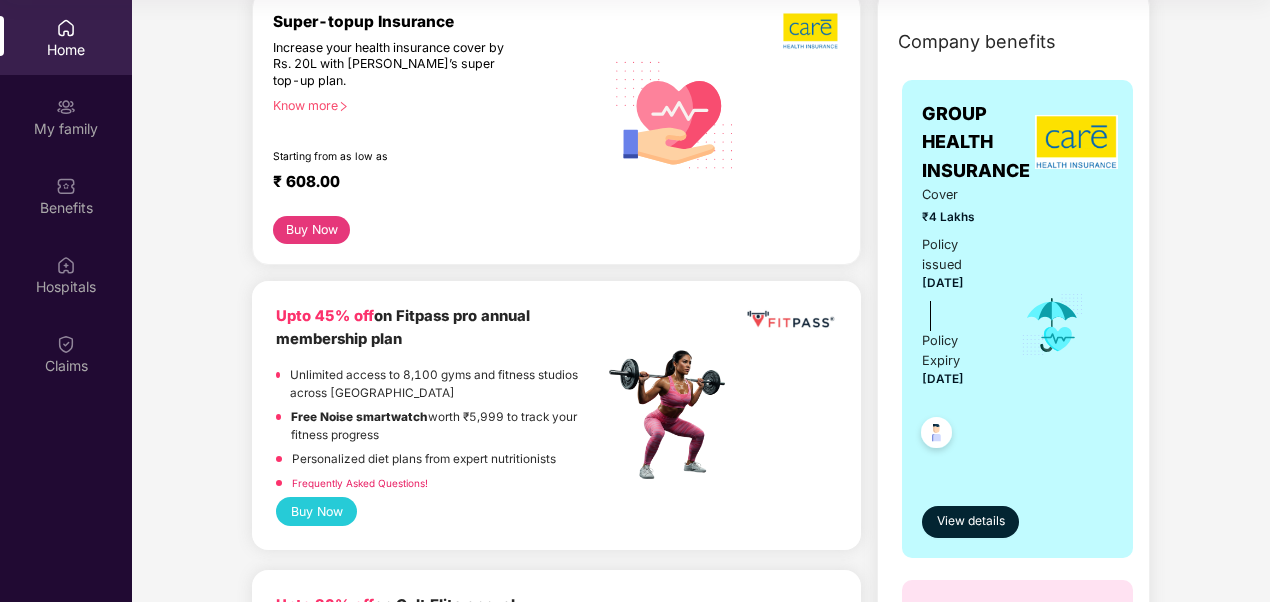 click at bounding box center [936, 435] 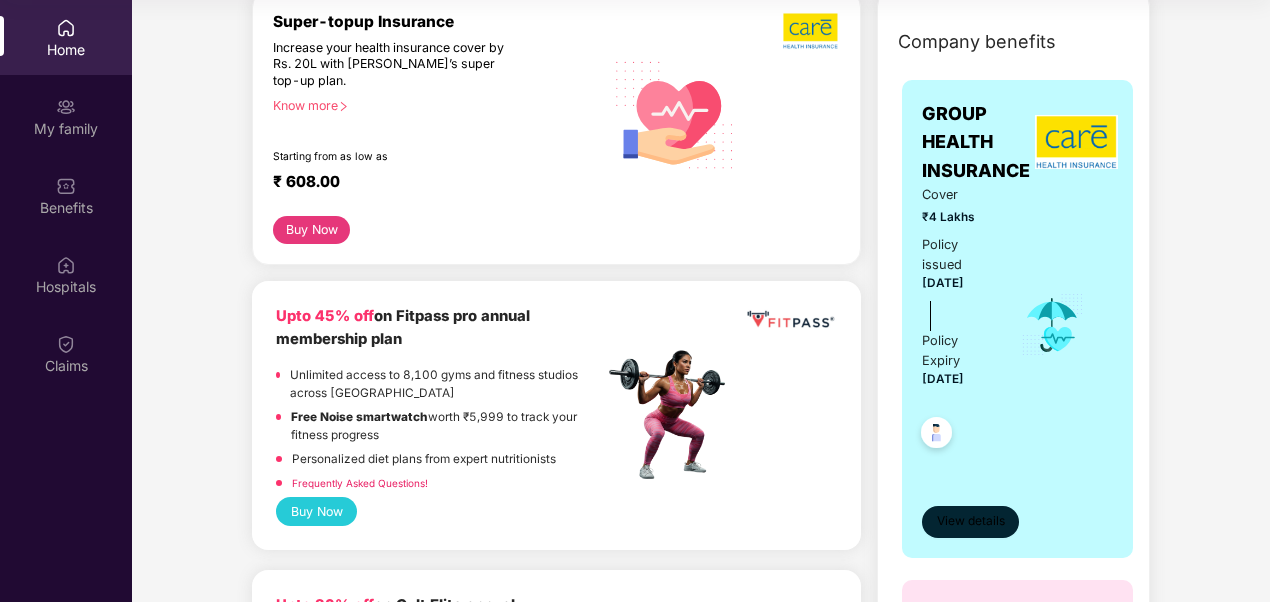 click on "View details" at bounding box center (971, 521) 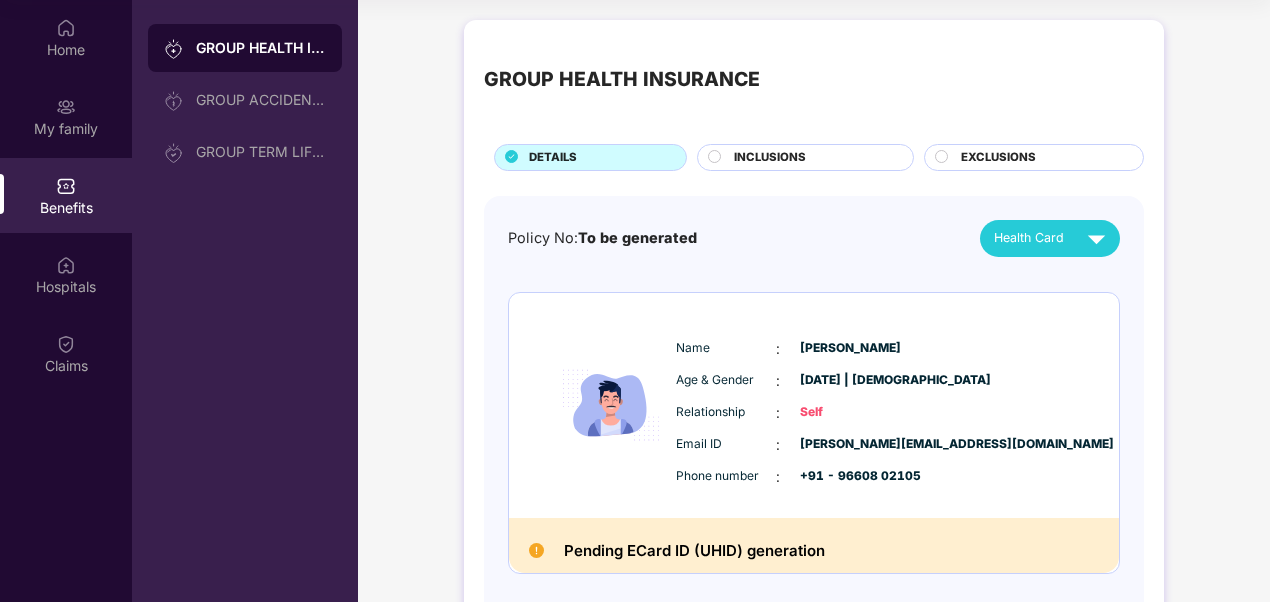 click on "Self" at bounding box center [850, 412] 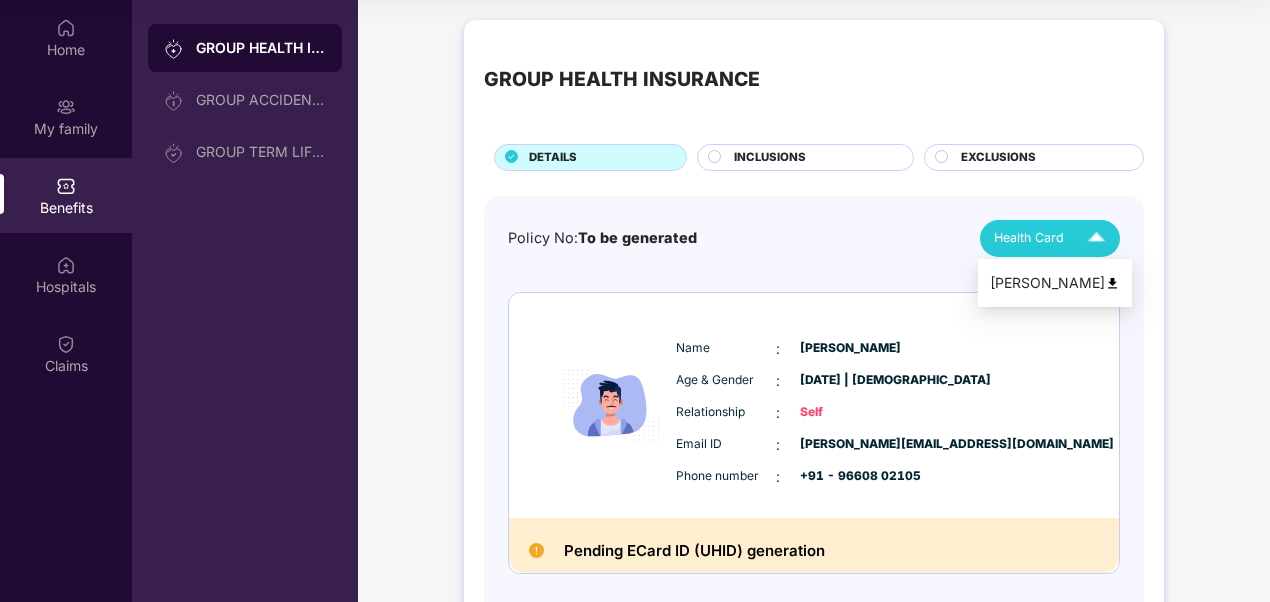 click on "Health Card" at bounding box center [1029, 238] 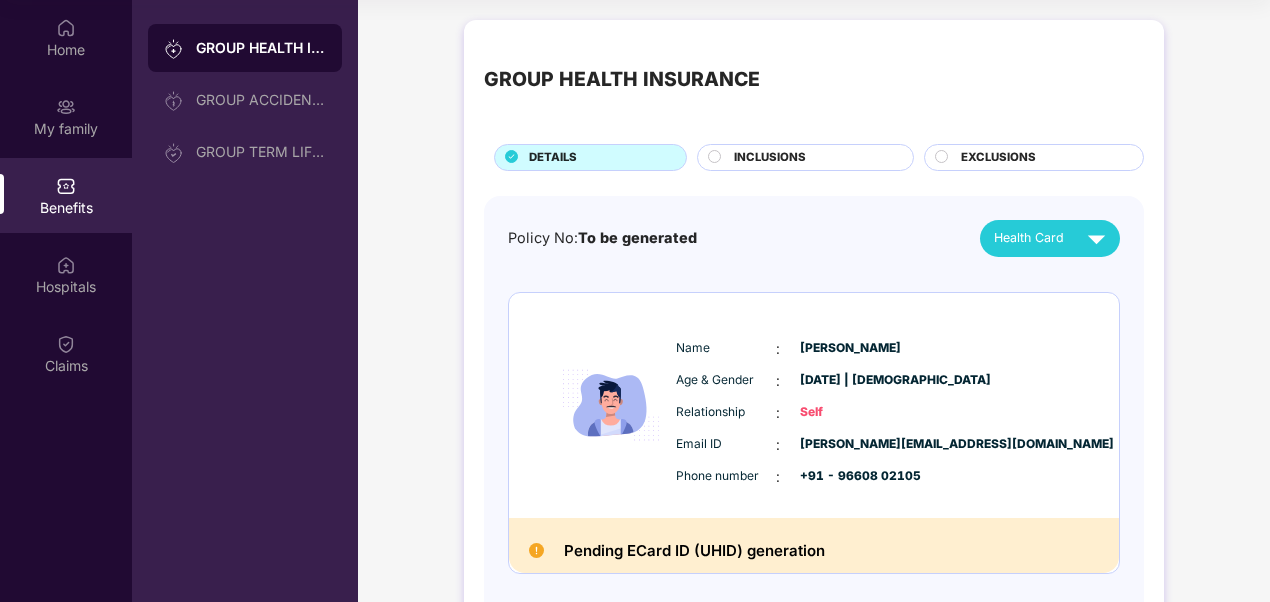 click on "Policy No:  To be generated Health Card Name : [PERSON_NAME] Age & Gender : [DATE] | [DEMOGRAPHIC_DATA] Relationship : Self Email ID : [PERSON_NAME][EMAIL_ADDRESS][DOMAIN_NAME] Phone number : +91 - 96608 02105 Pending ECard ID (UHID) generation" at bounding box center (814, 412) 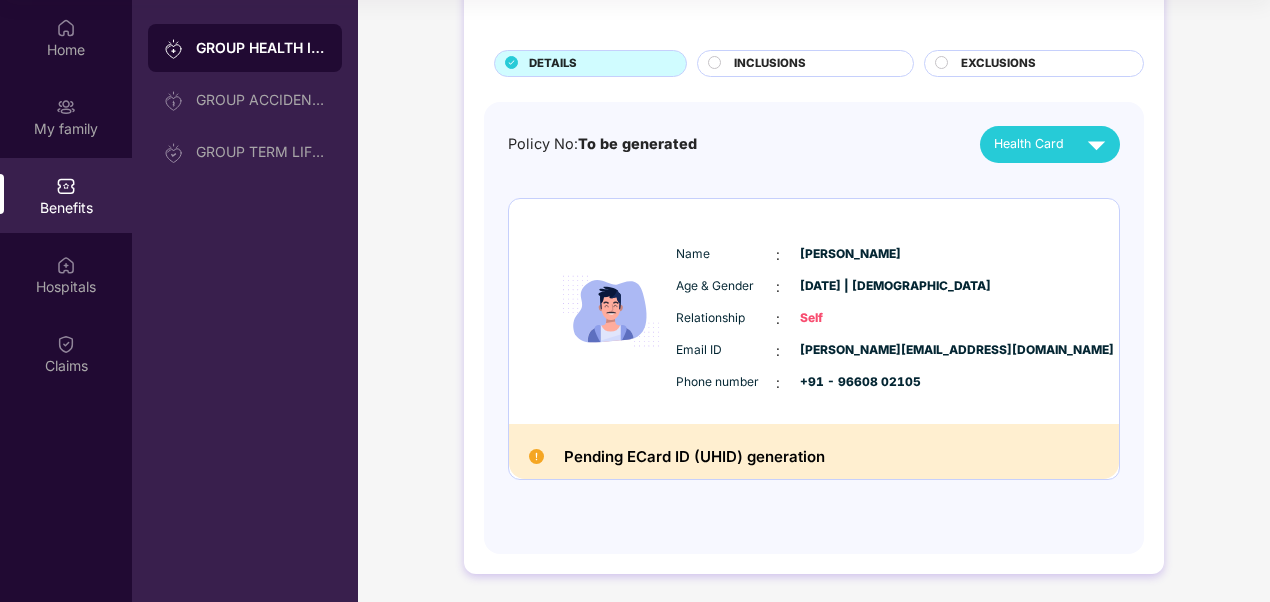 click on "INCLUSIONS" at bounding box center [770, 64] 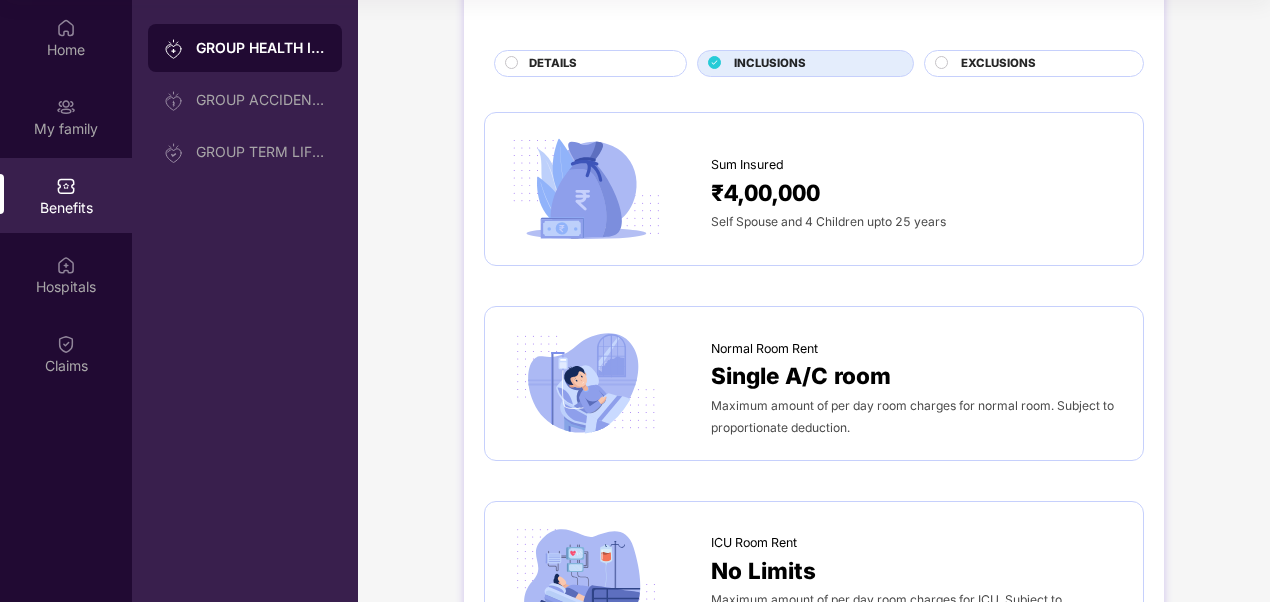 click on "EXCLUSIONS" at bounding box center (998, 64) 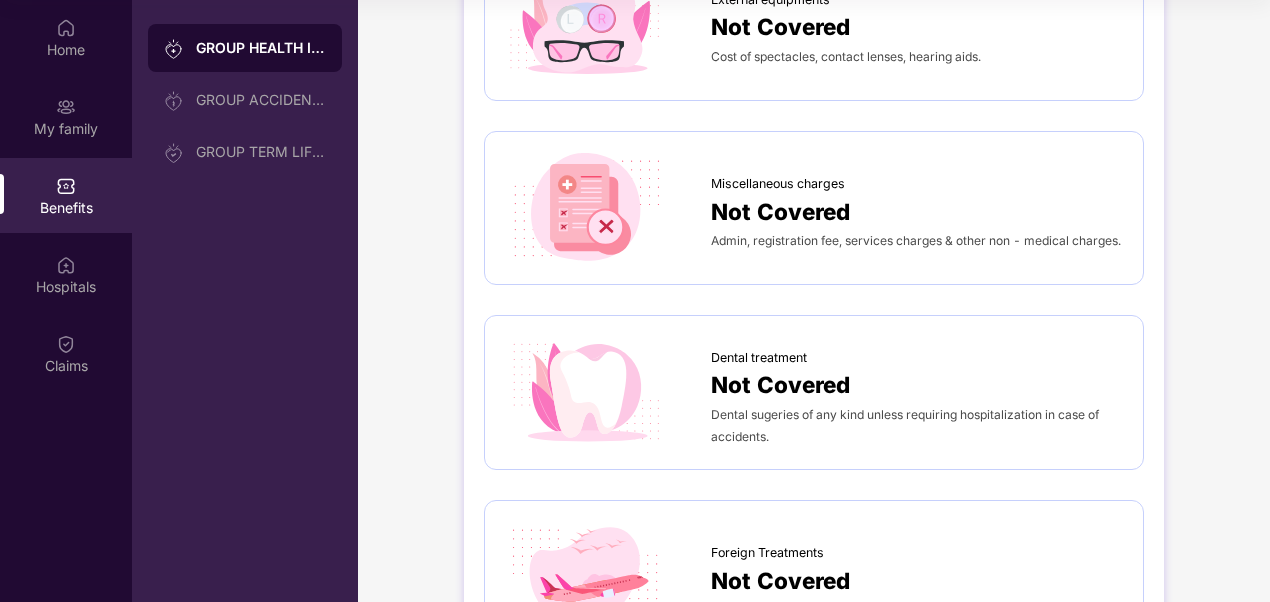 scroll, scrollTop: 0, scrollLeft: 0, axis: both 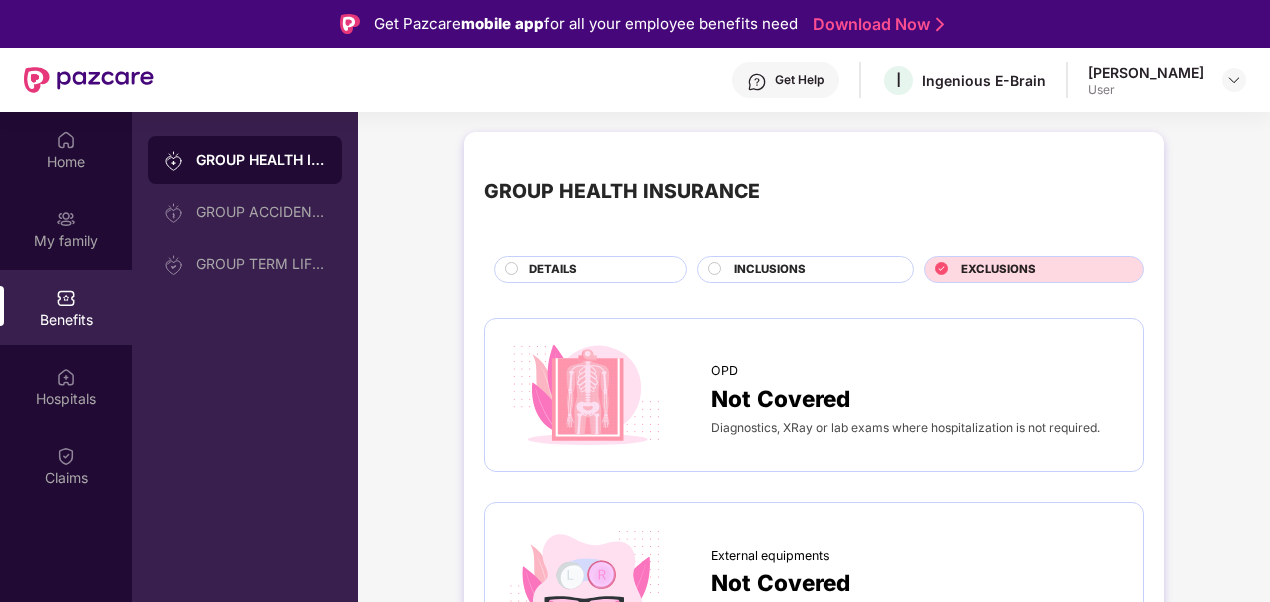 click on "DETAILS" at bounding box center [590, 269] 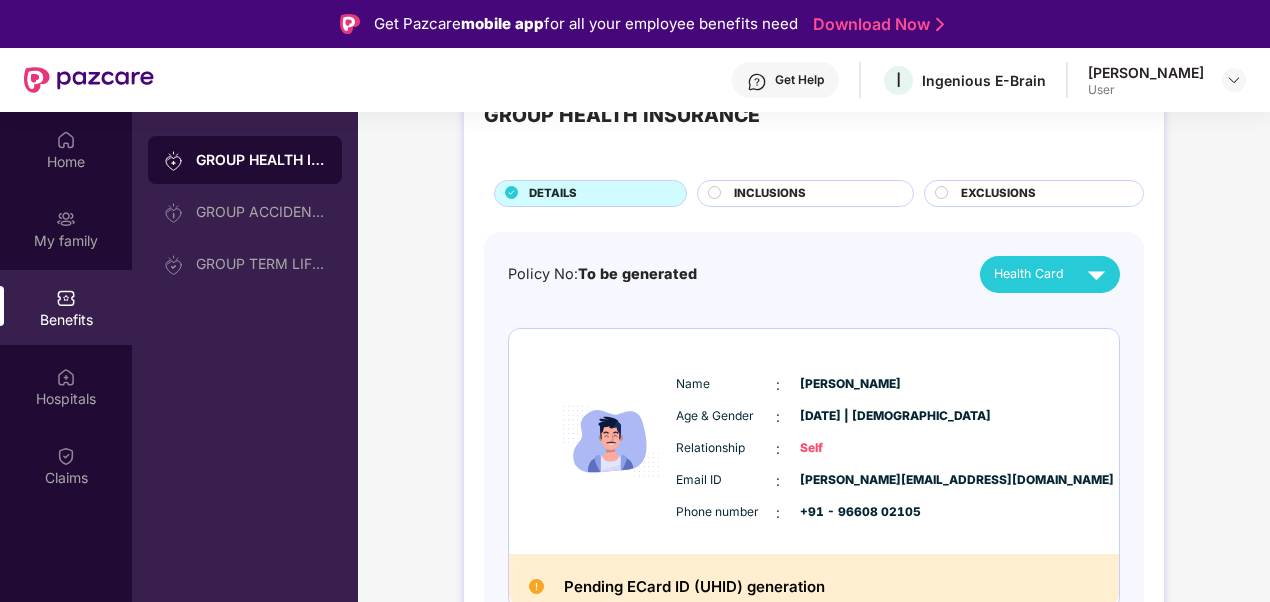 scroll, scrollTop: 94, scrollLeft: 0, axis: vertical 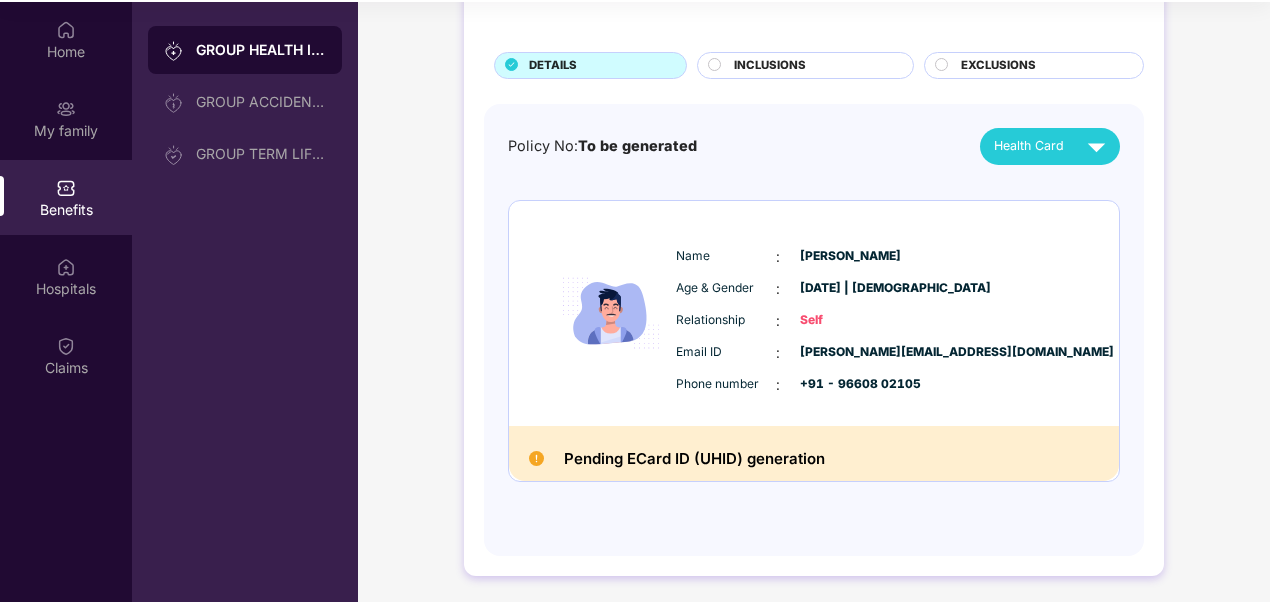 click on "To be generated" at bounding box center [637, 145] 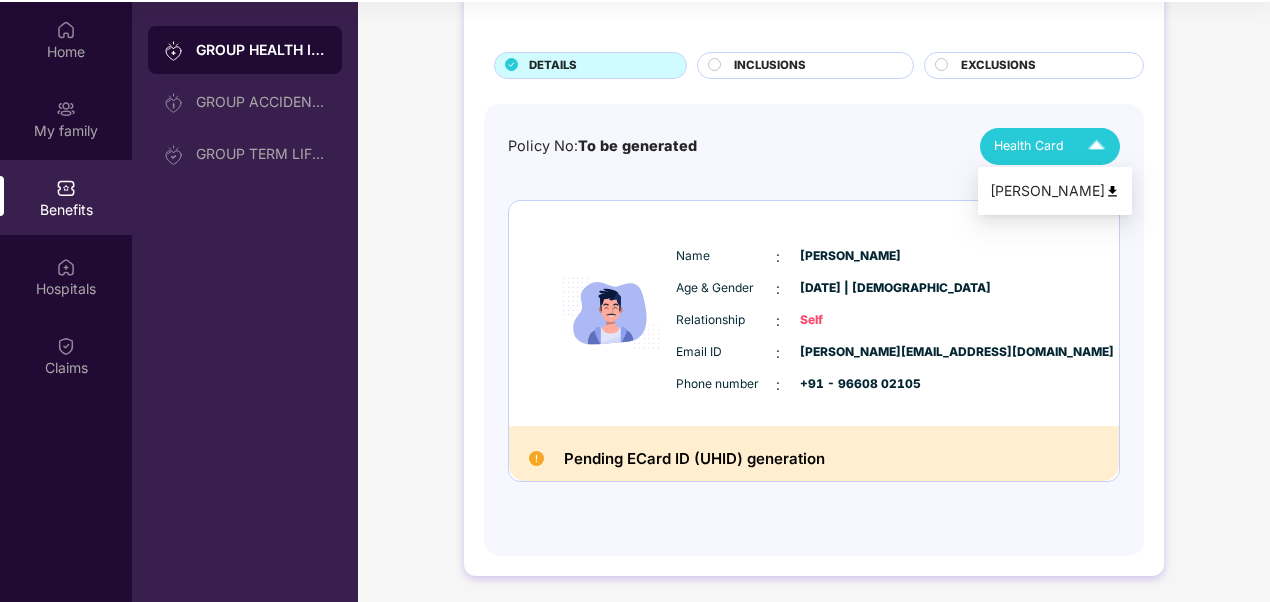 click at bounding box center [1096, 146] 